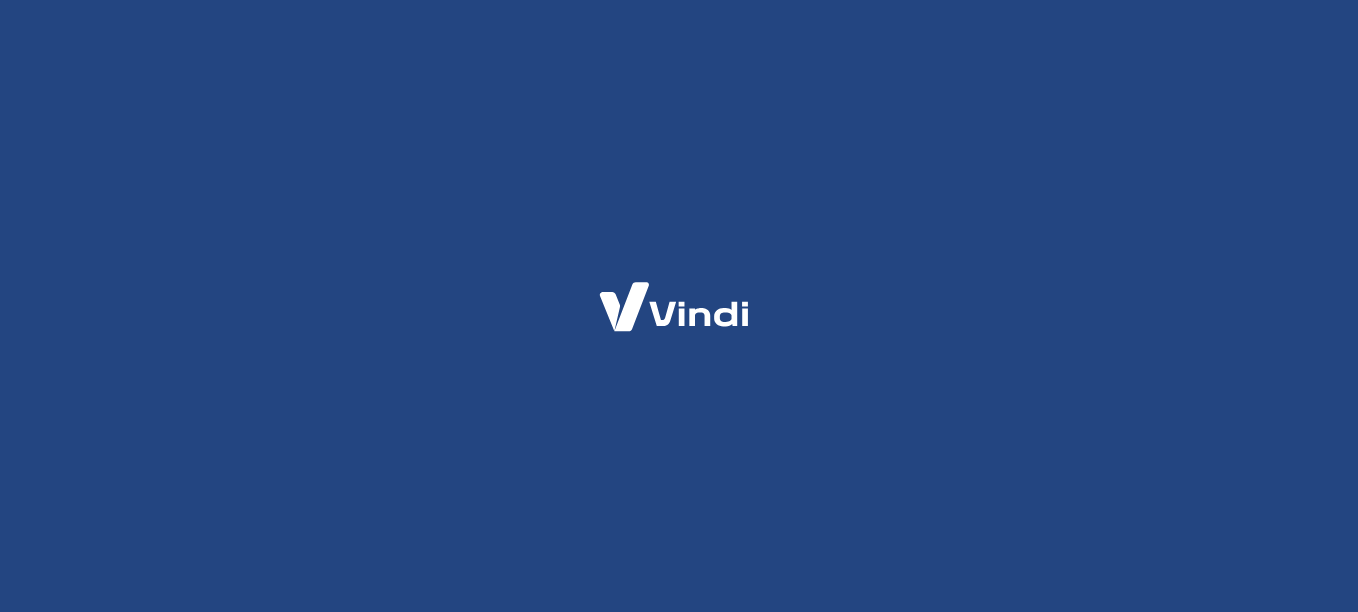 scroll, scrollTop: 0, scrollLeft: 0, axis: both 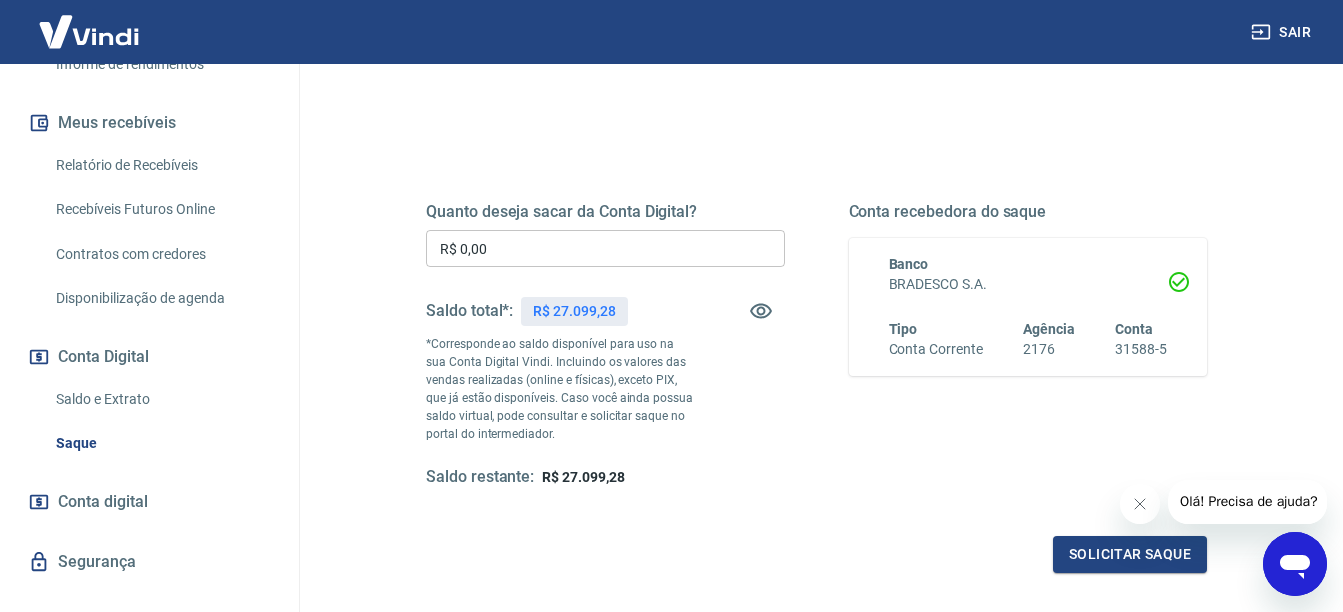 click on "Saldo e Extrato" at bounding box center (161, 399) 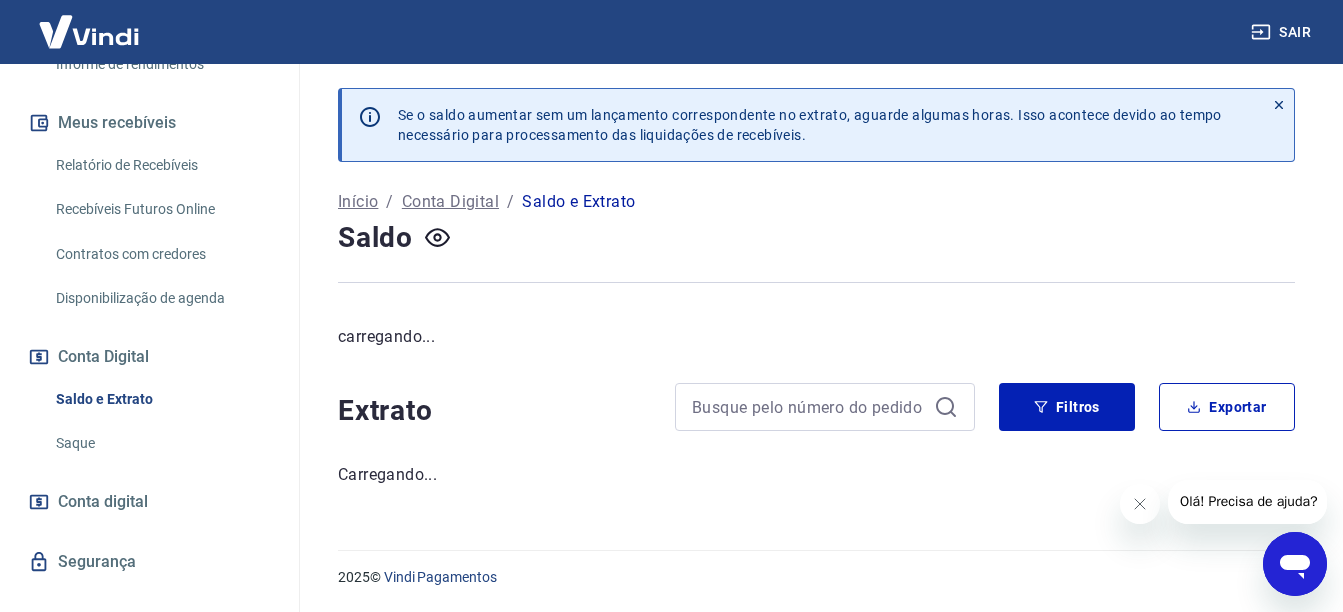 scroll, scrollTop: 0, scrollLeft: 0, axis: both 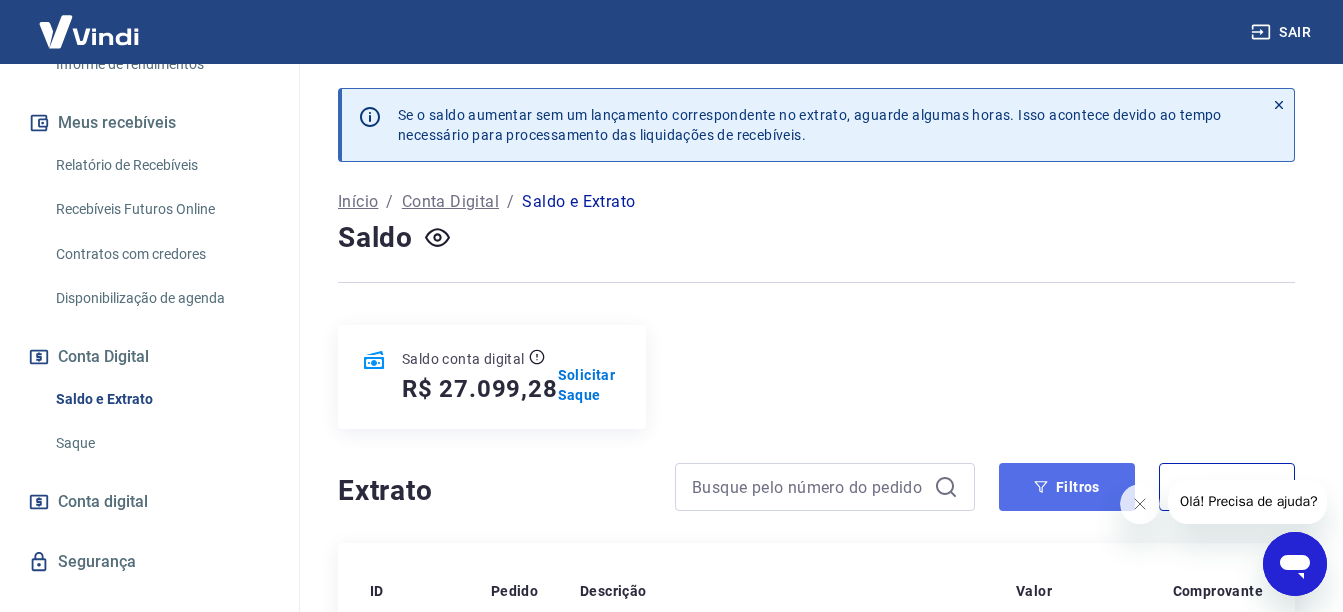 click on "Filtros" at bounding box center [1067, 487] 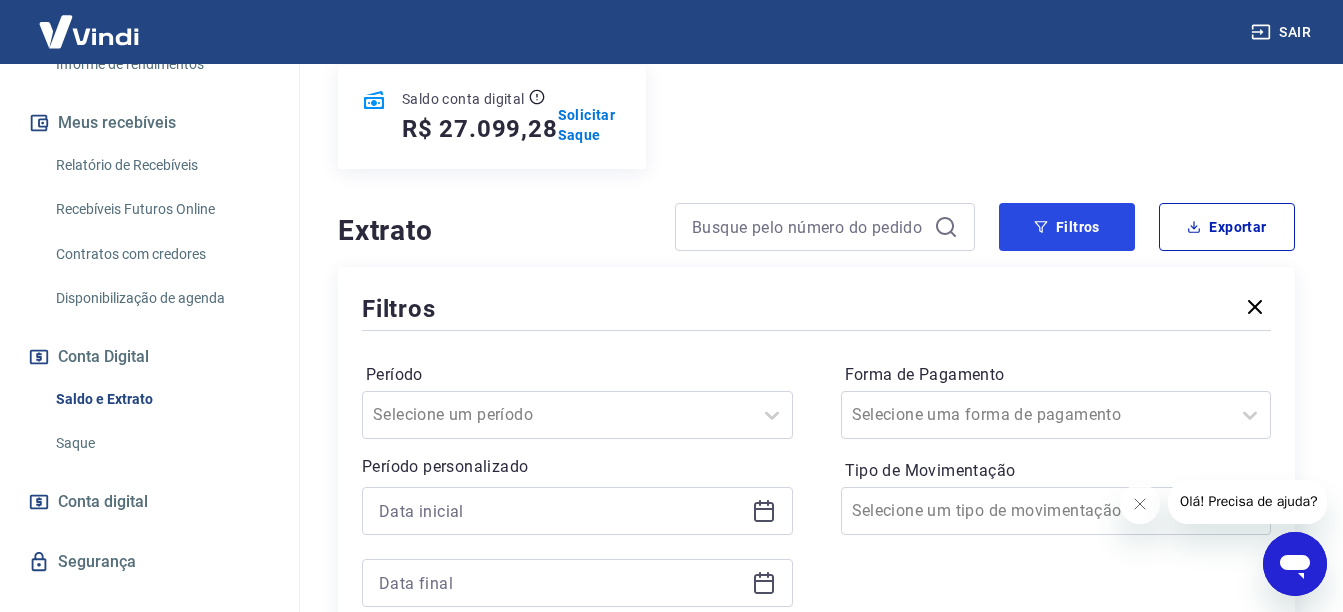 scroll, scrollTop: 300, scrollLeft: 0, axis: vertical 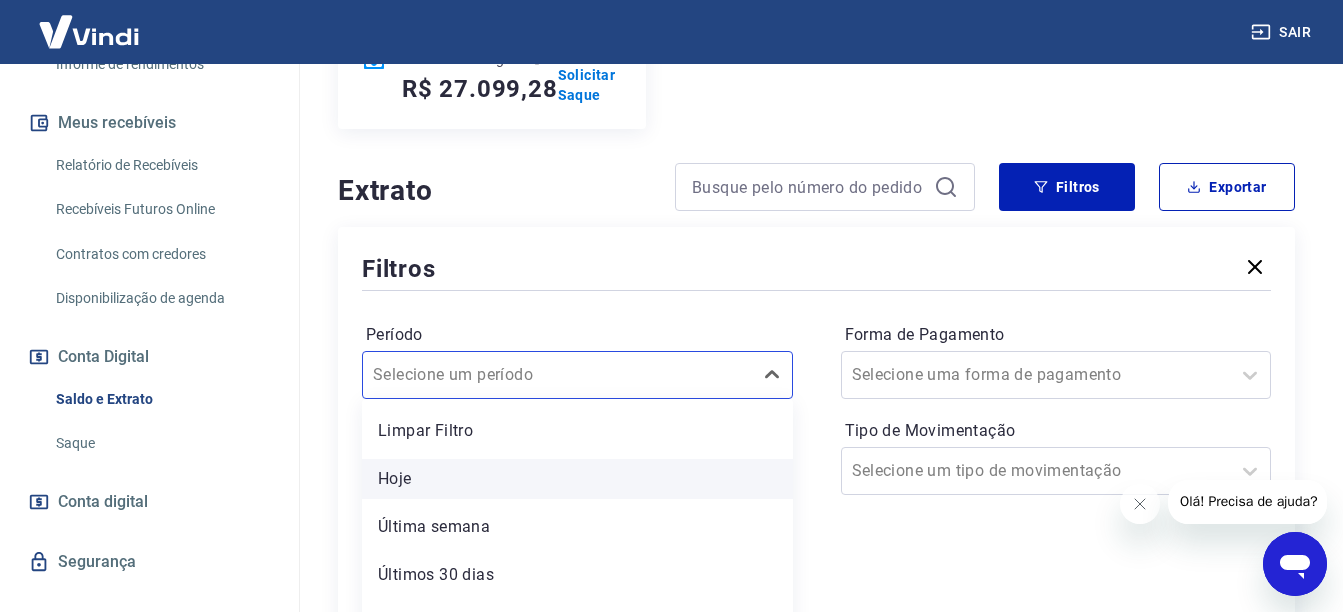 click on "option Hoje focused, 2 of 6. 6 results available. Use Up and Down to choose options, press Enter to select the currently focused option, press Escape to exit the menu, press Tab to select the option and exit the menu. Selecione um período Limpar Filtro Hoje Última semana Últimos 30 dias Últimos 90 dias Últimos 6 meses" at bounding box center (577, 375) 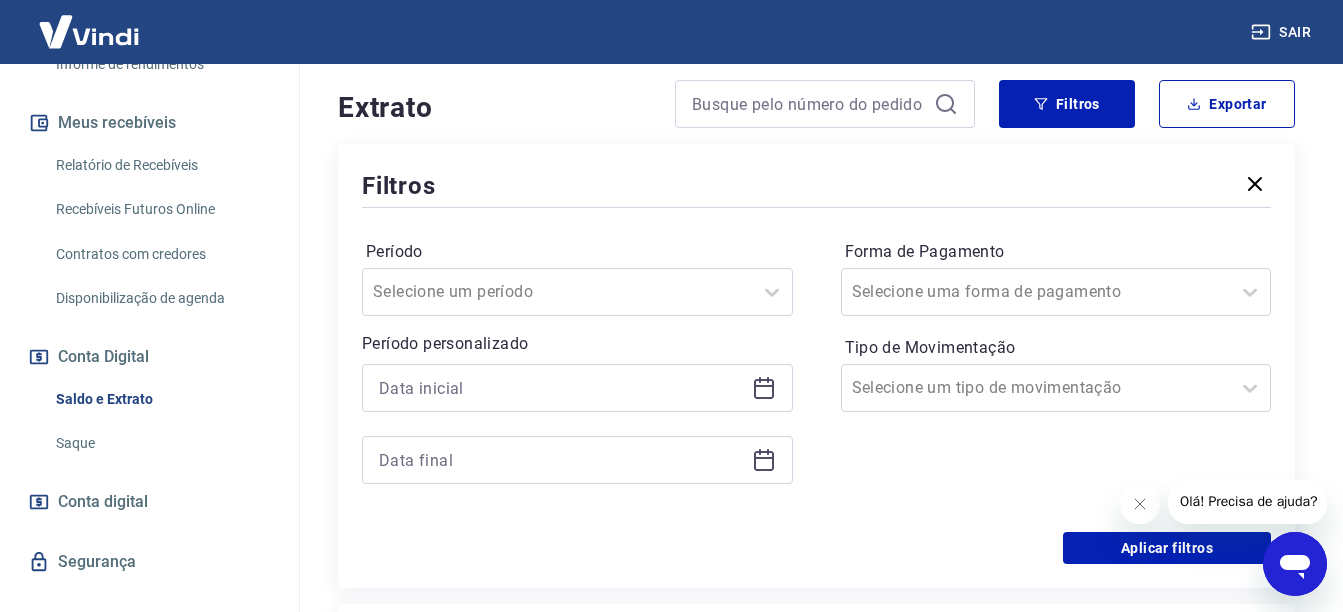 click on "Período Selecione um período Período personalizado Forma de Pagamento Selecione uma forma de pagamento Tipo de Movimentação Selecione um tipo de movimentação" at bounding box center [816, 372] 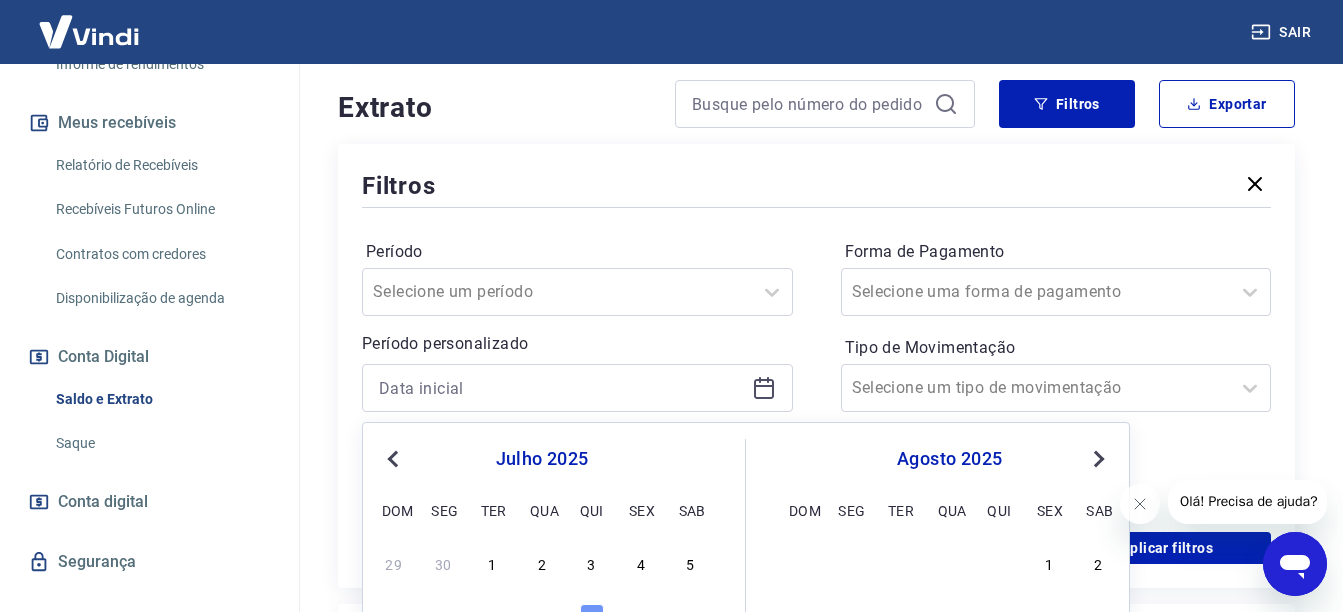 click on "Previous Month" at bounding box center [395, 458] 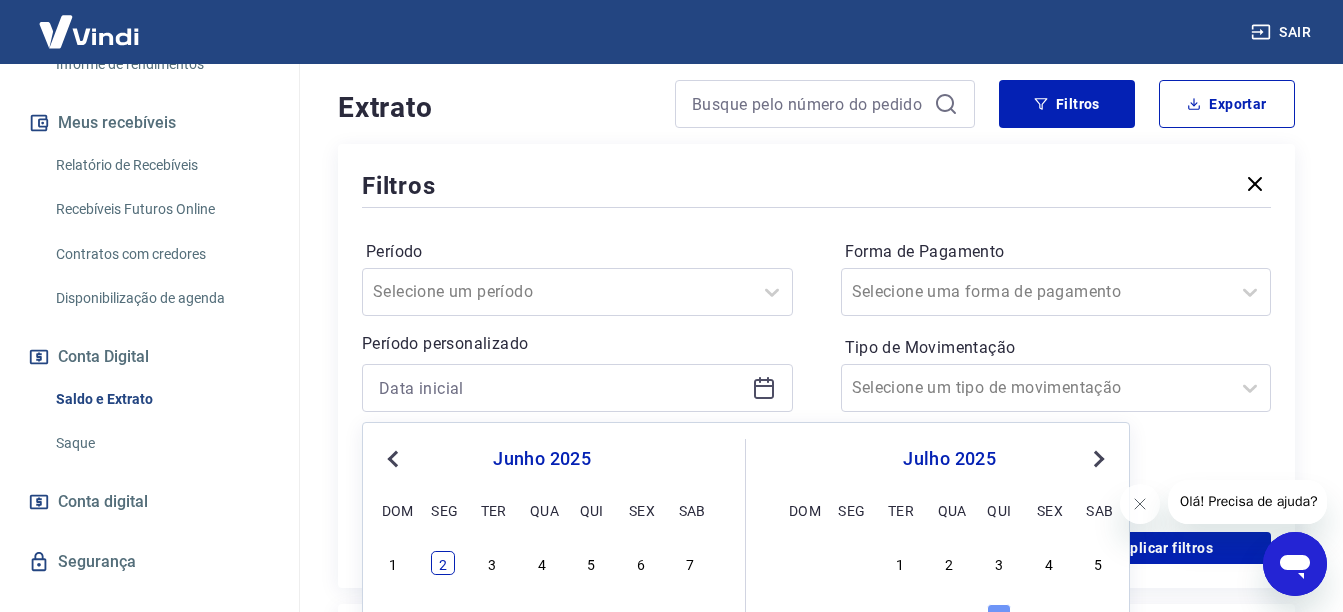click on "2" at bounding box center (443, 563) 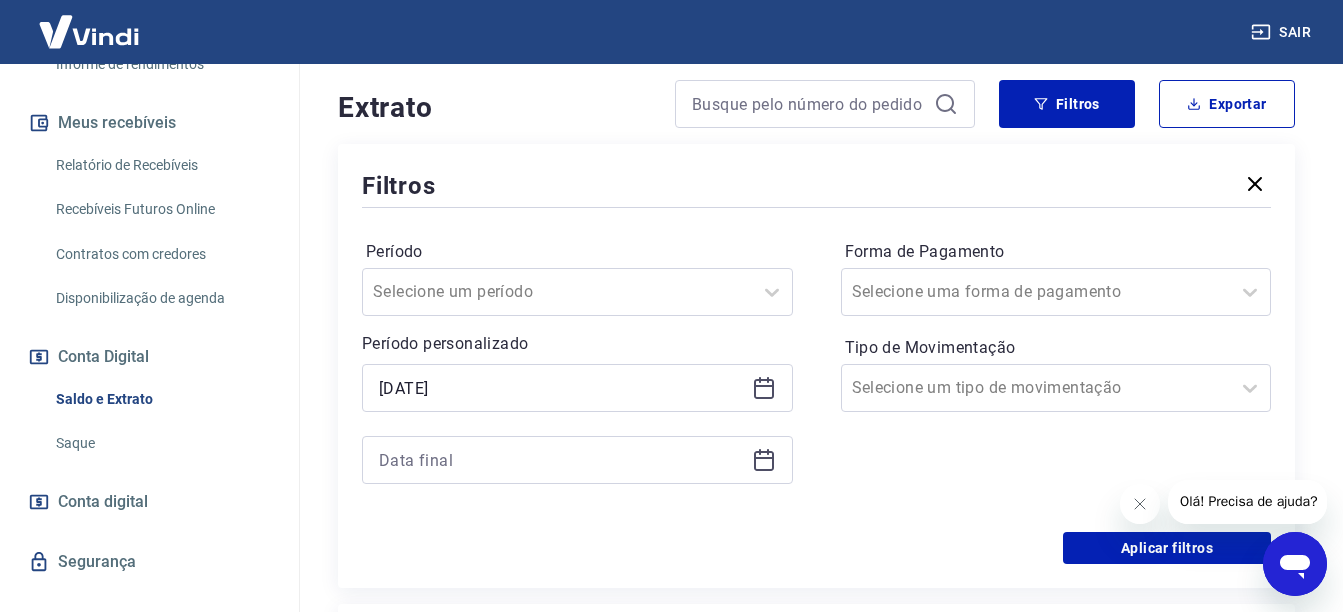 click 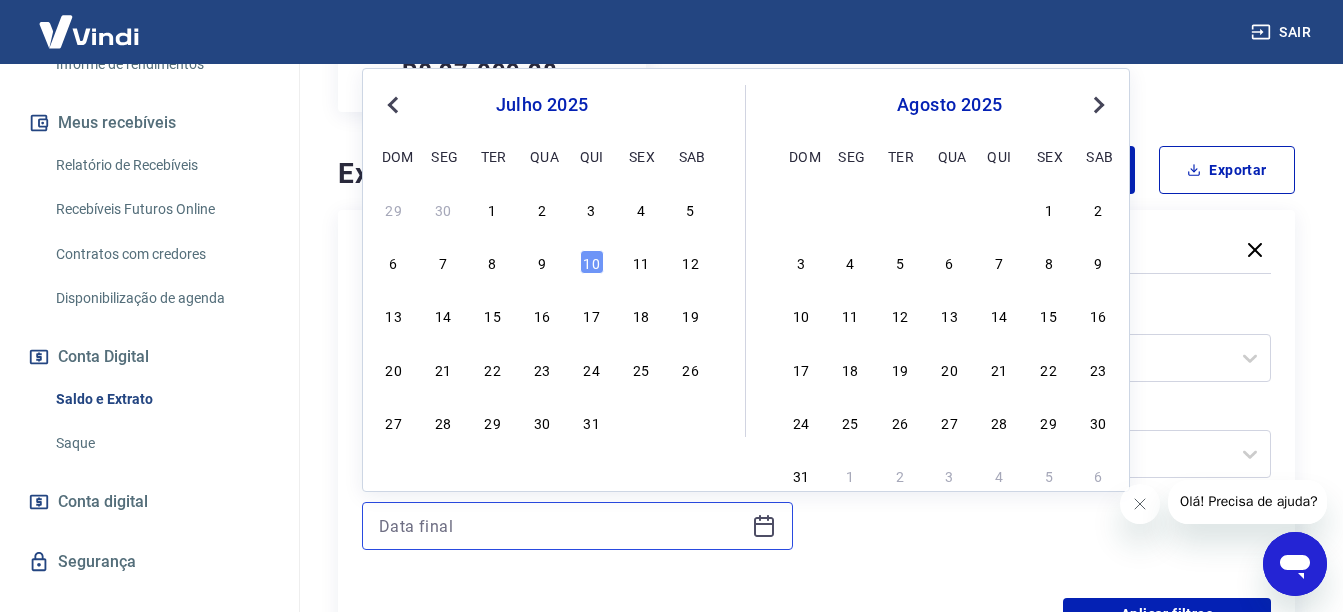 scroll, scrollTop: 283, scrollLeft: 0, axis: vertical 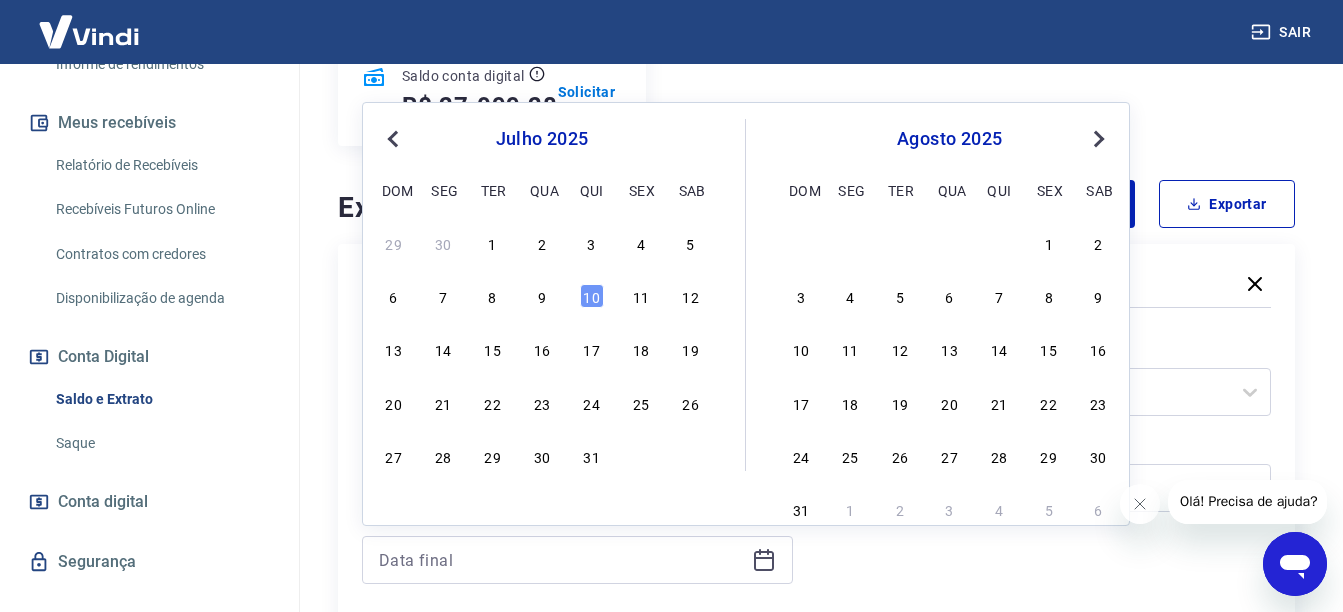 click on "Previous Month" at bounding box center (393, 139) 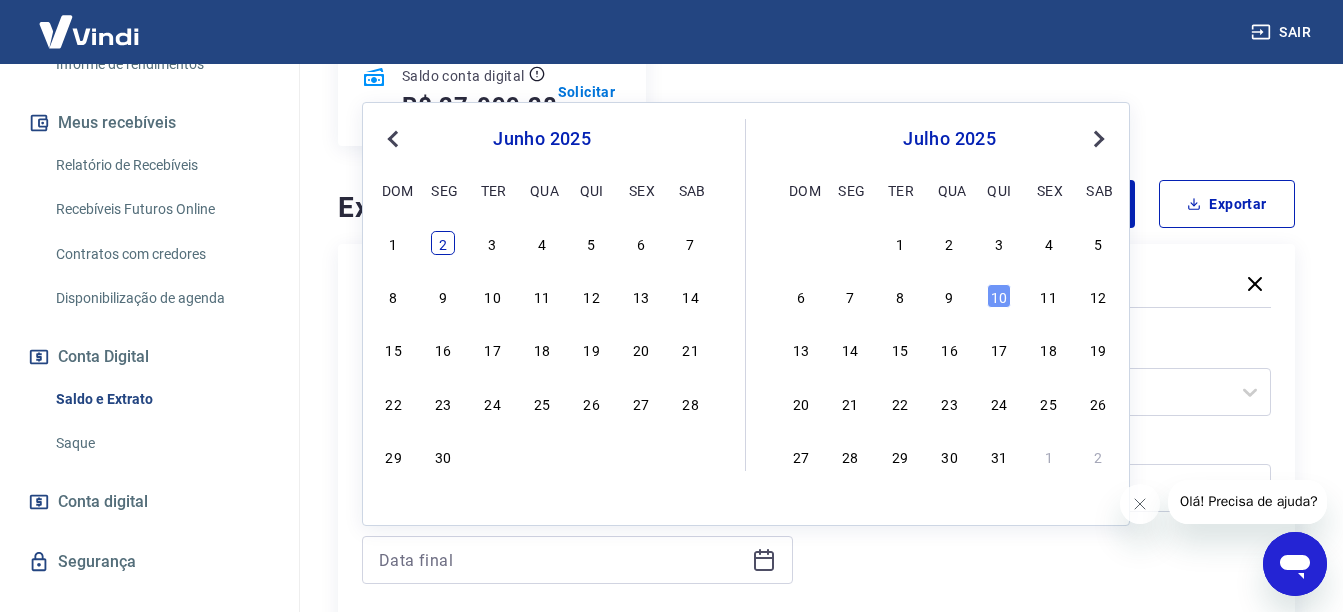 click on "2" at bounding box center [443, 243] 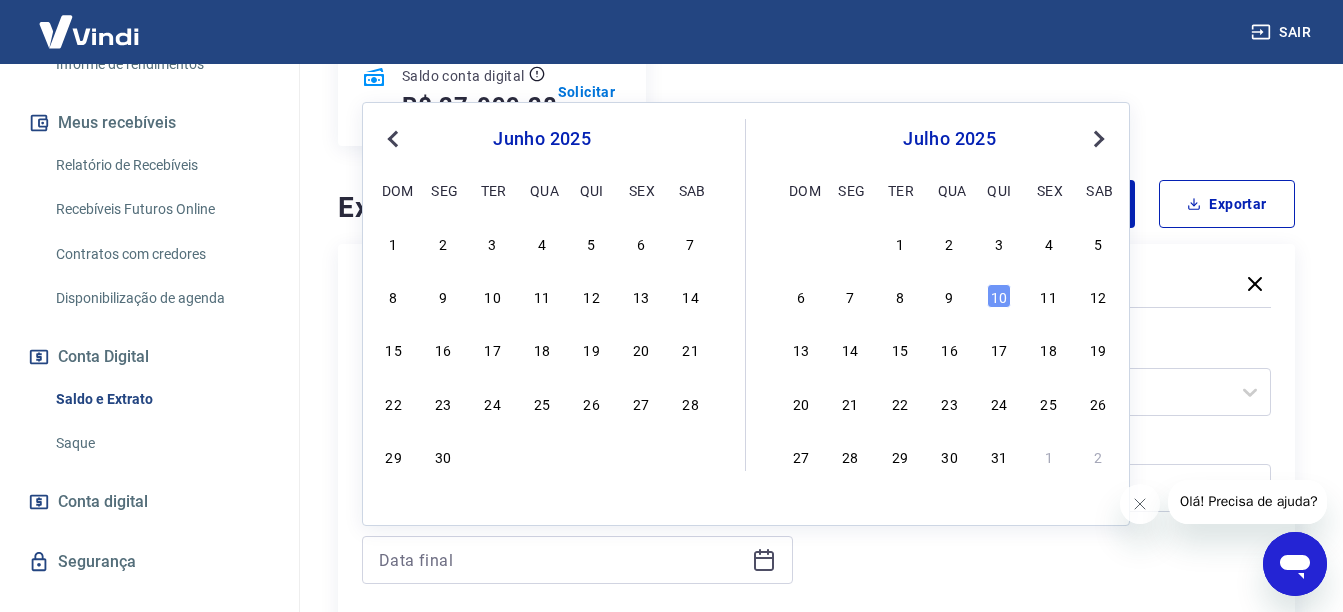type on "[DATE]" 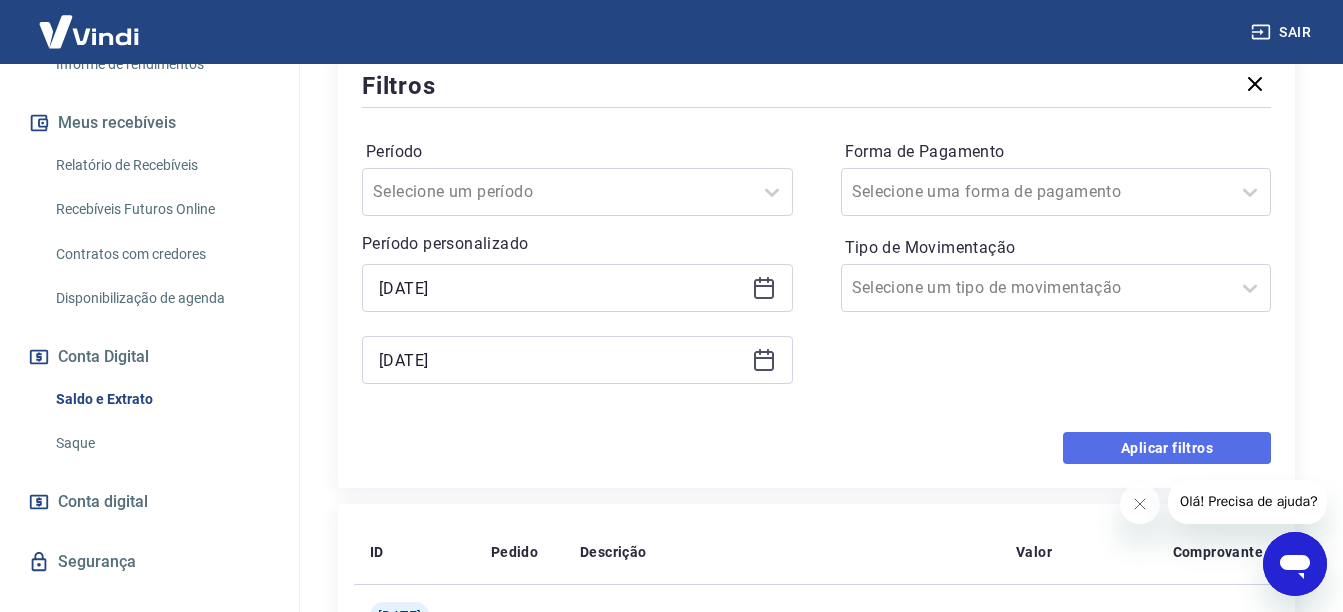 click on "Aplicar filtros" at bounding box center [1167, 448] 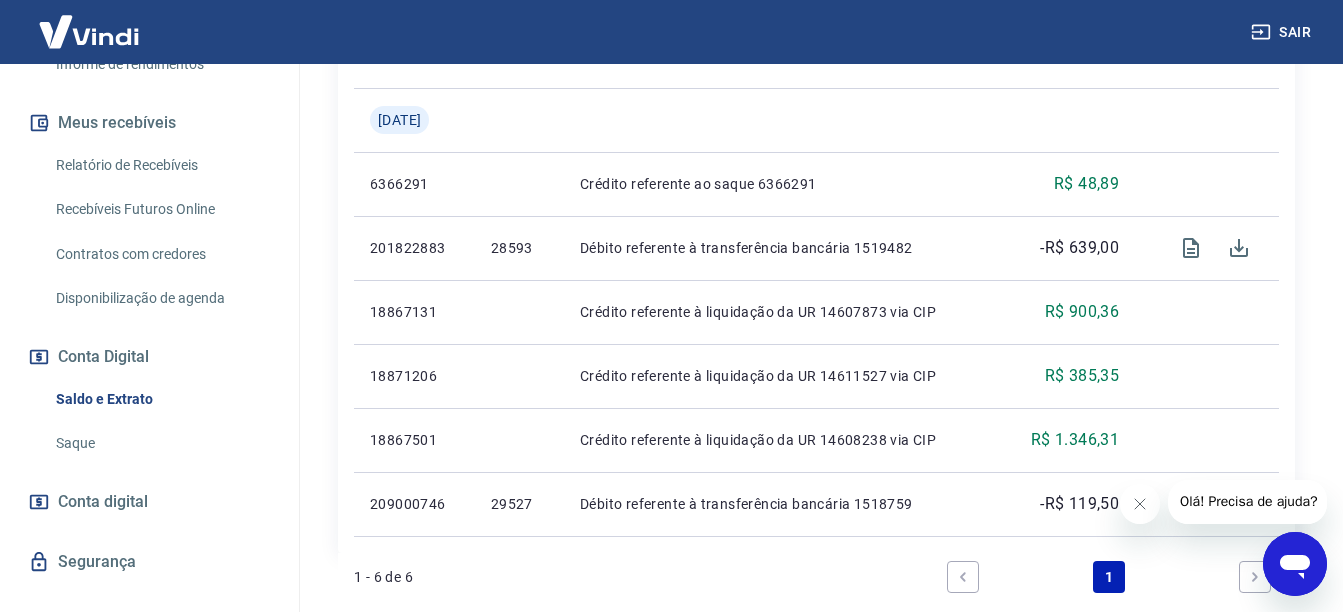 scroll, scrollTop: 583, scrollLeft: 0, axis: vertical 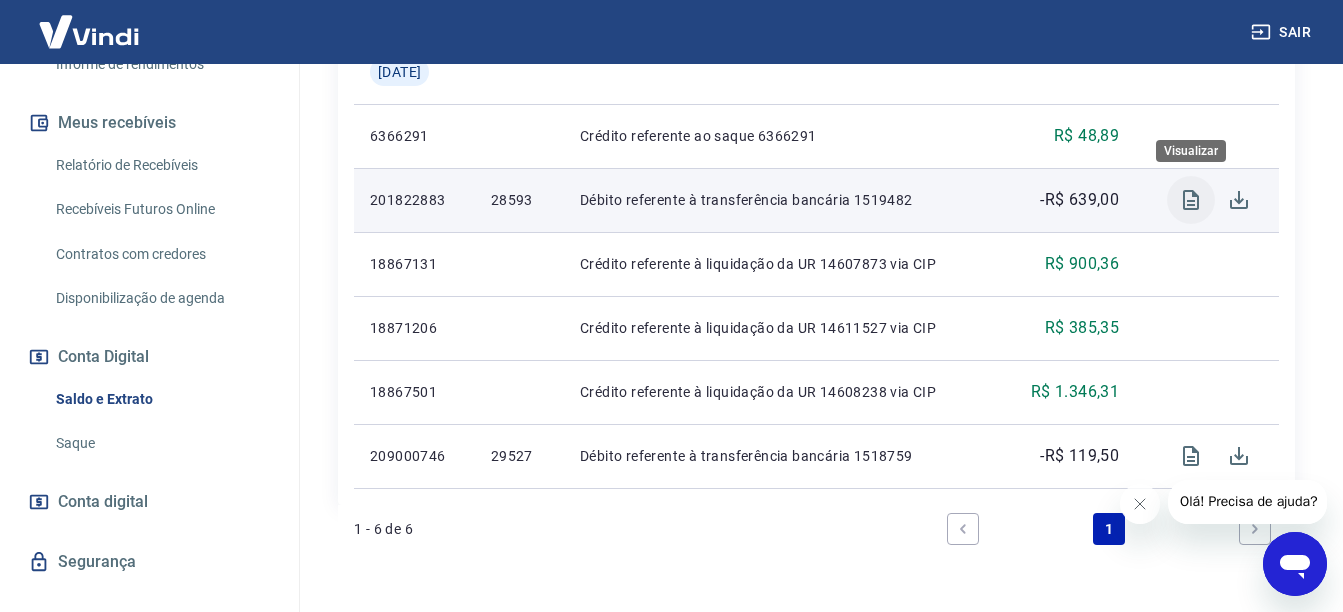 click 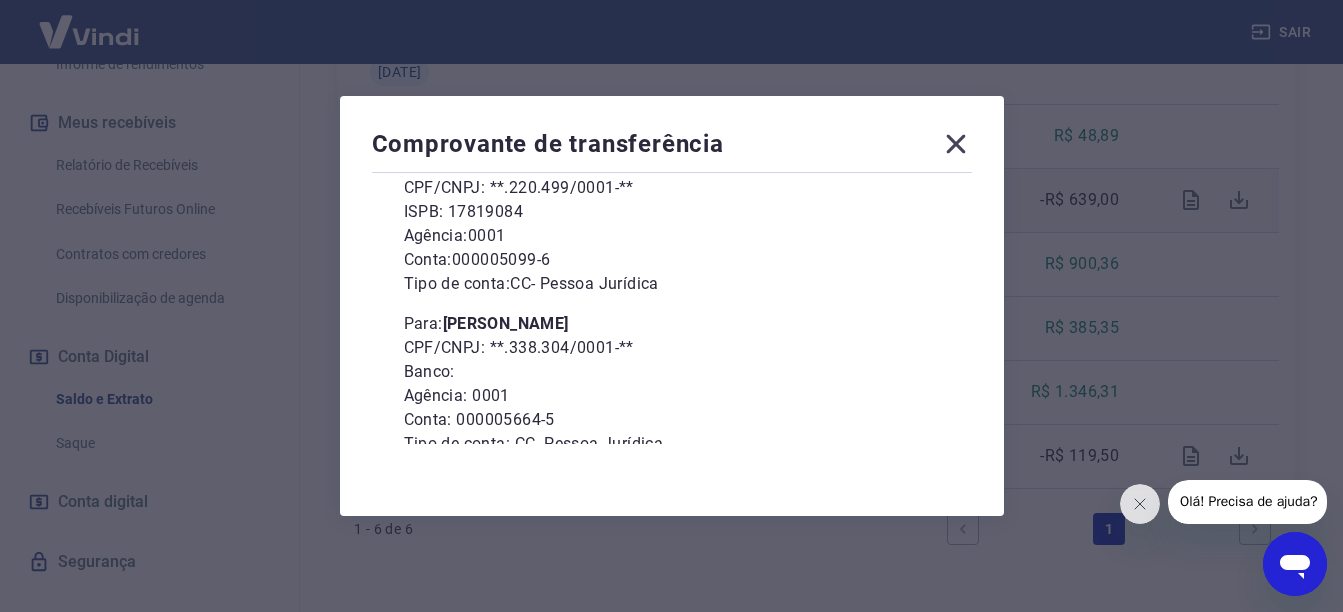 scroll, scrollTop: 268, scrollLeft: 0, axis: vertical 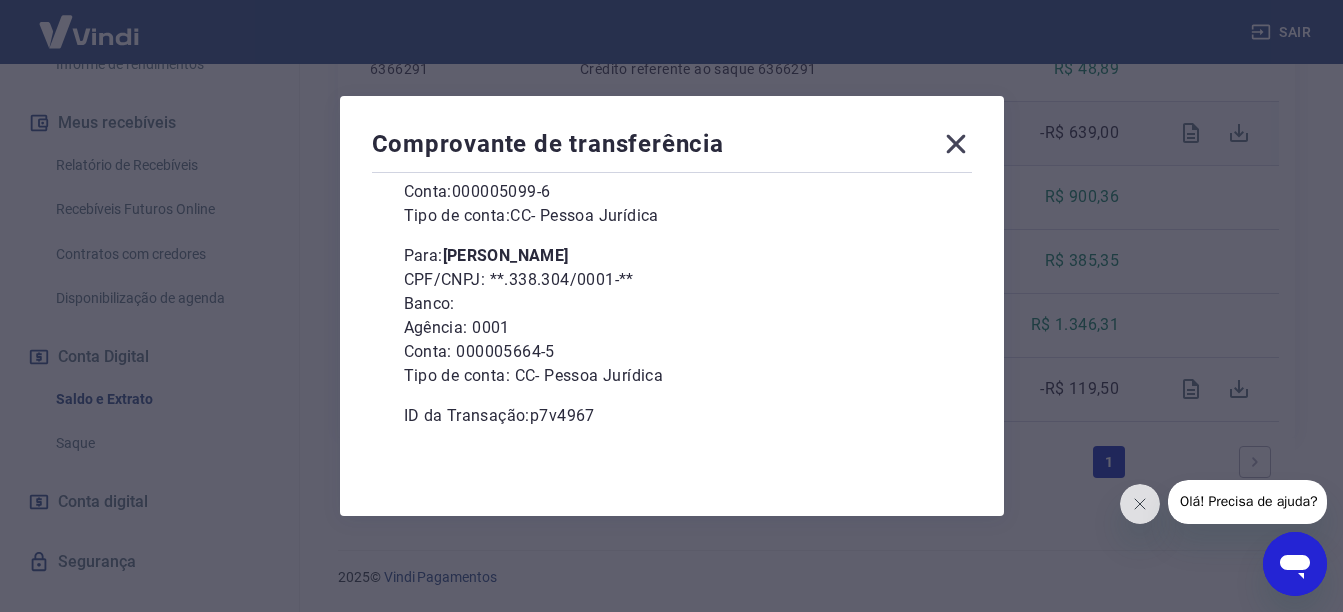 click on "Comprovante de transferência 02 de Junho de 2025, 14:53 R$ 639,00 De:  Priscila Zimmer Corso   CPF/CNPJ:   **.220.499/0001-** ISPB: 17819084   Agência:  0001   Conta:  000005099-6   Tipo de conta:  CC  -   Pessoa Jurídica   Para:  Reginaldo Dutra   CPF/CNPJ:   **.338.304/0001-** Banco:    Agência:   0001   Conta:   000005664-5   Tipo de conta:   CC  -   Pessoa Jurídica   ID da Transação:  p7v4967" at bounding box center [672, 306] 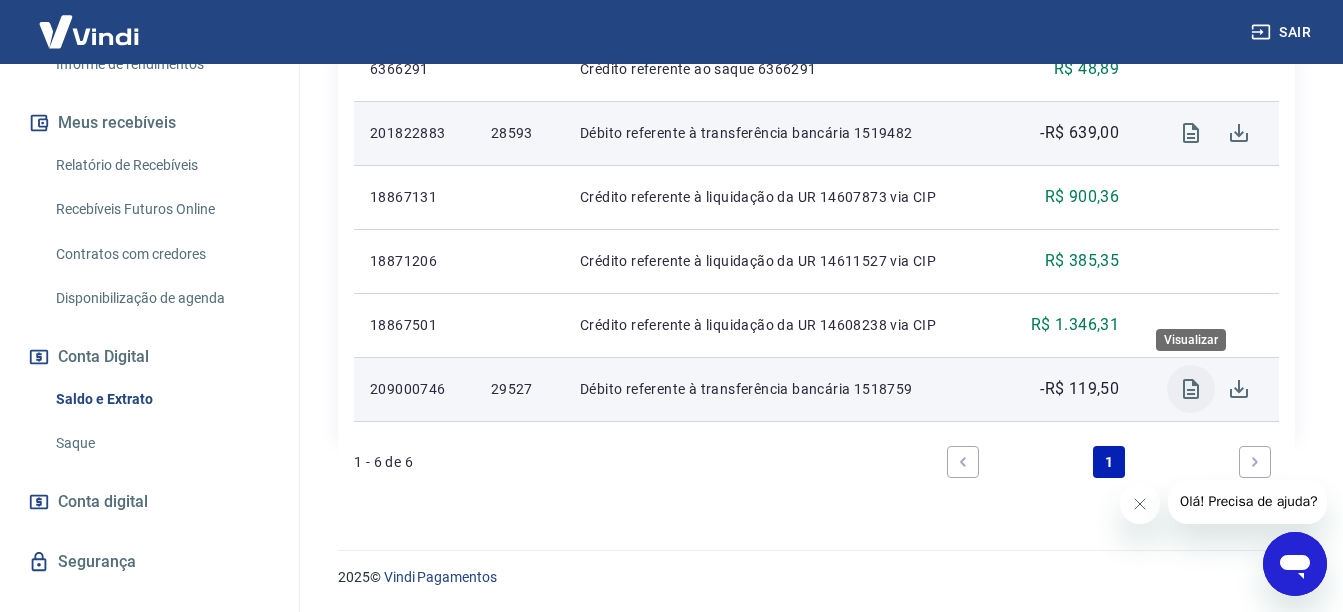 click 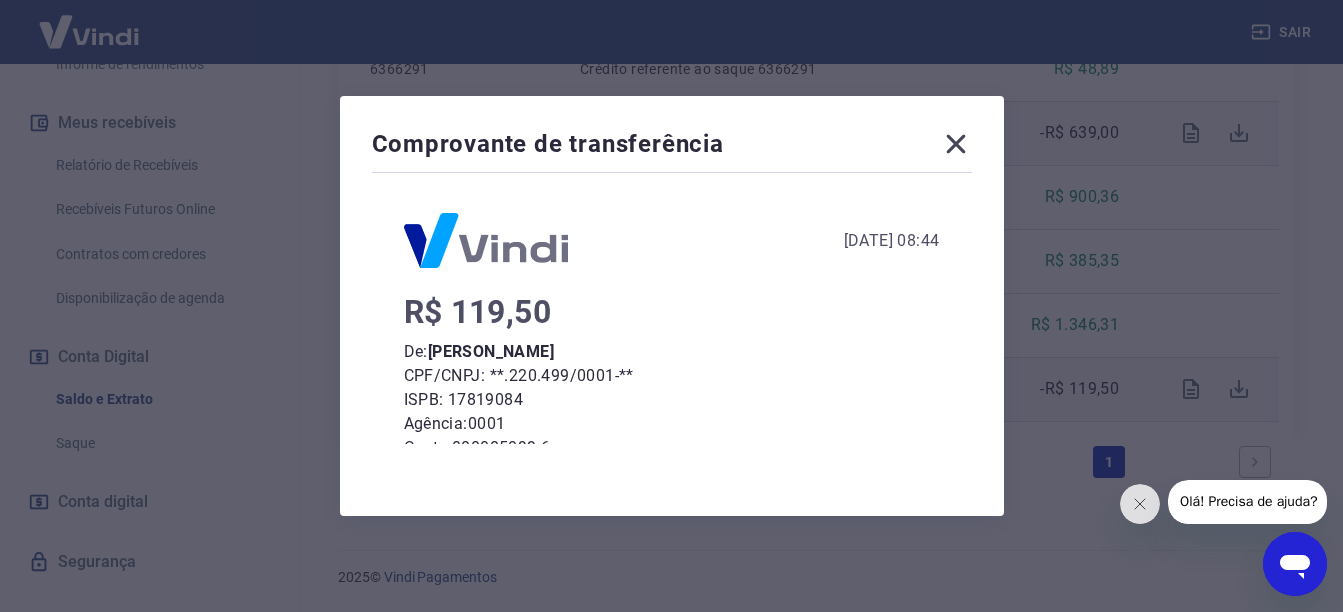 scroll, scrollTop: 0, scrollLeft: 0, axis: both 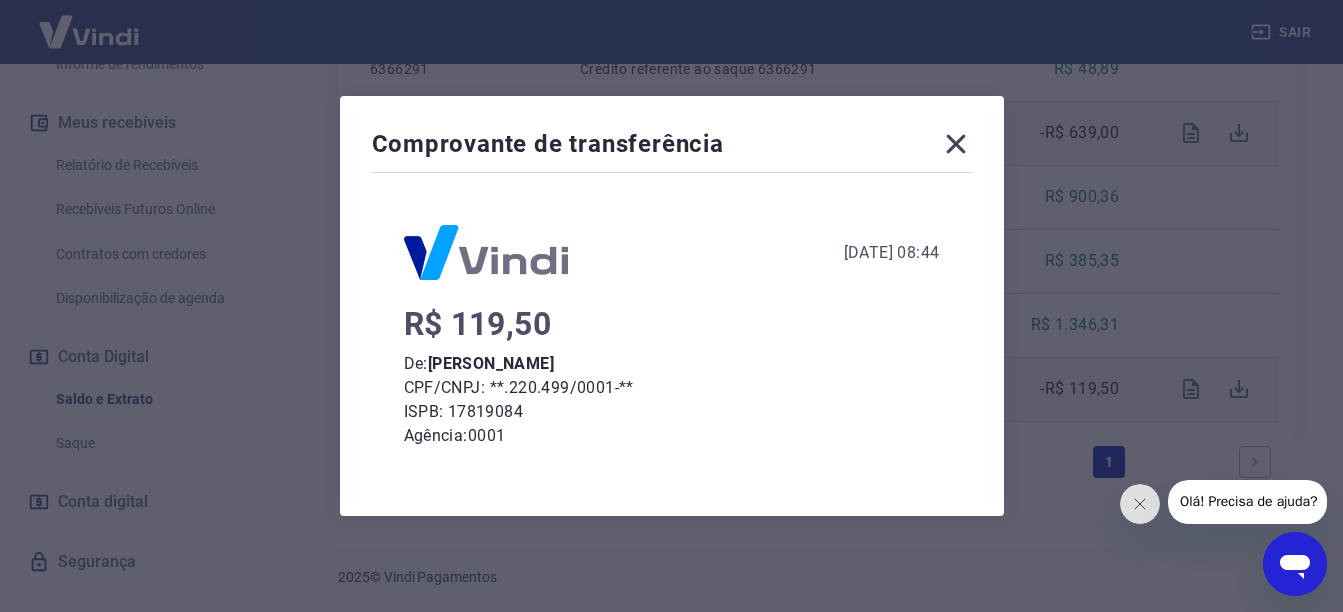 click 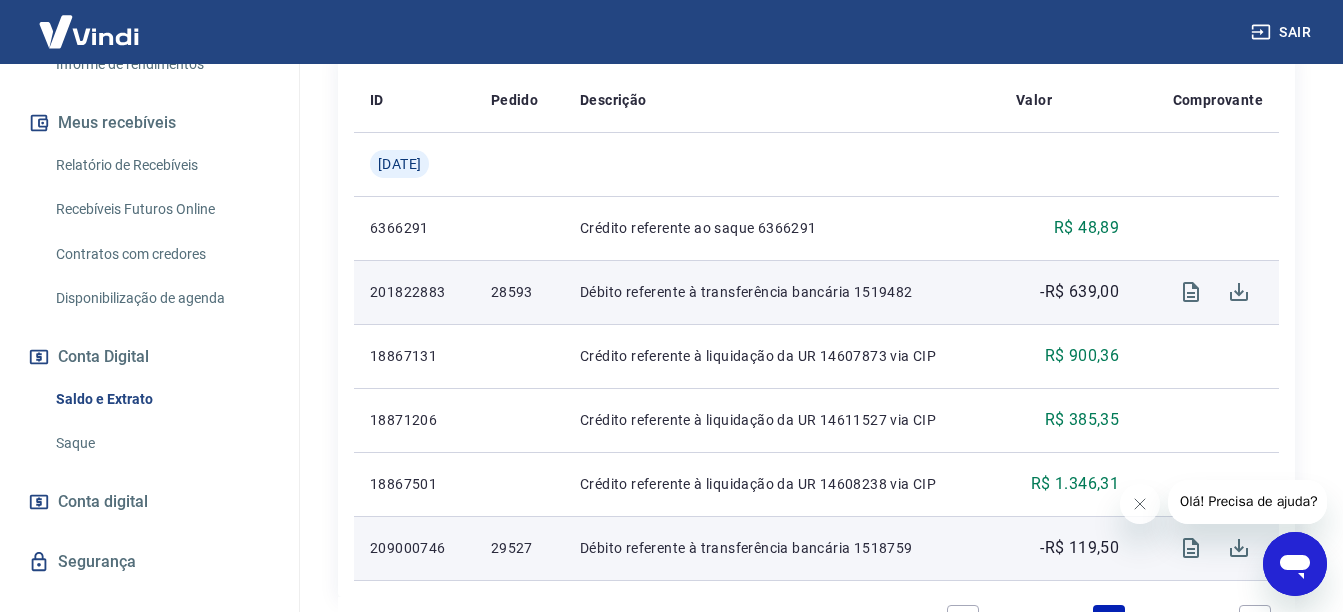 scroll, scrollTop: 450, scrollLeft: 0, axis: vertical 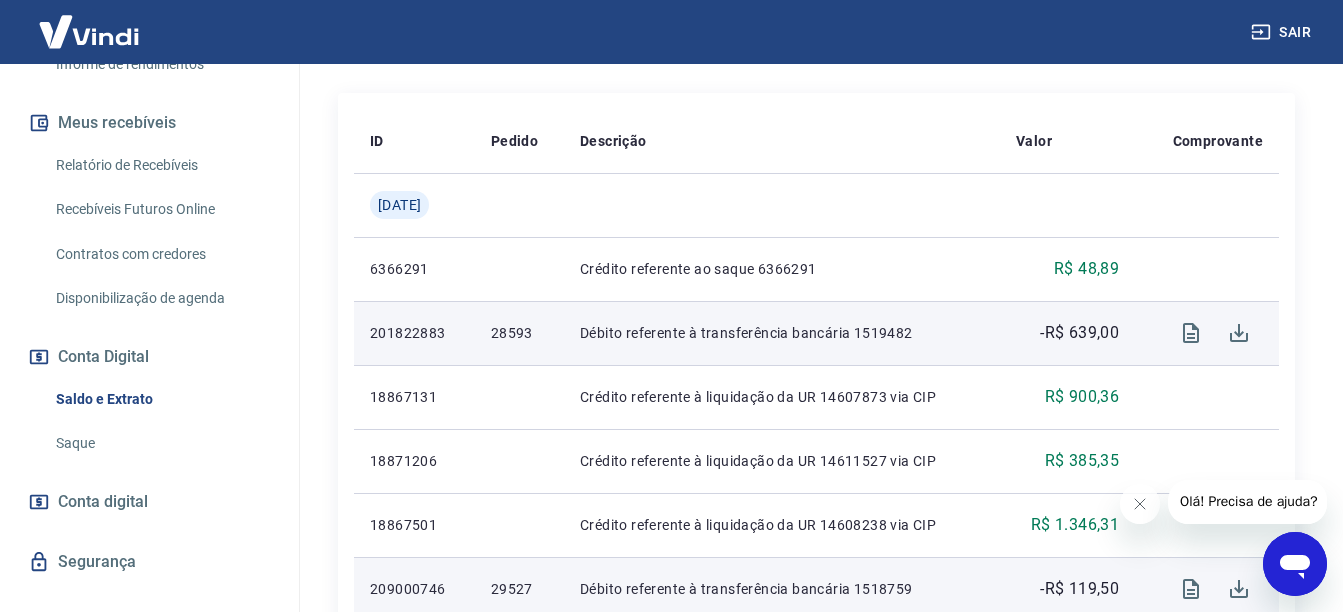 click on "28593" at bounding box center [519, 333] 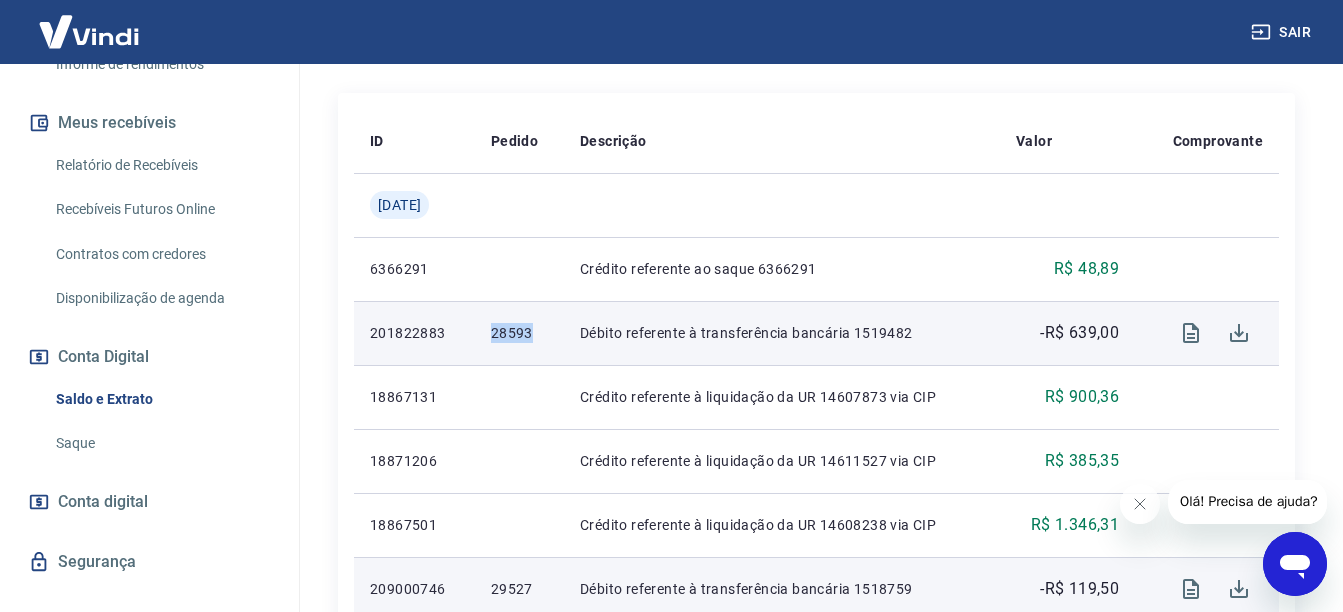 click on "28593" at bounding box center [519, 333] 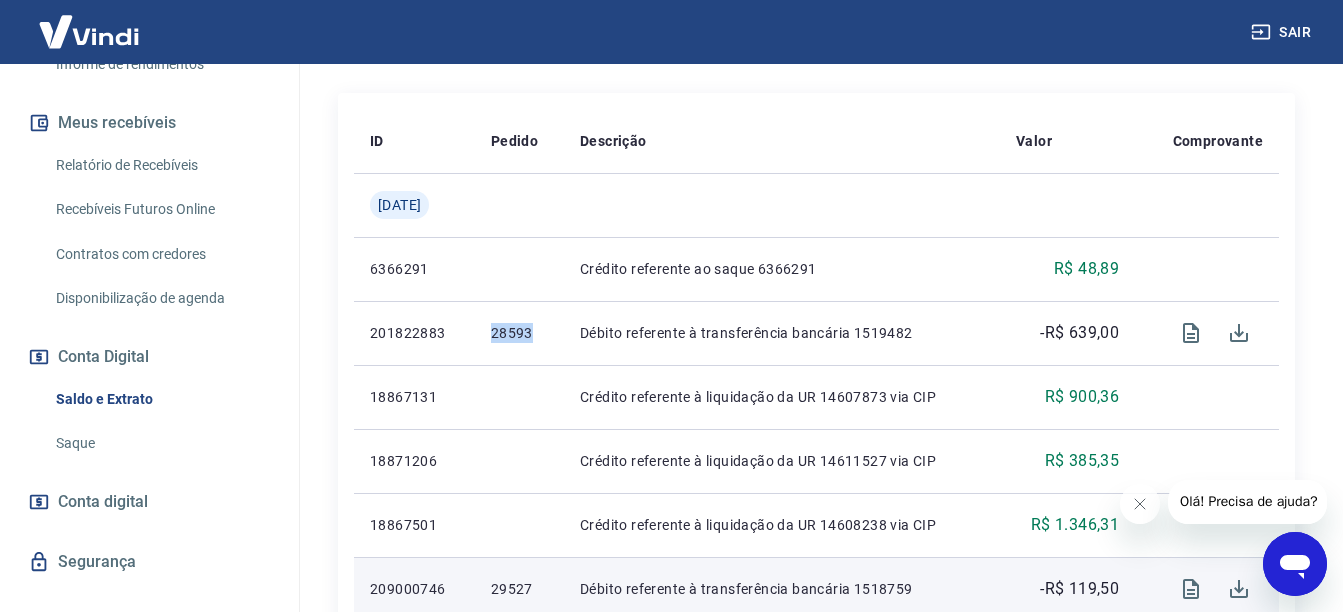 click at bounding box center [89, 31] 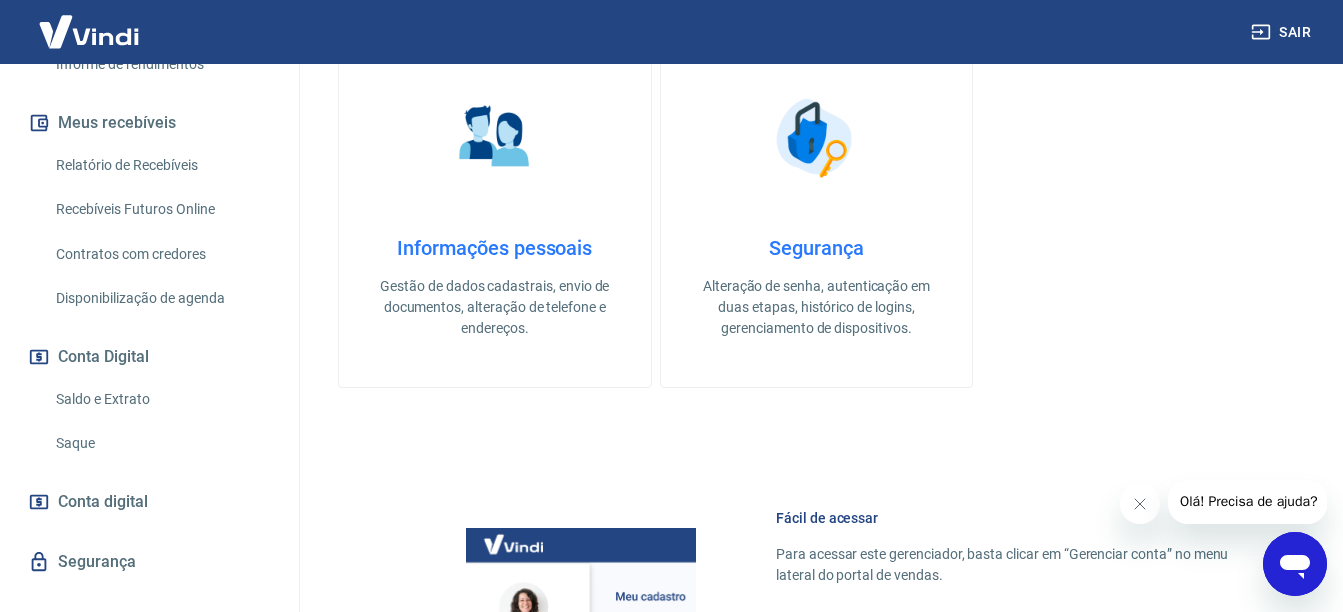click at bounding box center [89, 31] 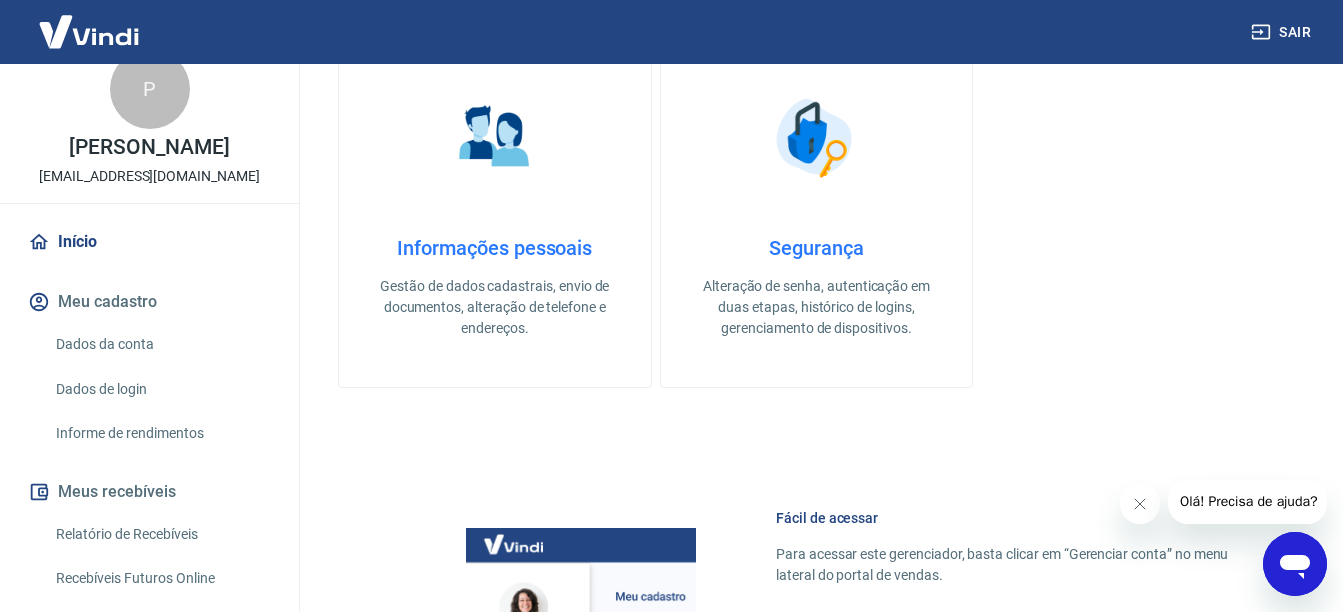 scroll, scrollTop: 0, scrollLeft: 0, axis: both 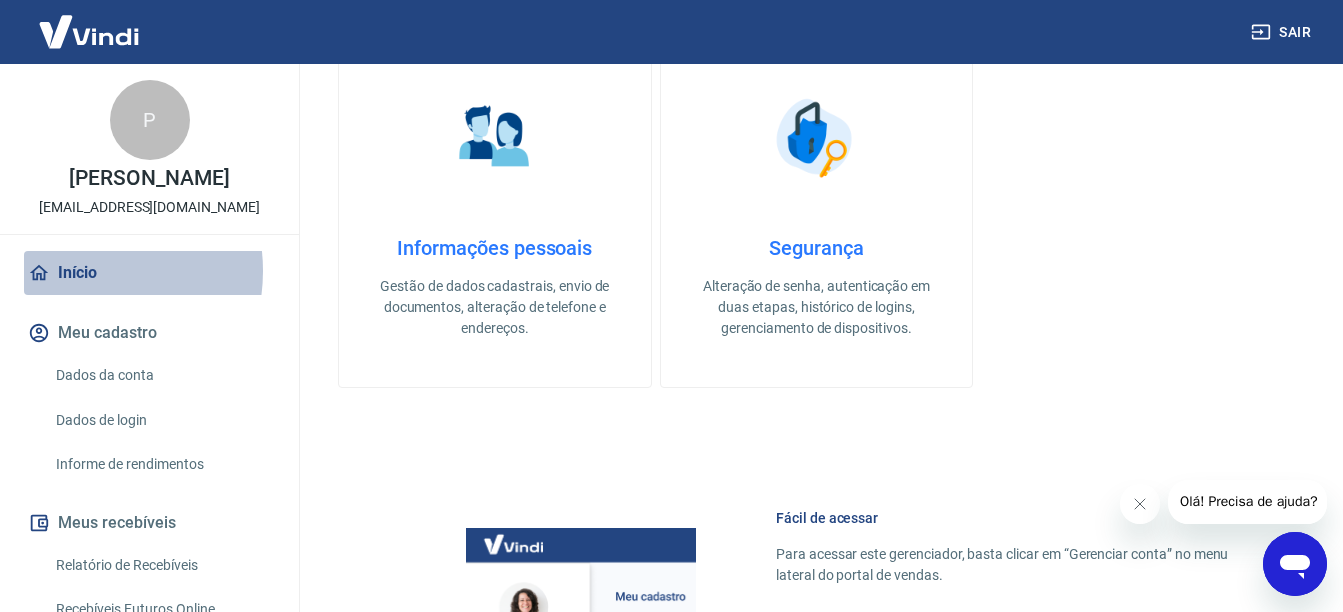 click on "Início" at bounding box center (149, 273) 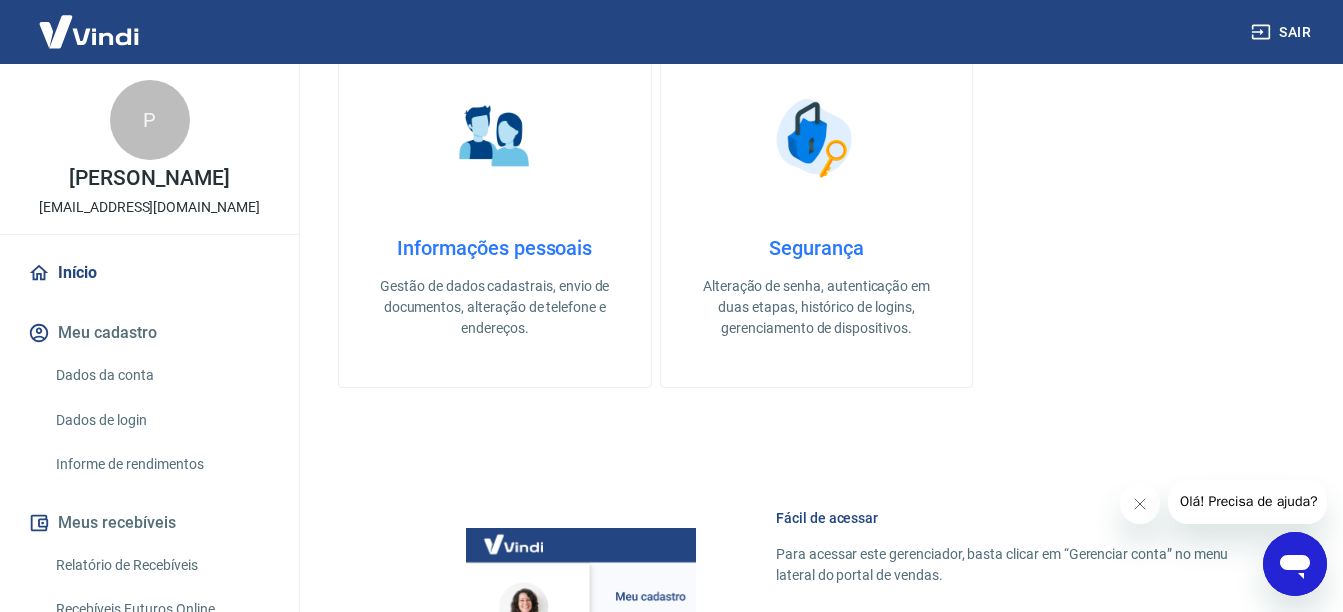 click on "P" at bounding box center [150, 120] 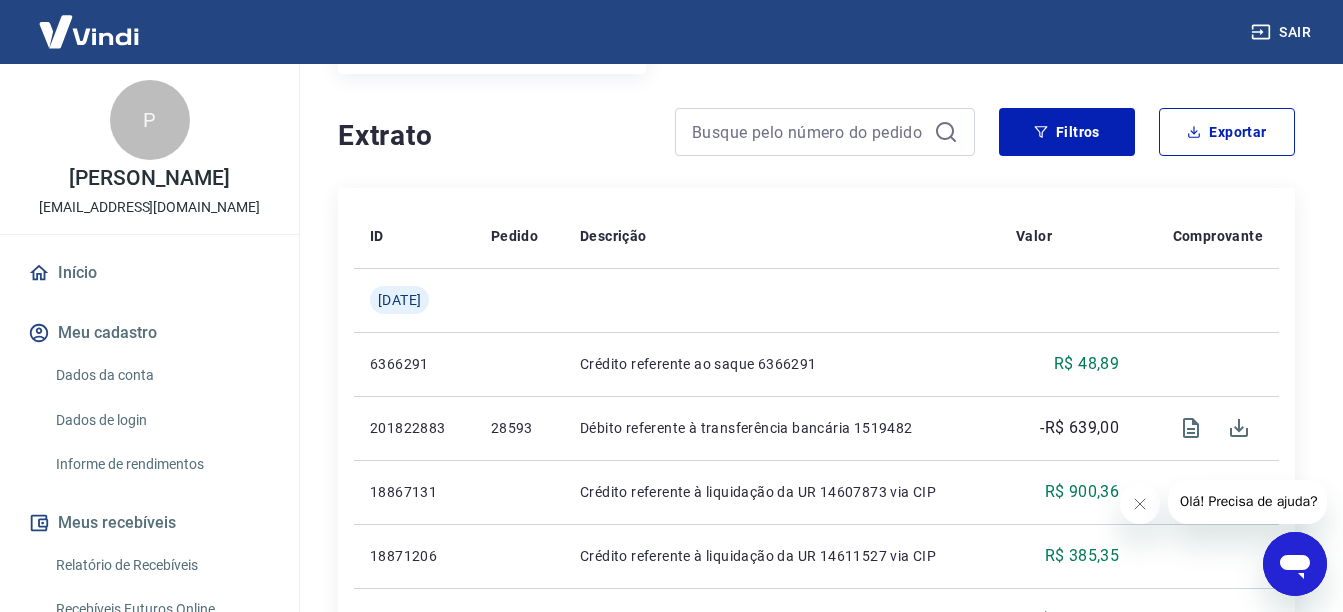 scroll, scrollTop: 500, scrollLeft: 0, axis: vertical 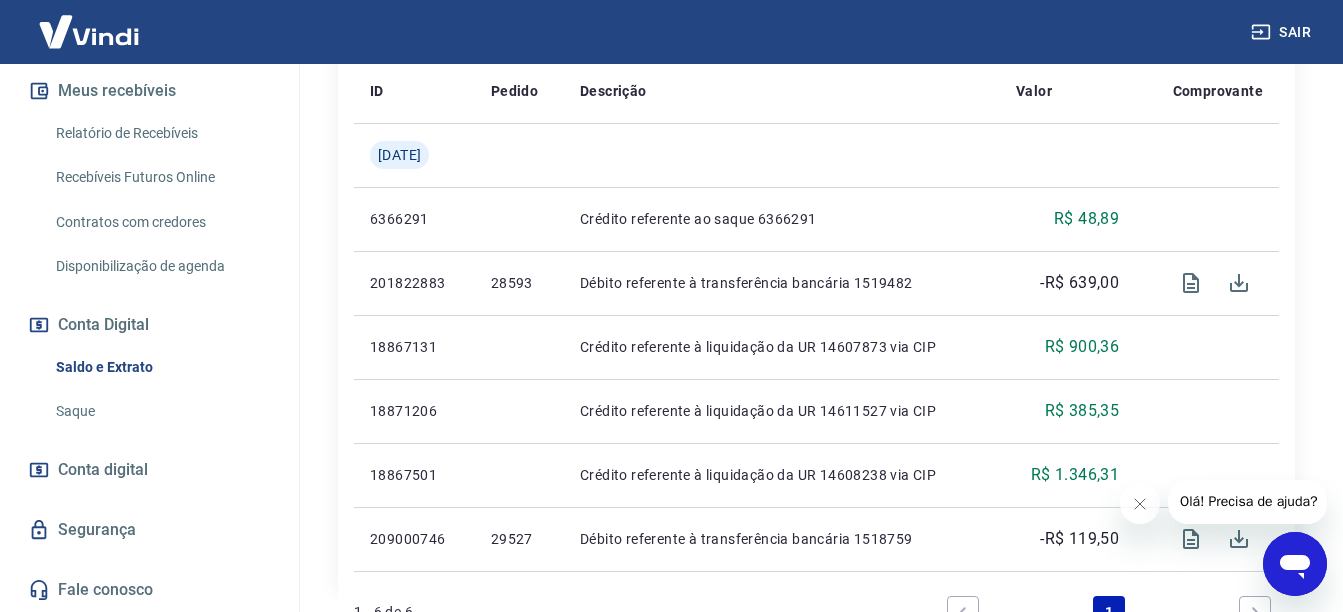 click on "Conta digital" at bounding box center (103, 470) 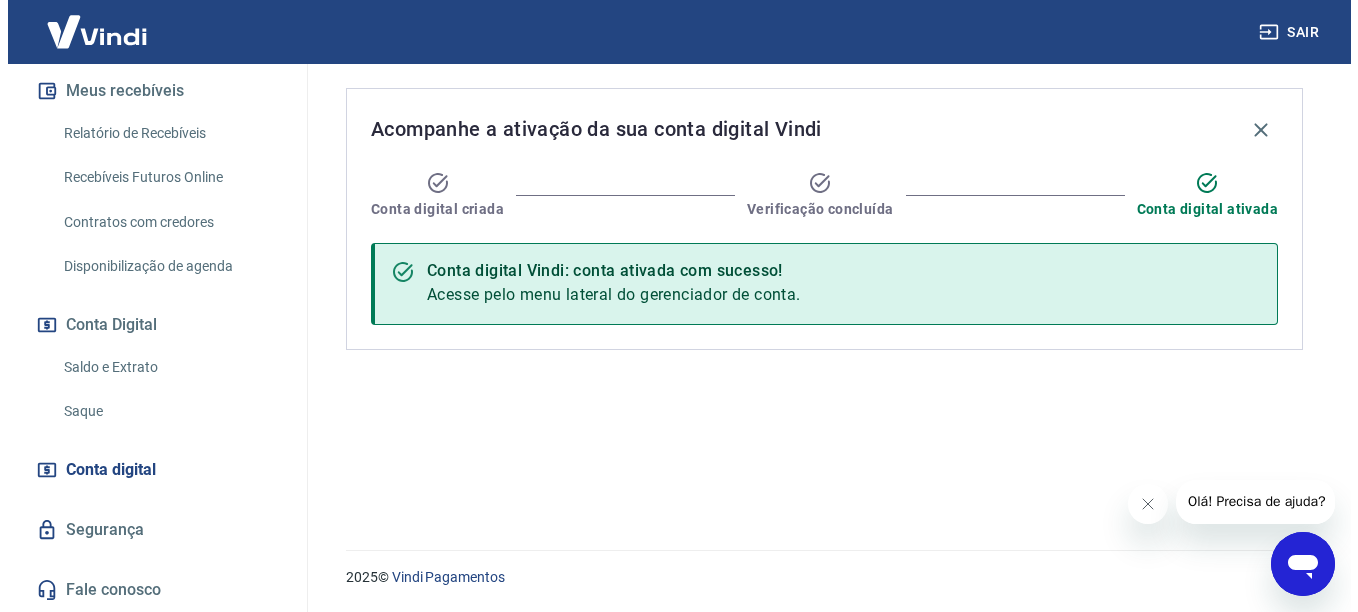scroll, scrollTop: 0, scrollLeft: 0, axis: both 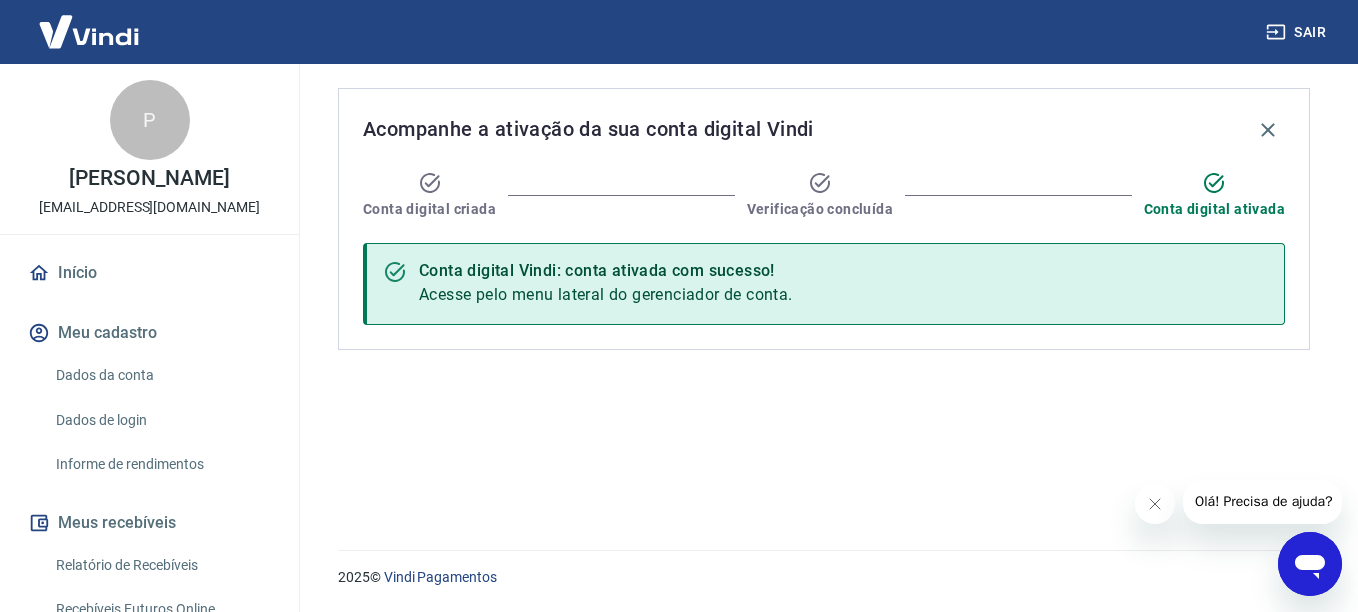 click on "P" at bounding box center [150, 120] 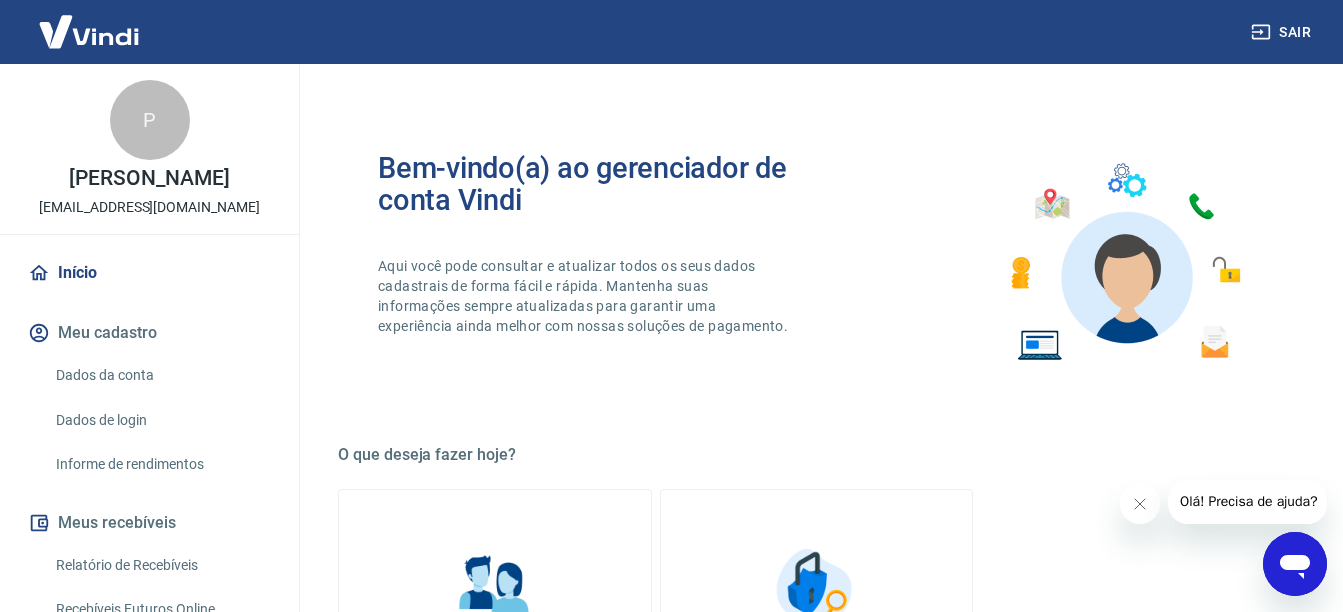 click on "Bem-vindo(a) ao gerenciador de conta Vindi Aqui você pode consultar e atualizar todos os seus dados cadastrais de forma fácil e rápida. Mantenha suas informações sempre atualizadas para garantir uma experiência ainda melhor com nossas soluções de pagamento. O que deseja fazer hoje? Informações pessoais Gestão de dados cadastrais, envio de documentos, alteração de telefone e endereços. Segurança Alteração de senha, autenticação em duas etapas, histórico de logins, gerenciamento de dispositivos. Fácil de acessar Para acessar este gerenciador, basta clicar em “Gerenciar conta” no menu lateral do portal de vendas. Retorne para o portal de vendas Você poderá retornar para o portal de vendas através das seguintes maneiras: - parte inferior do menu lateral - rodapé desta página Acesso rápido Portal Intermediador Gerencie suas vendas online. Acessar Portal Maquininha Gerencie suas vendas física. Acessar" at bounding box center [816, 809] 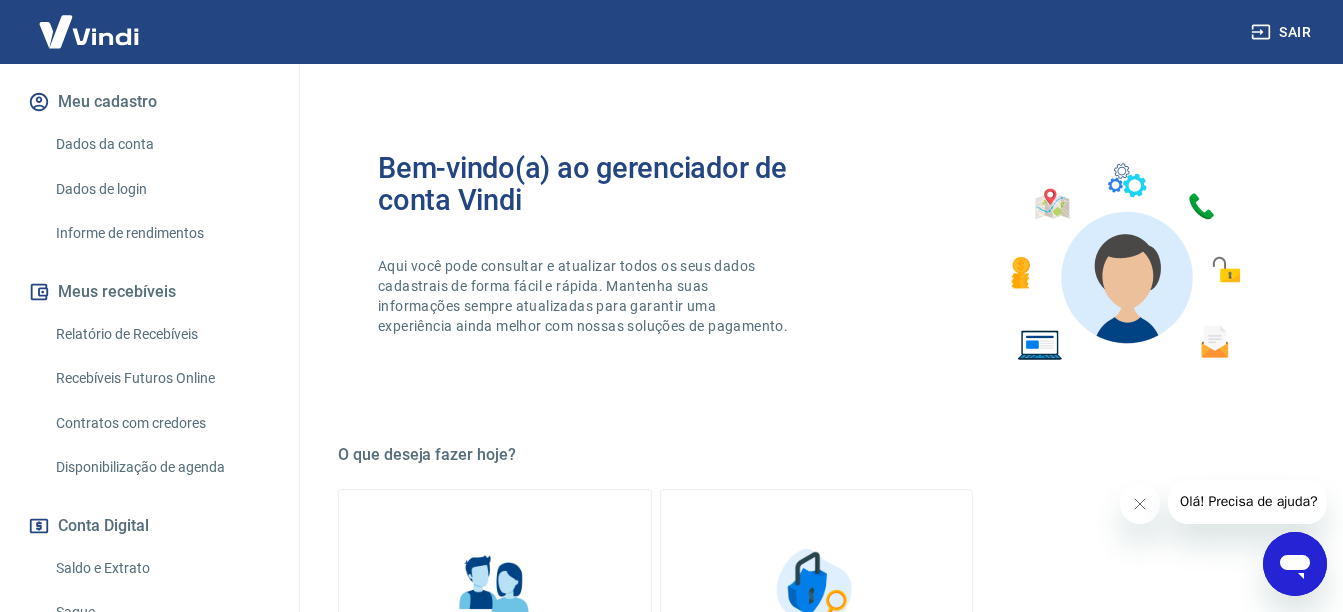 scroll, scrollTop: 233, scrollLeft: 0, axis: vertical 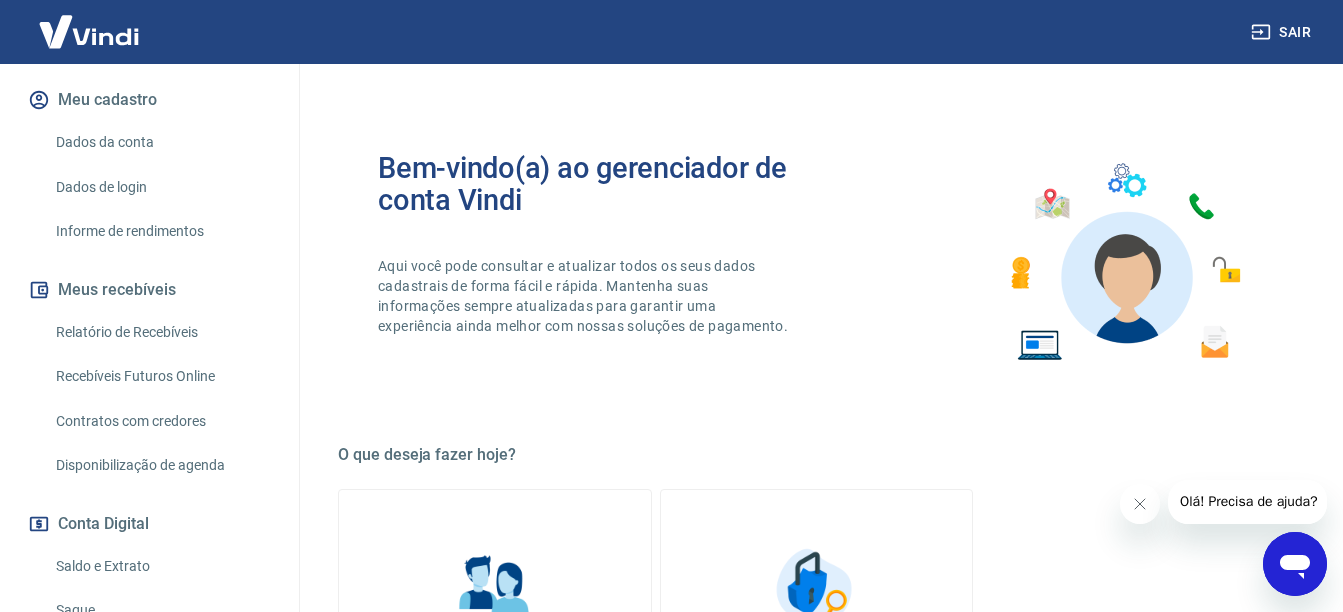 click on "Relatório de Recebíveis" at bounding box center [161, 332] 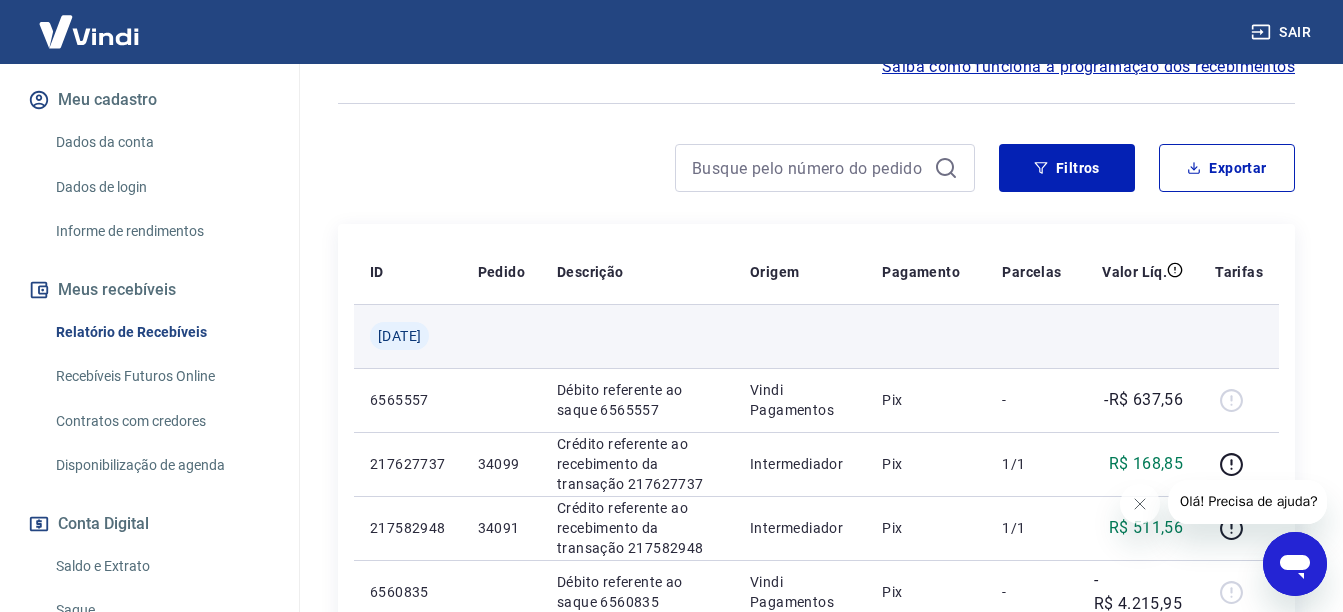 scroll, scrollTop: 300, scrollLeft: 0, axis: vertical 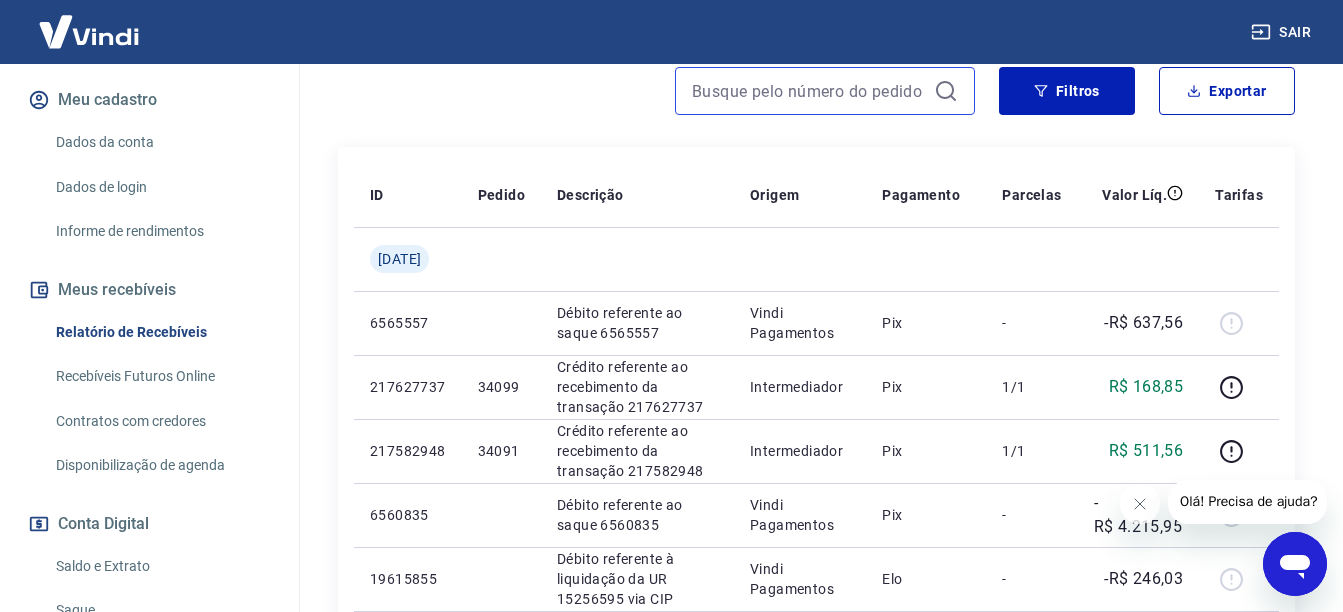 click at bounding box center [809, 91] 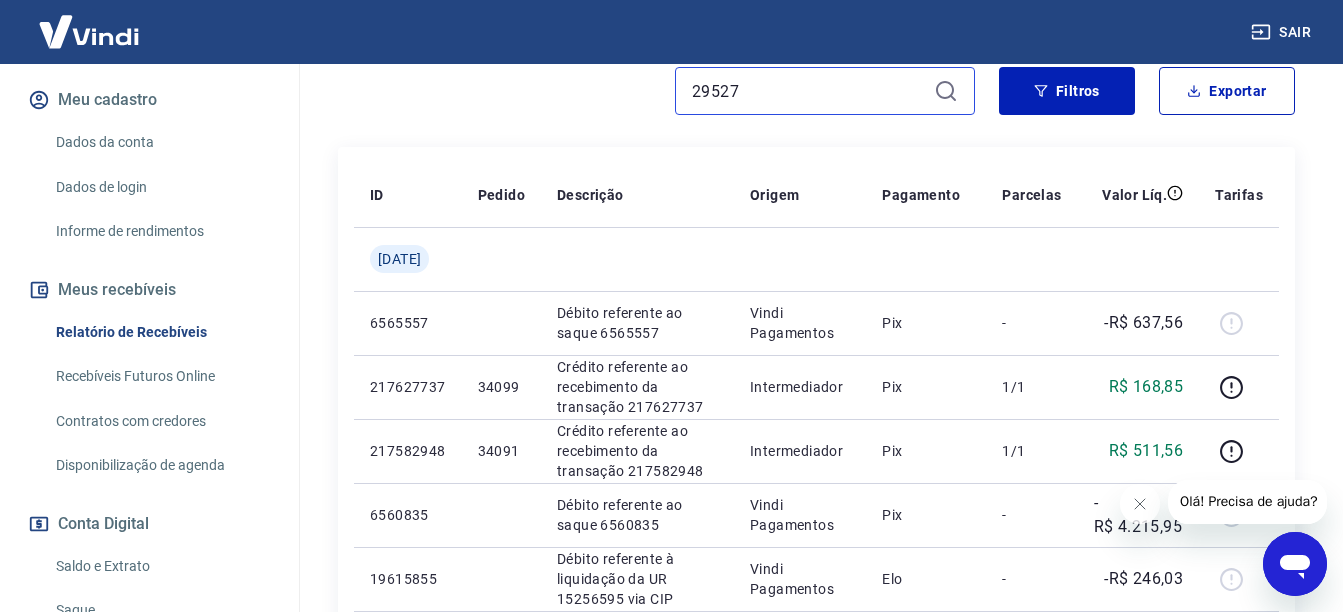 type on "29527" 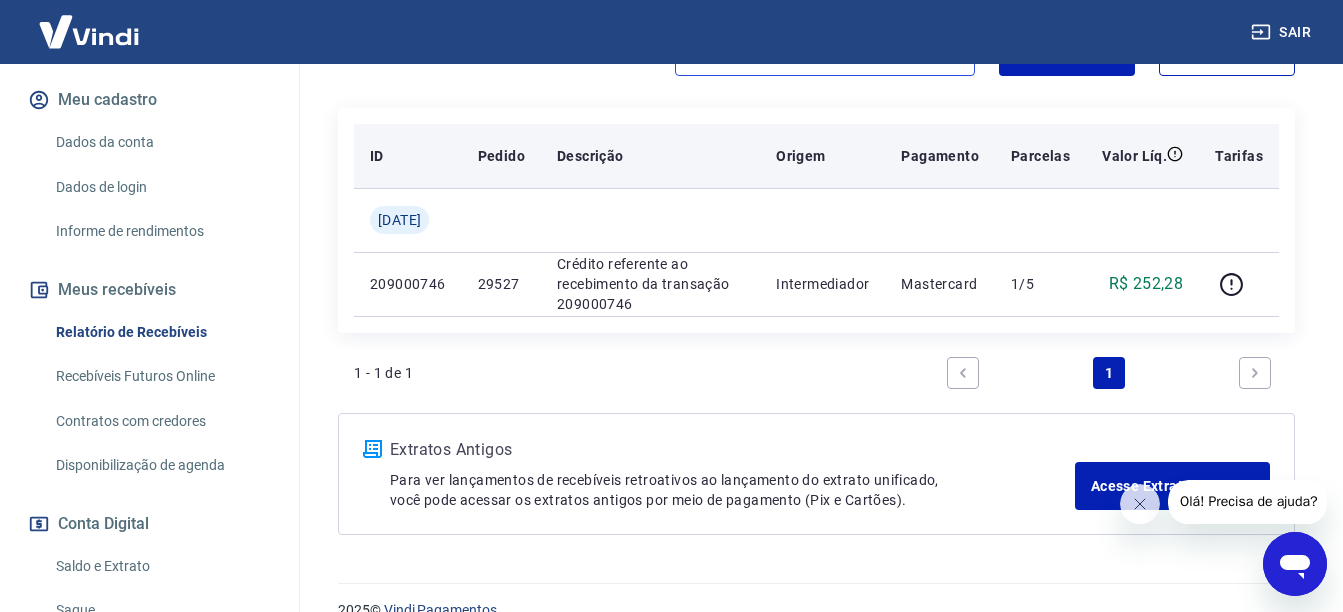 scroll, scrollTop: 372, scrollLeft: 0, axis: vertical 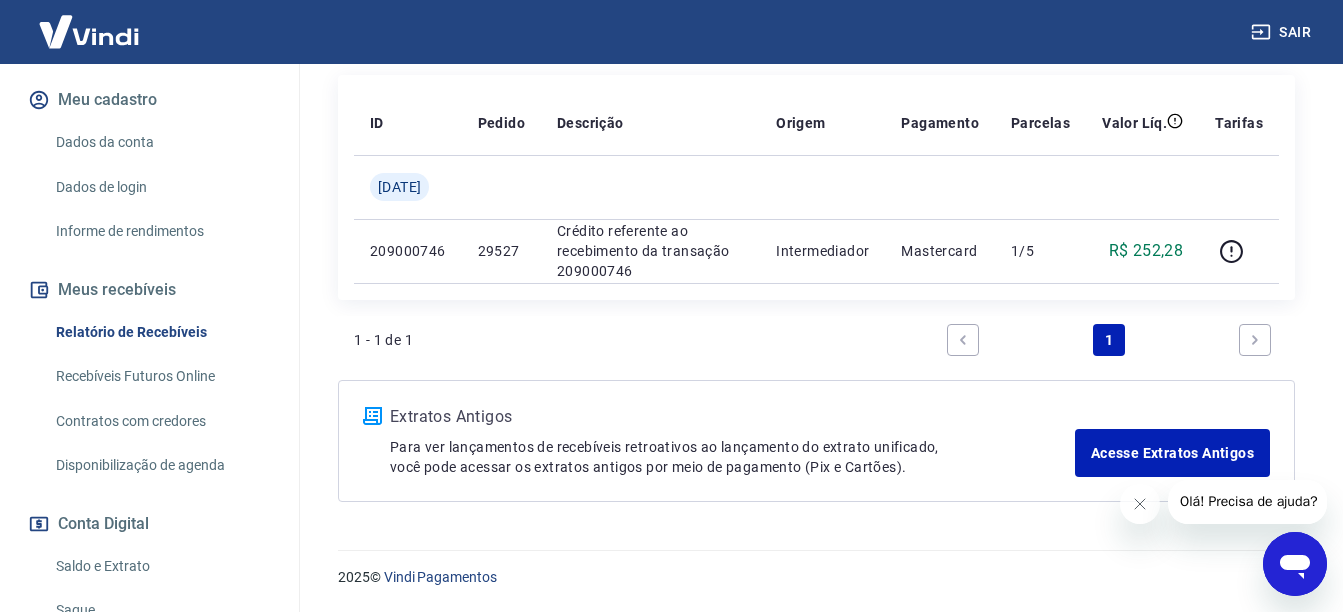 click on "Saldo e Extrato" at bounding box center [161, 566] 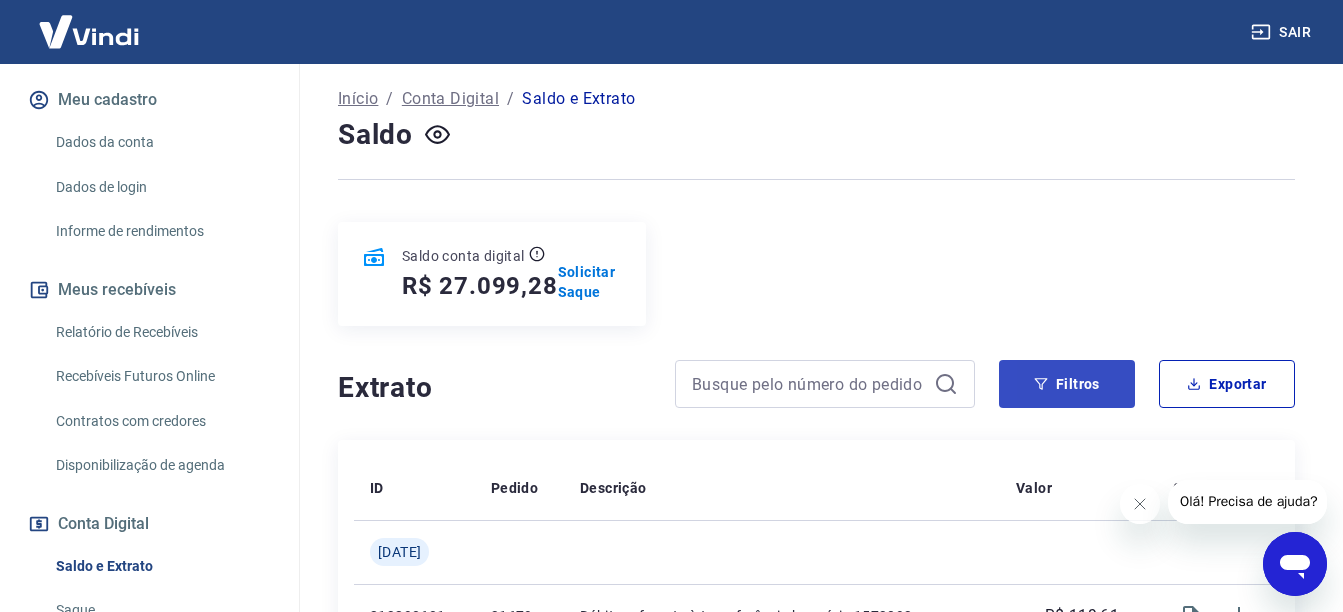scroll, scrollTop: 100, scrollLeft: 0, axis: vertical 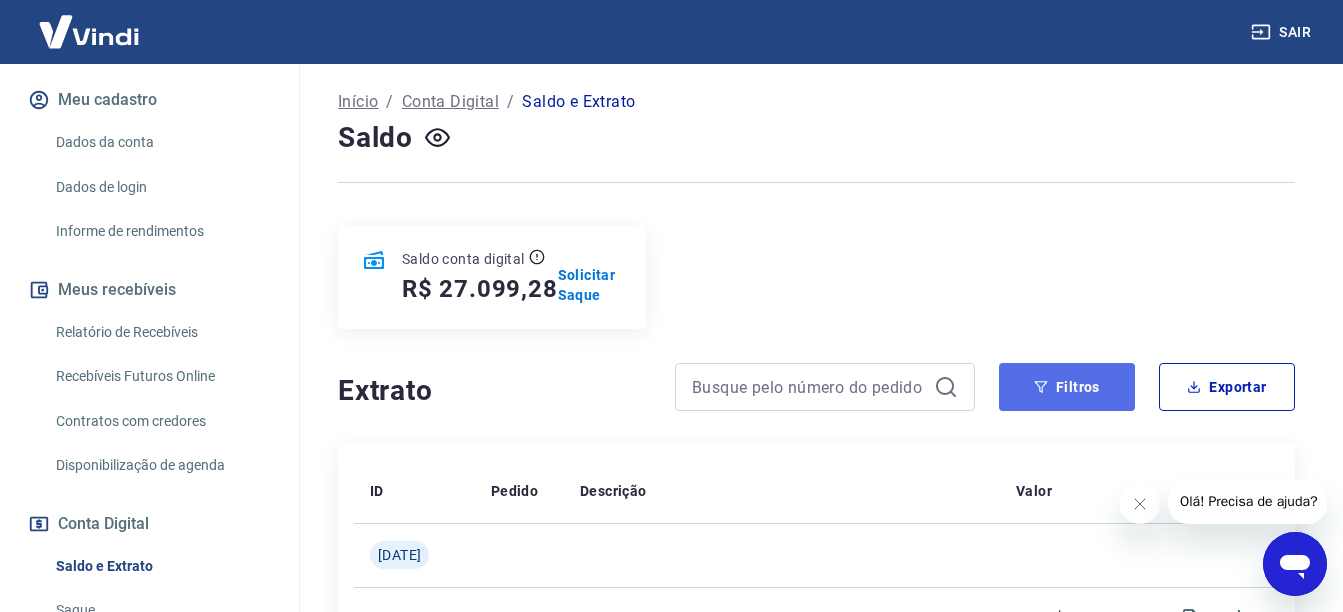 click 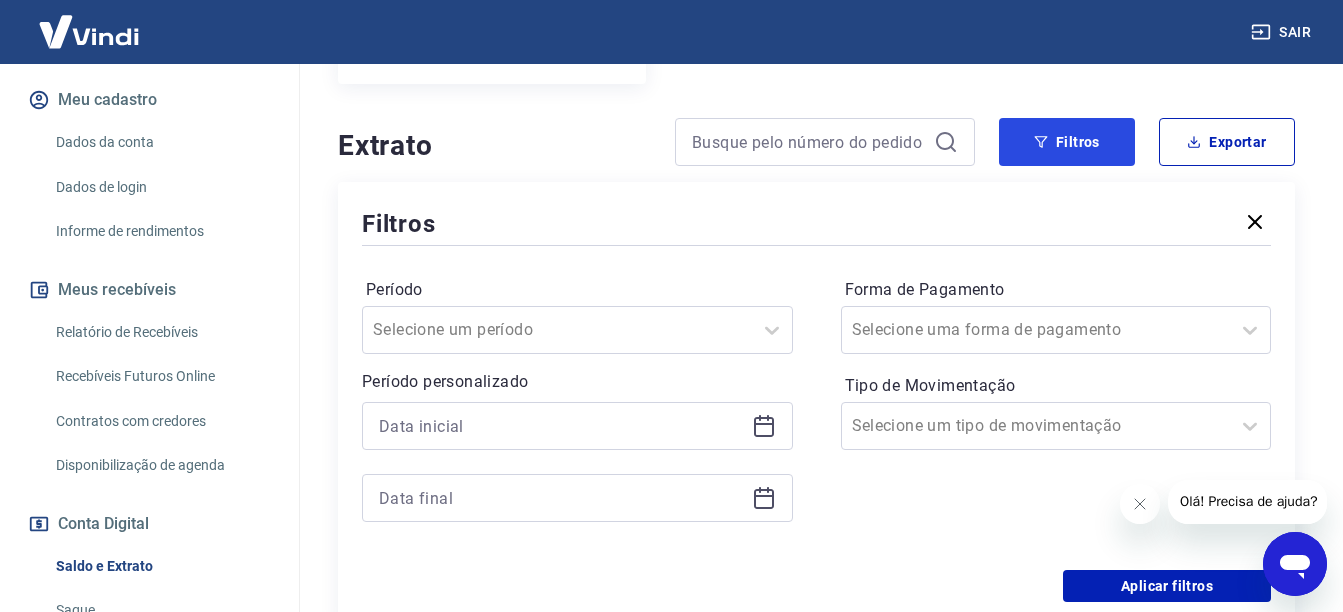 scroll, scrollTop: 400, scrollLeft: 0, axis: vertical 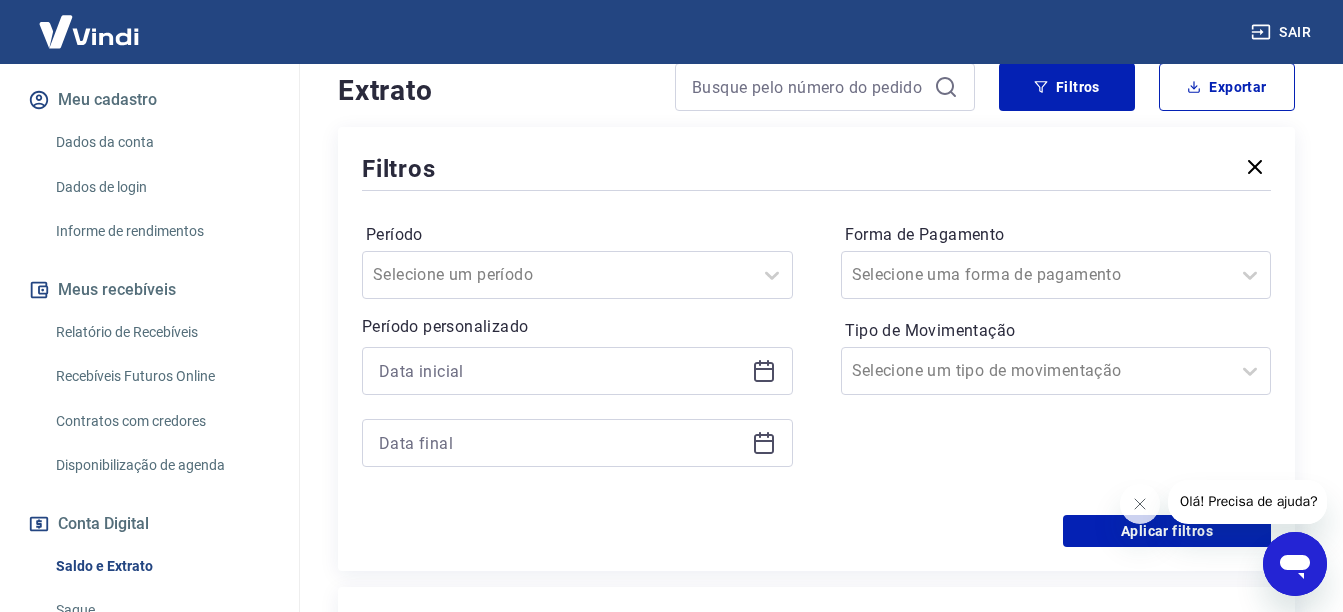 click at bounding box center [577, 371] 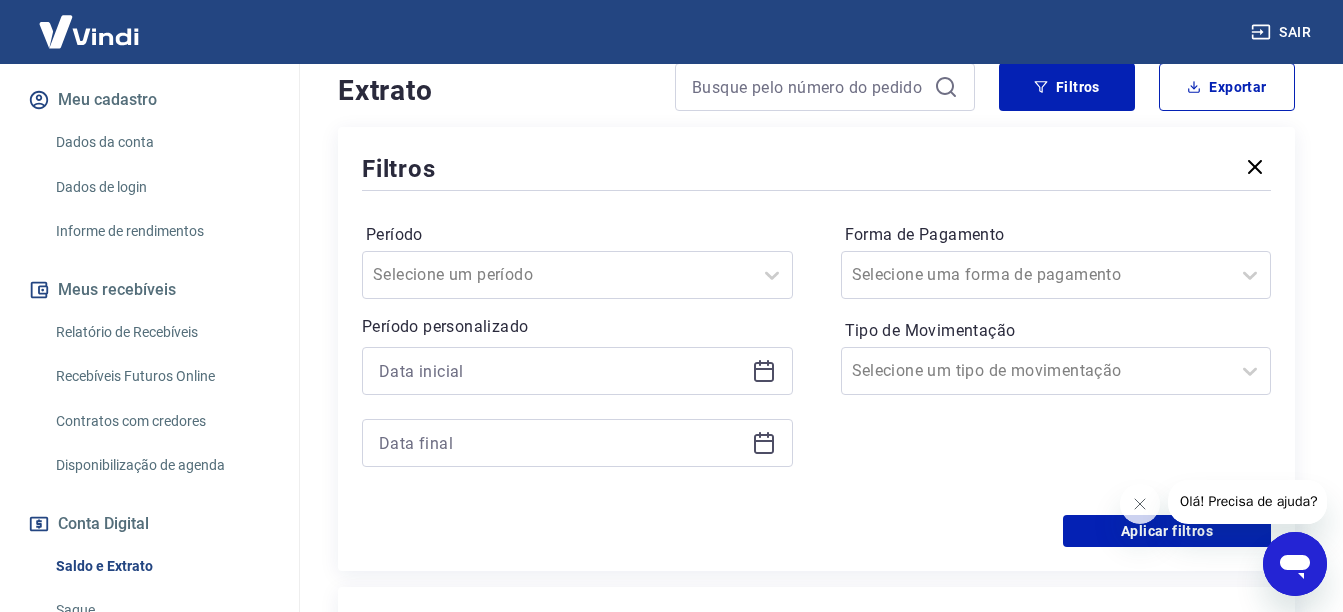 click 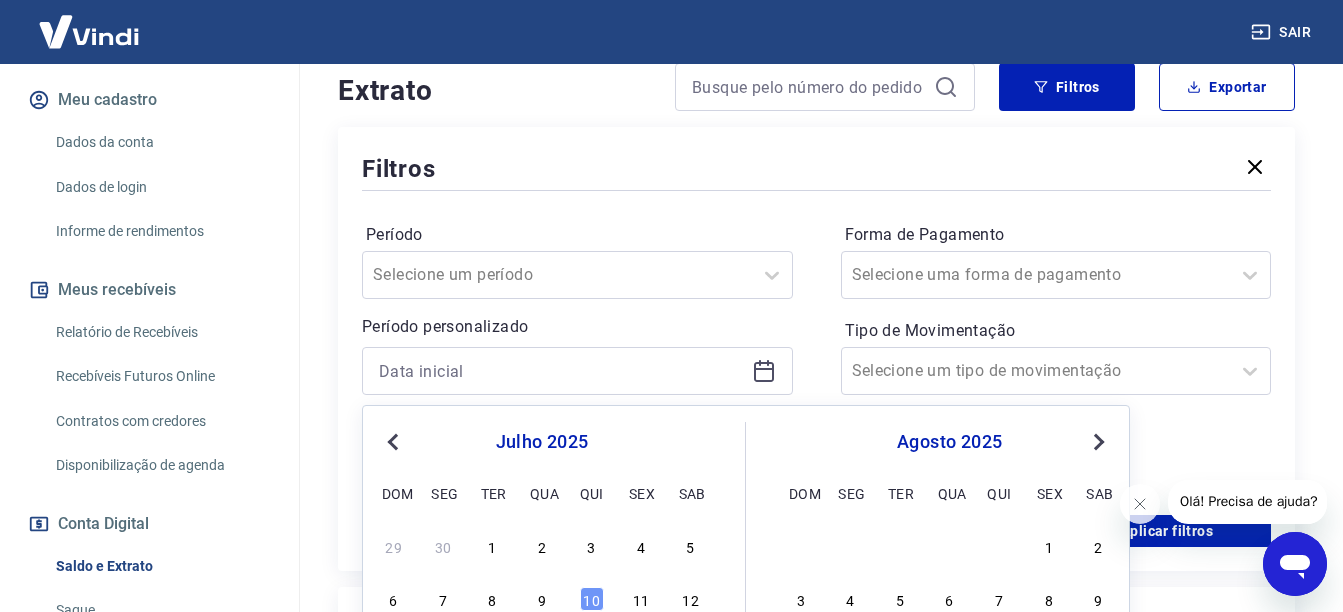 click on "Previous Month" at bounding box center [393, 442] 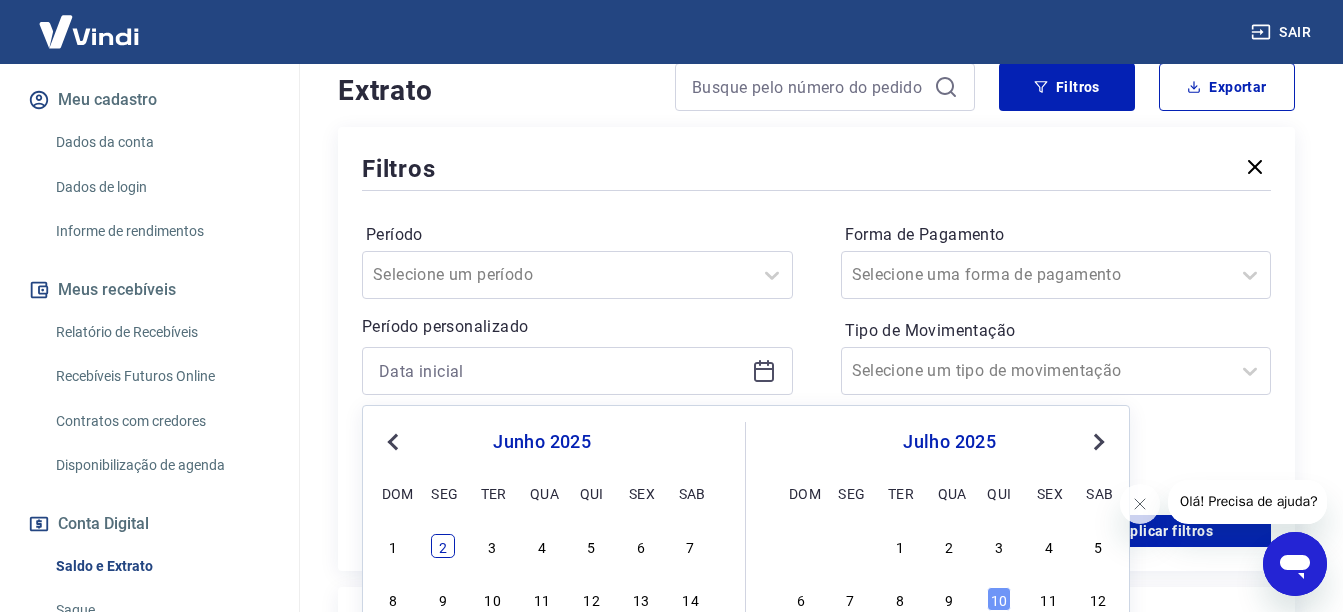 click on "2" at bounding box center [443, 546] 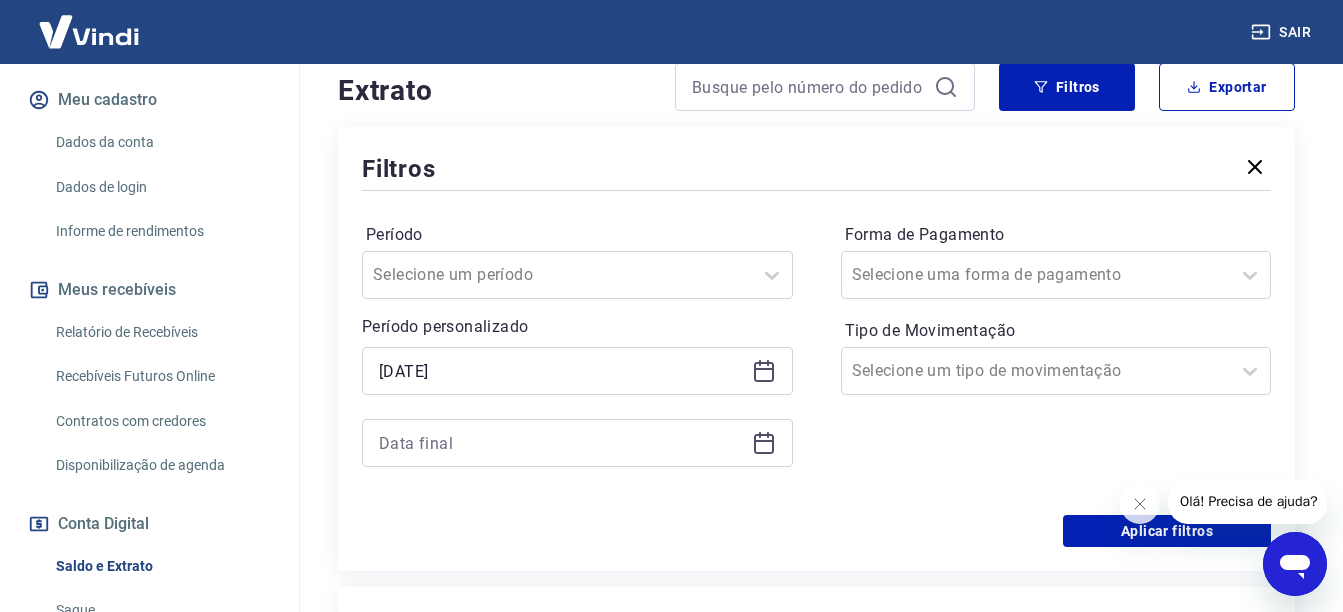 click 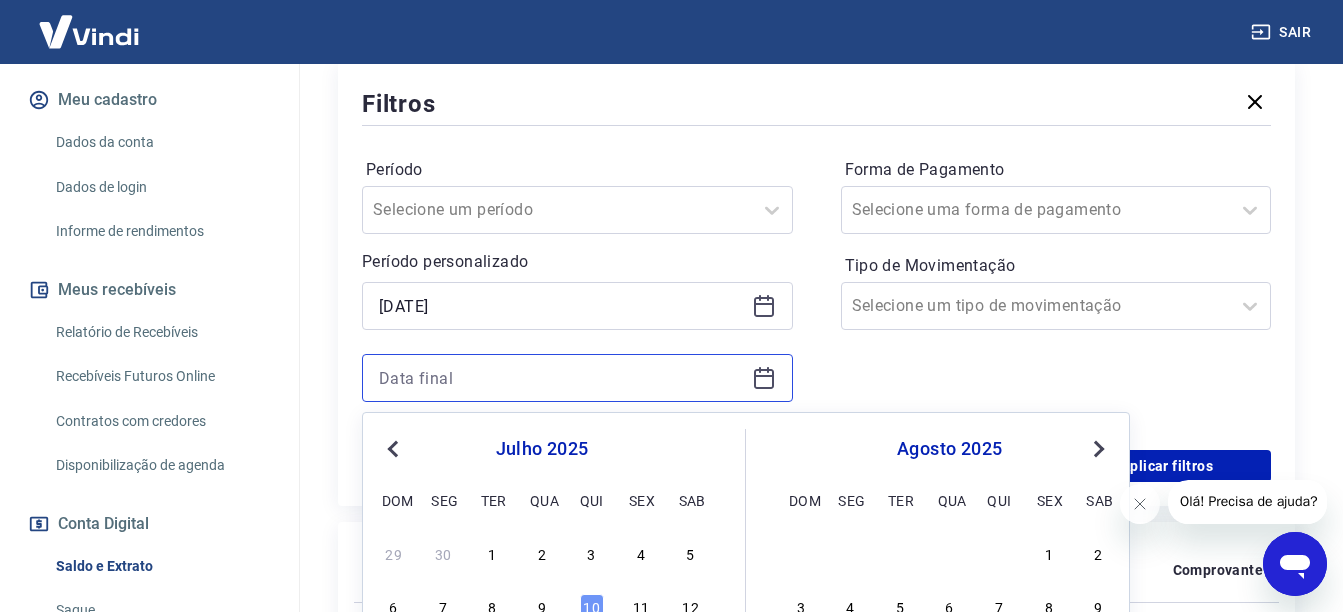 scroll, scrollTop: 500, scrollLeft: 0, axis: vertical 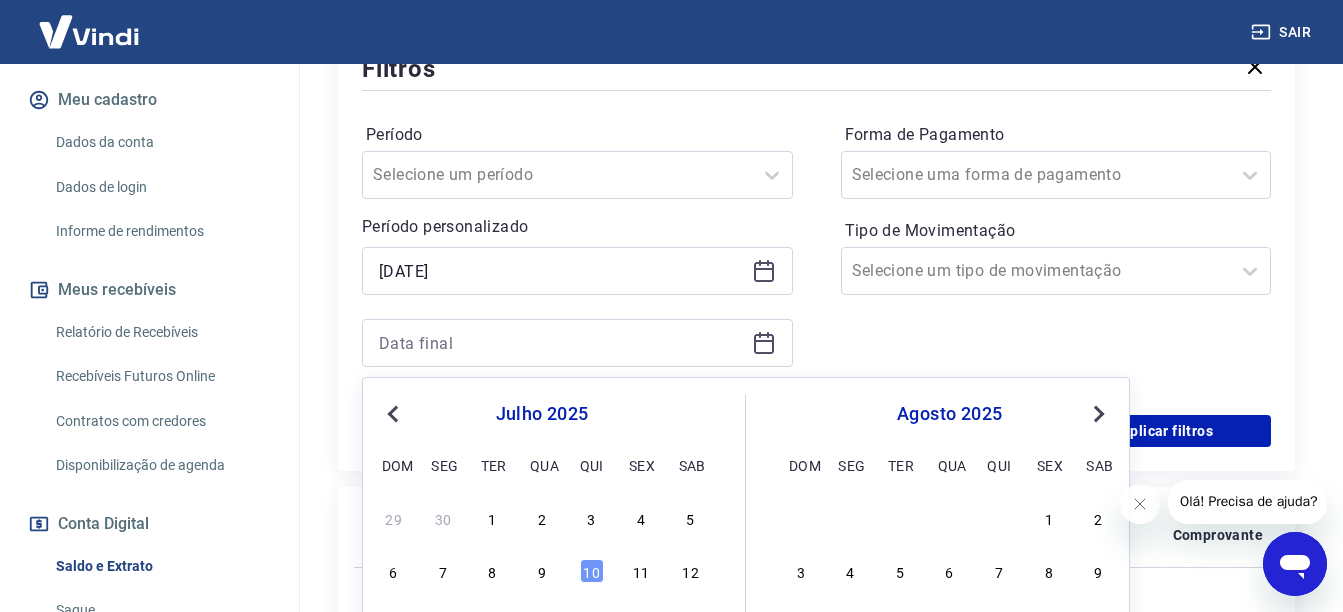 click on "Previous Month" at bounding box center (393, 414) 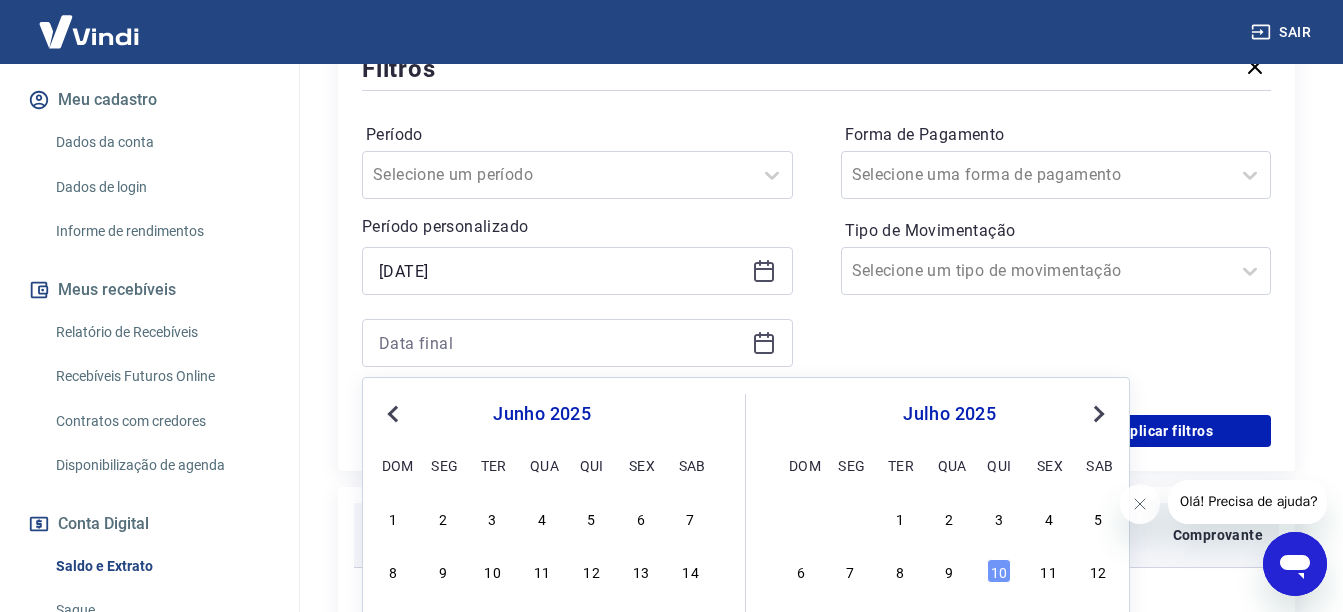 drag, startPoint x: 451, startPoint y: 525, endPoint x: 467, endPoint y: 525, distance: 16 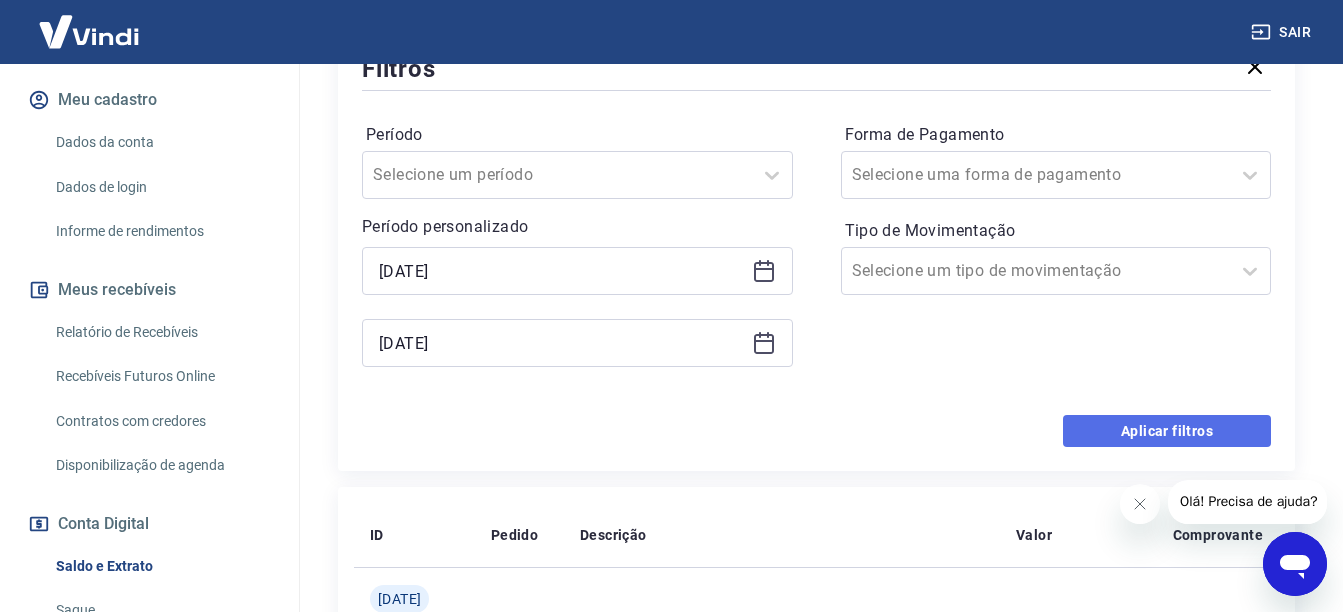 click on "Aplicar filtros" at bounding box center [1167, 431] 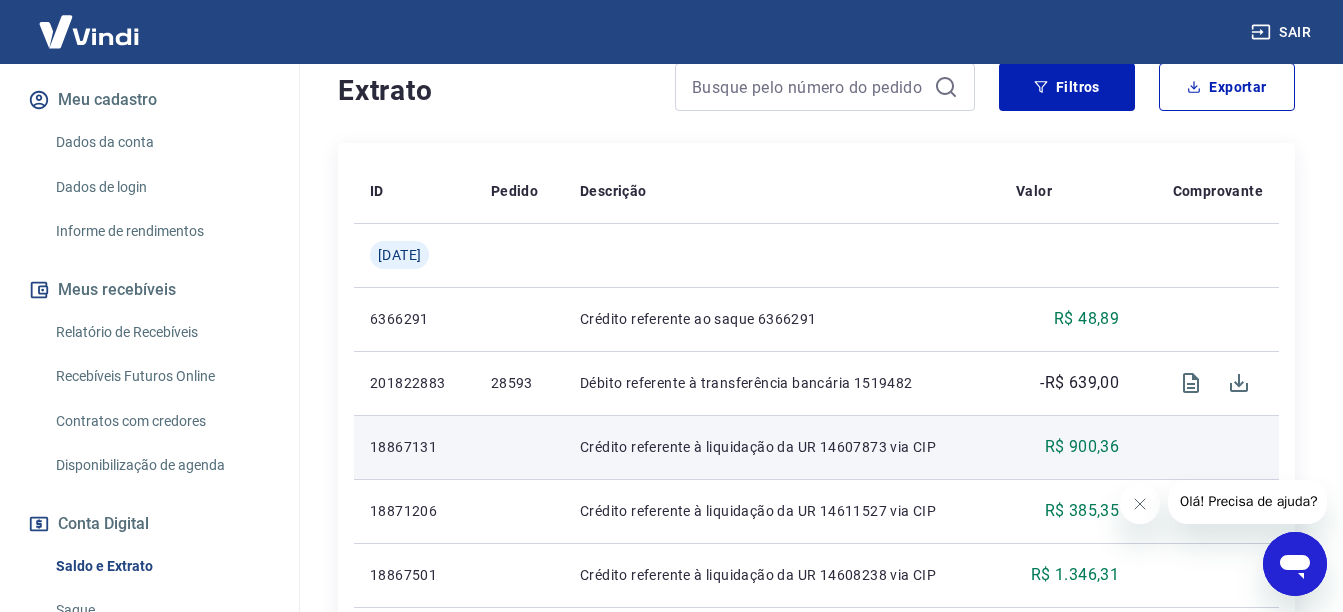 scroll, scrollTop: 300, scrollLeft: 0, axis: vertical 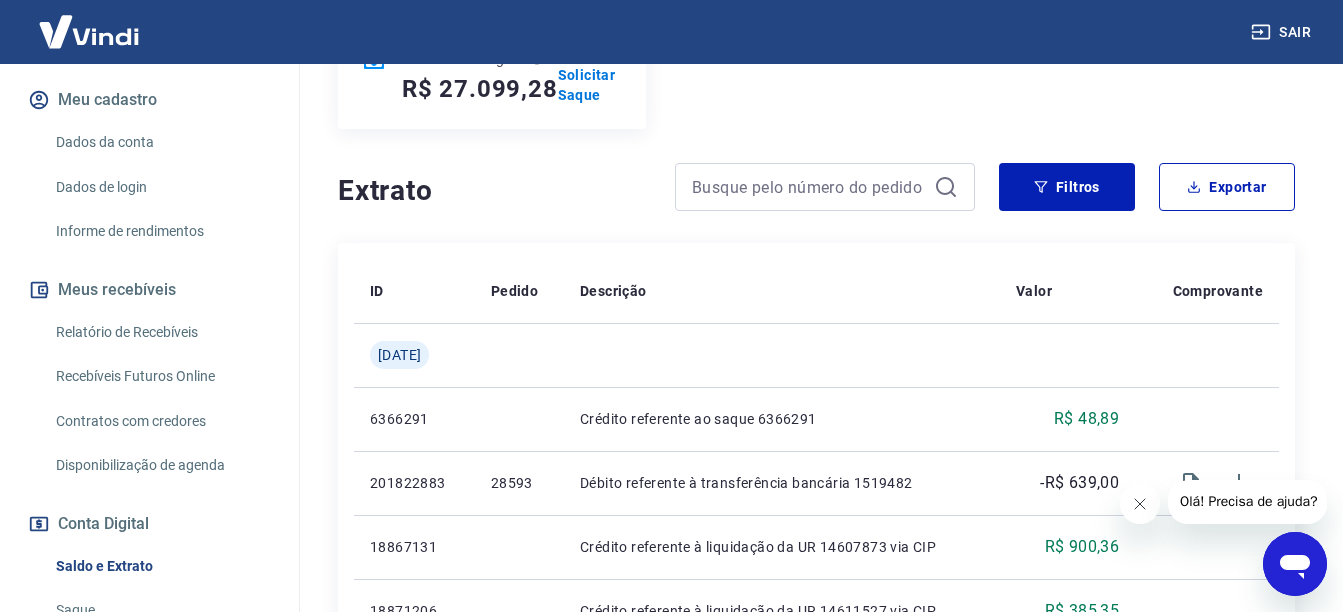click 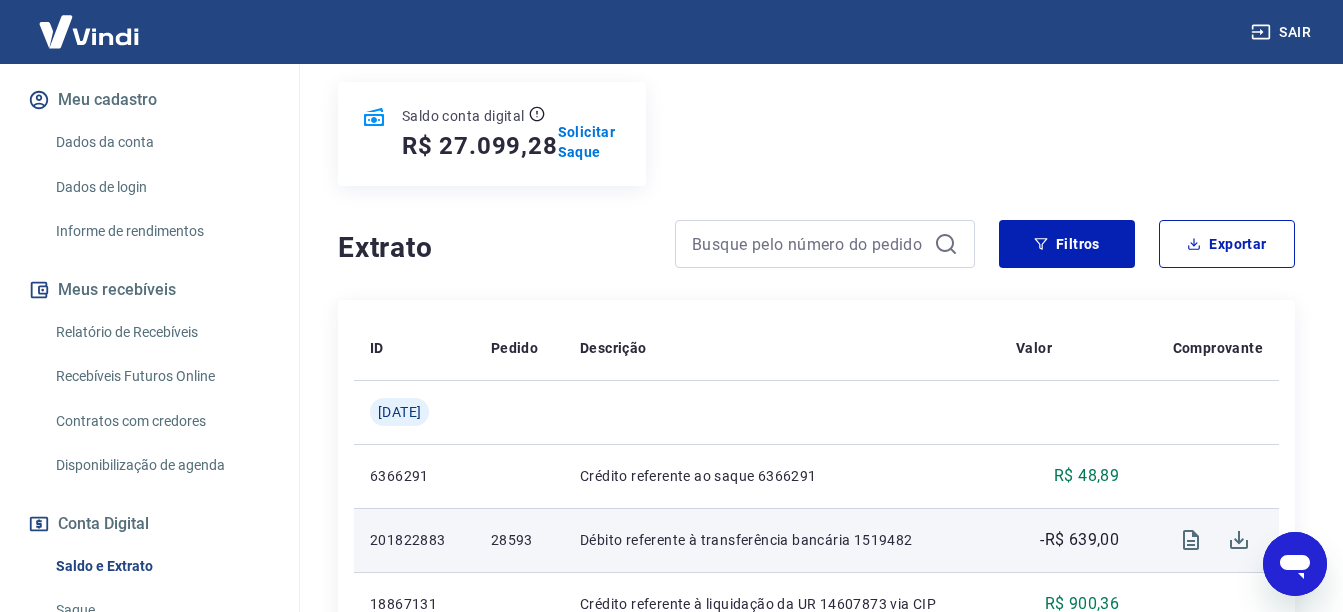 scroll, scrollTop: 200, scrollLeft: 0, axis: vertical 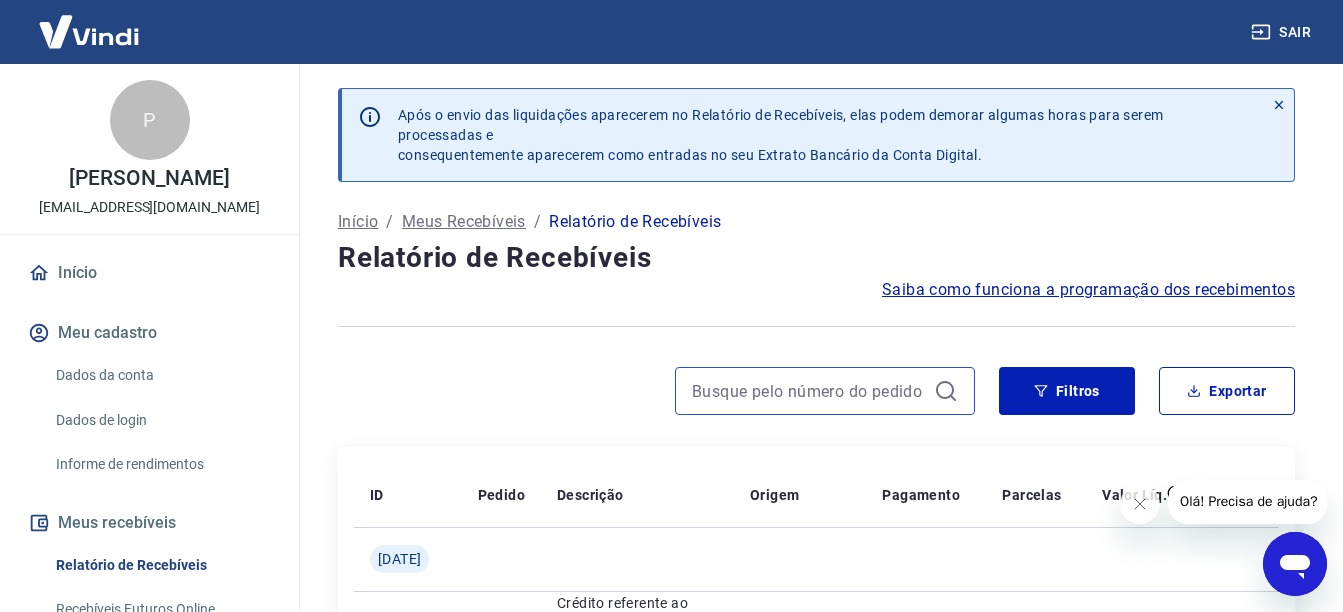 click at bounding box center [809, 391] 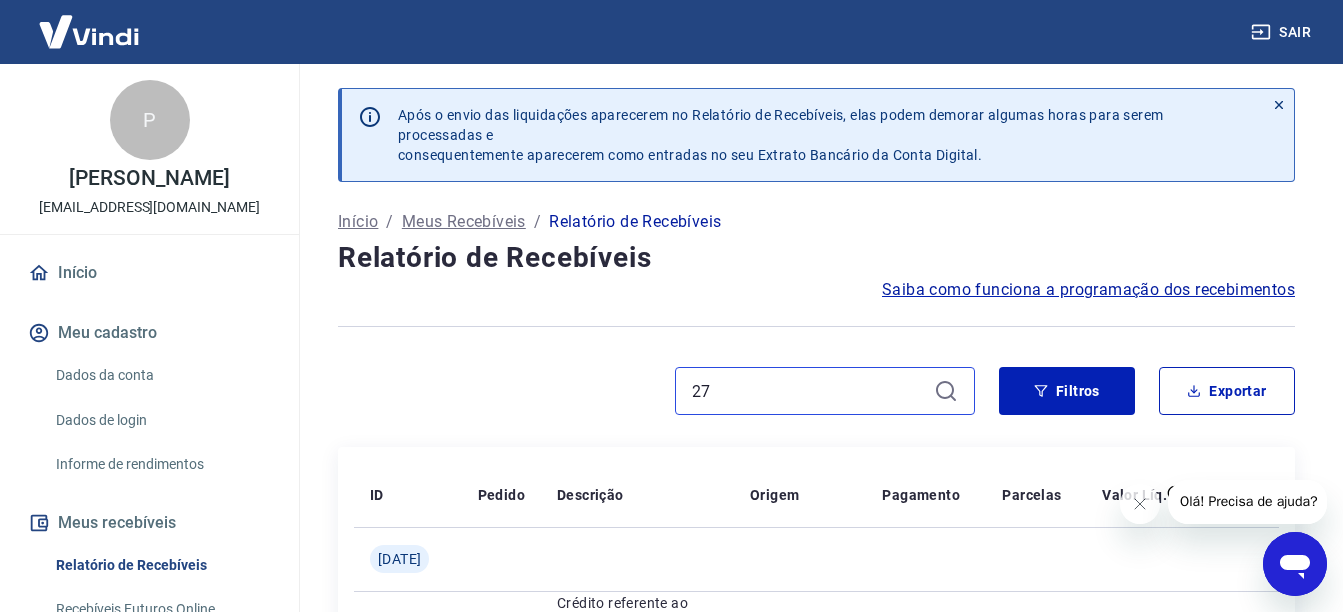 type on "2" 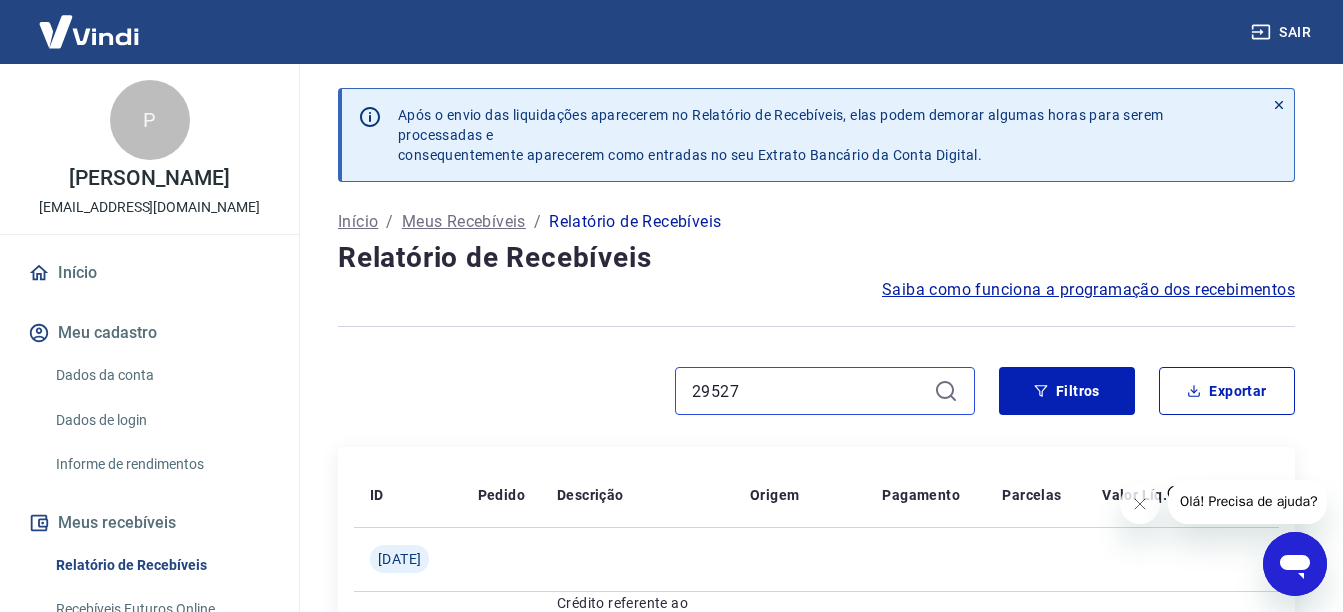 scroll, scrollTop: 0, scrollLeft: 0, axis: both 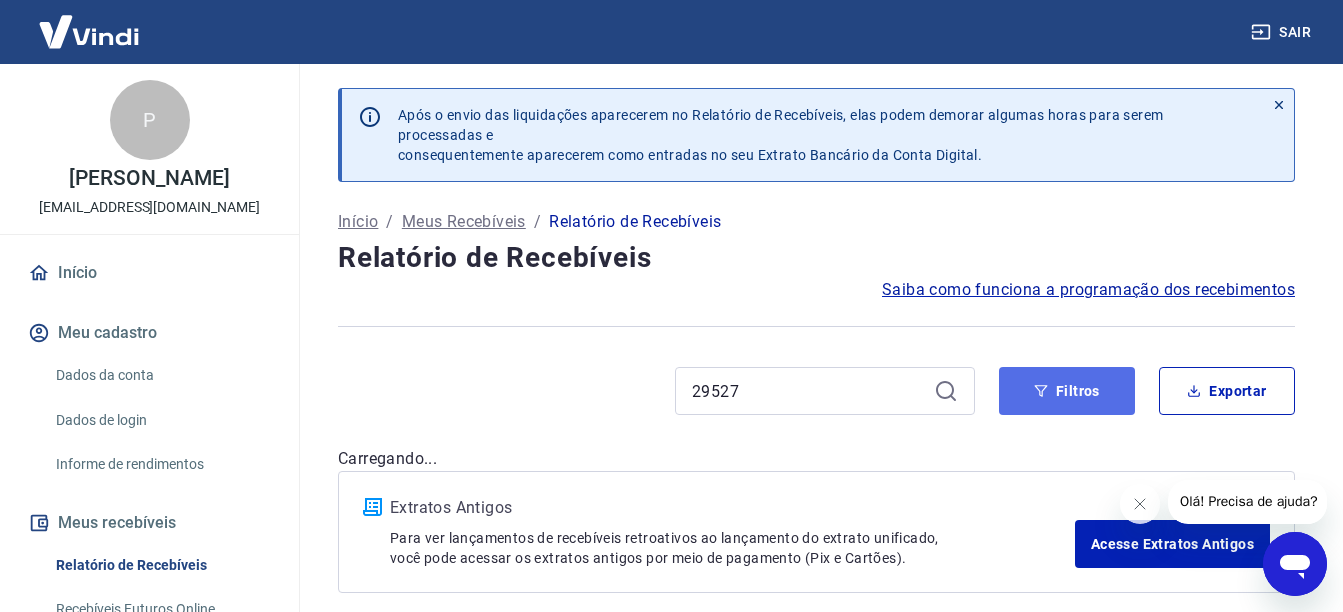 click on "Filtros" at bounding box center [1067, 391] 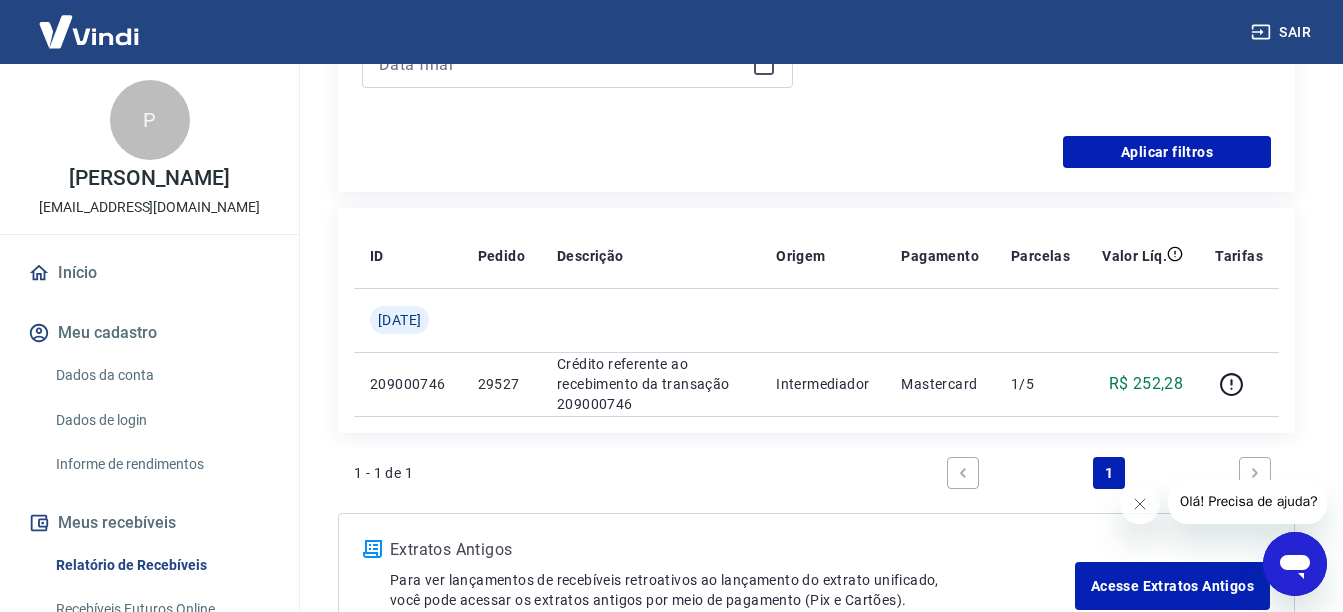 scroll, scrollTop: 700, scrollLeft: 0, axis: vertical 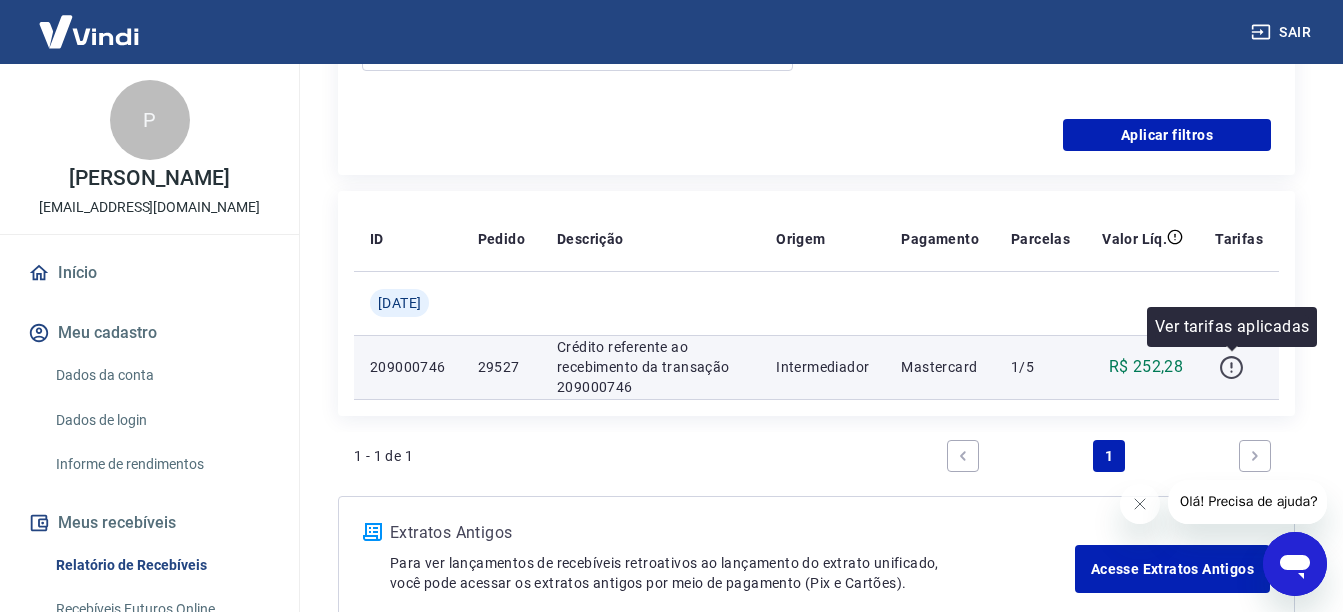 click 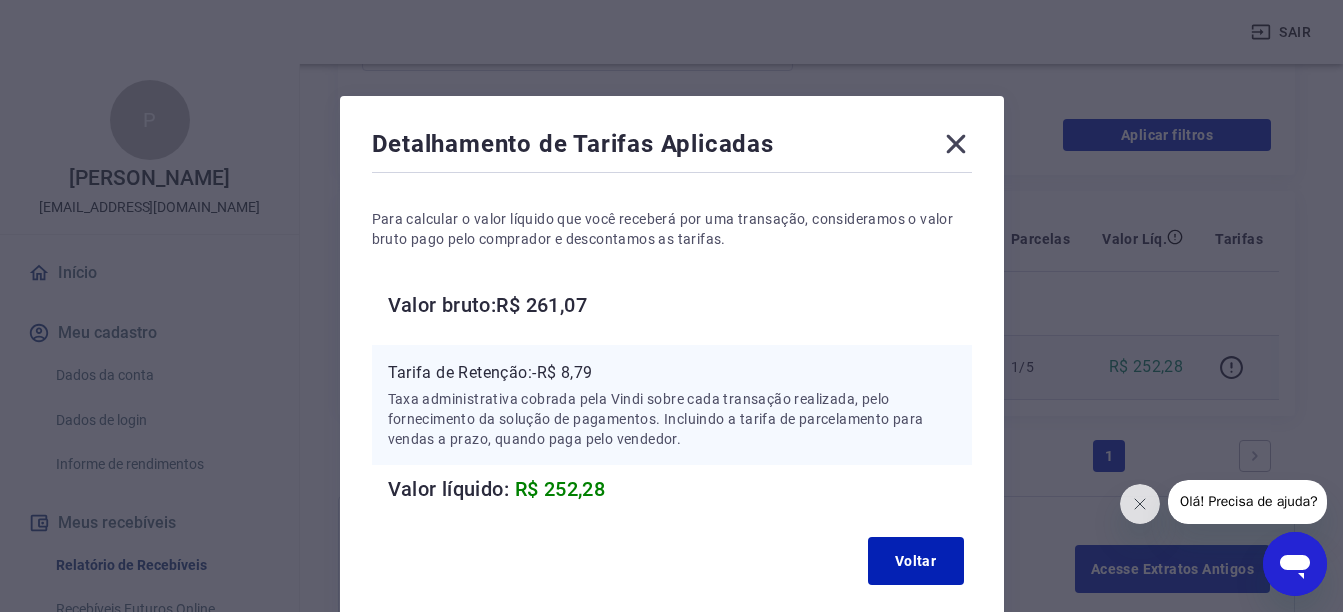 click 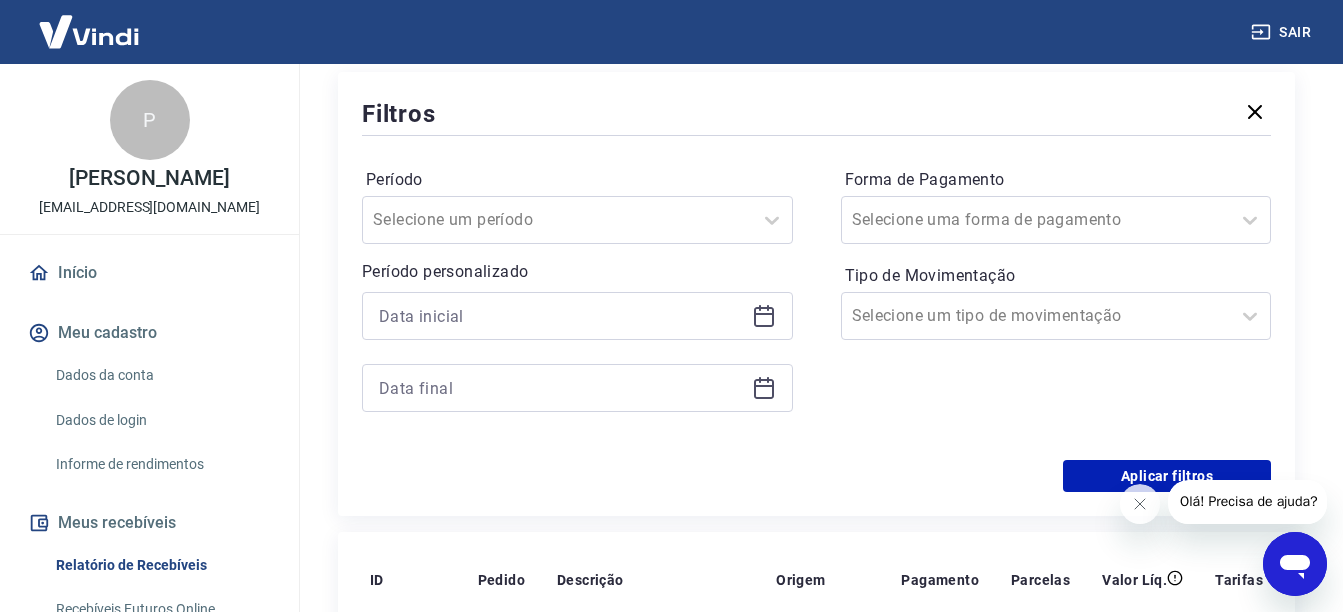 scroll, scrollTop: 300, scrollLeft: 0, axis: vertical 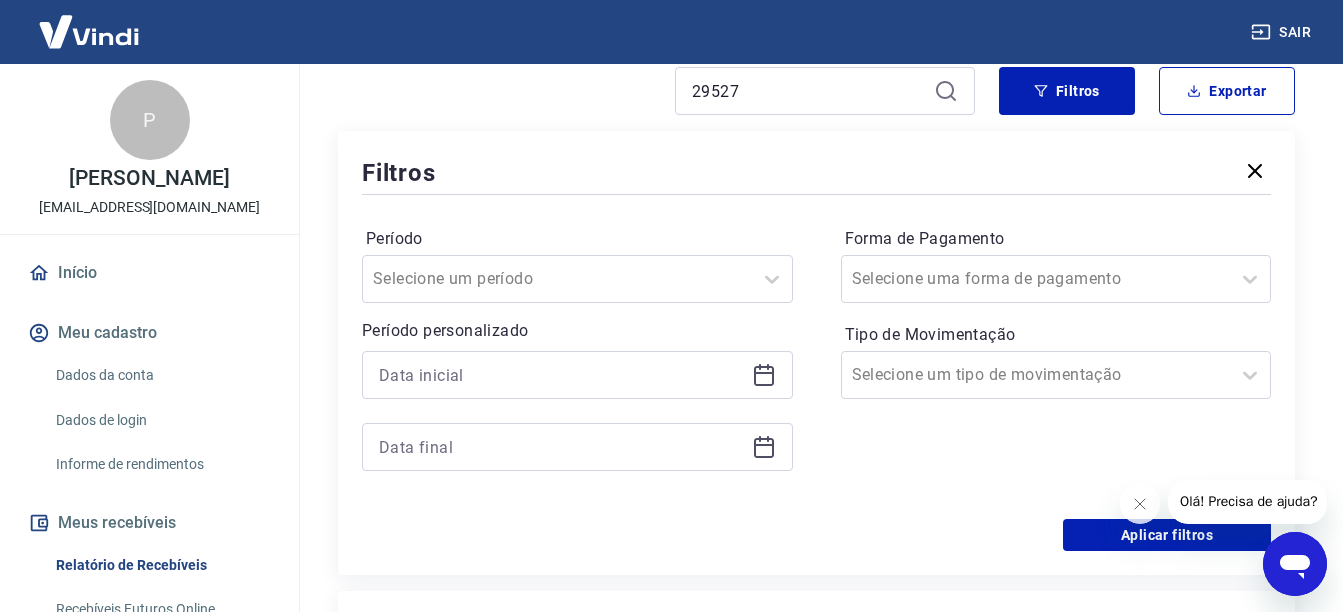 click on "29527" at bounding box center [825, 91] 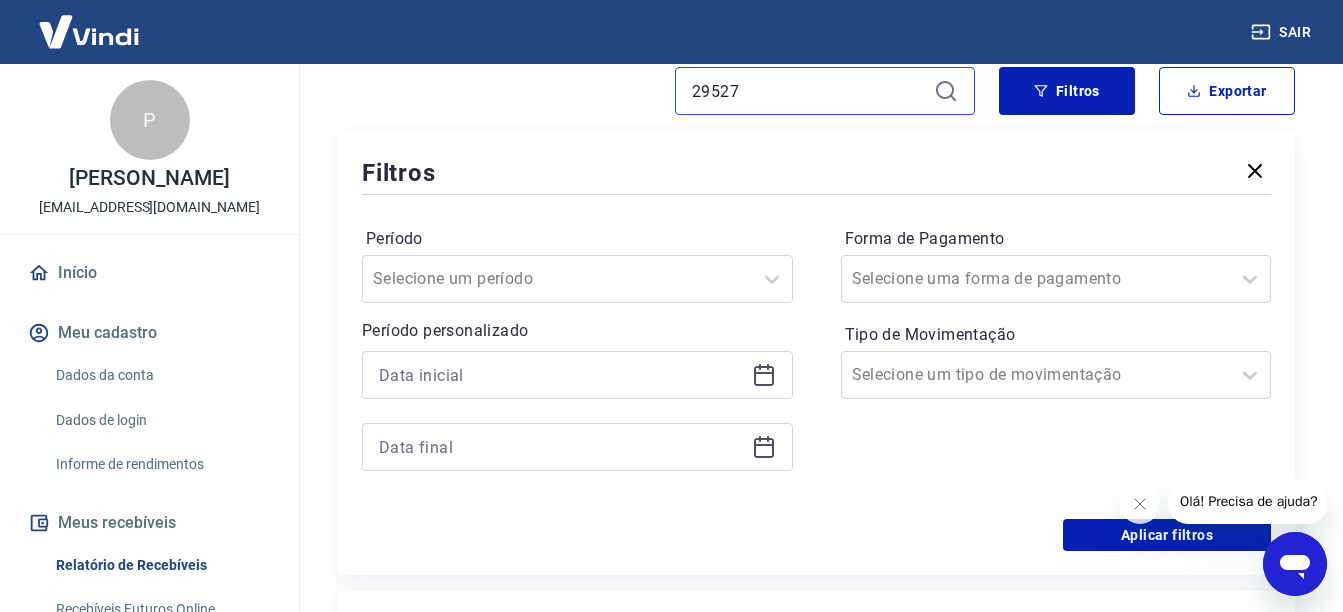 click on "29527" at bounding box center [809, 91] 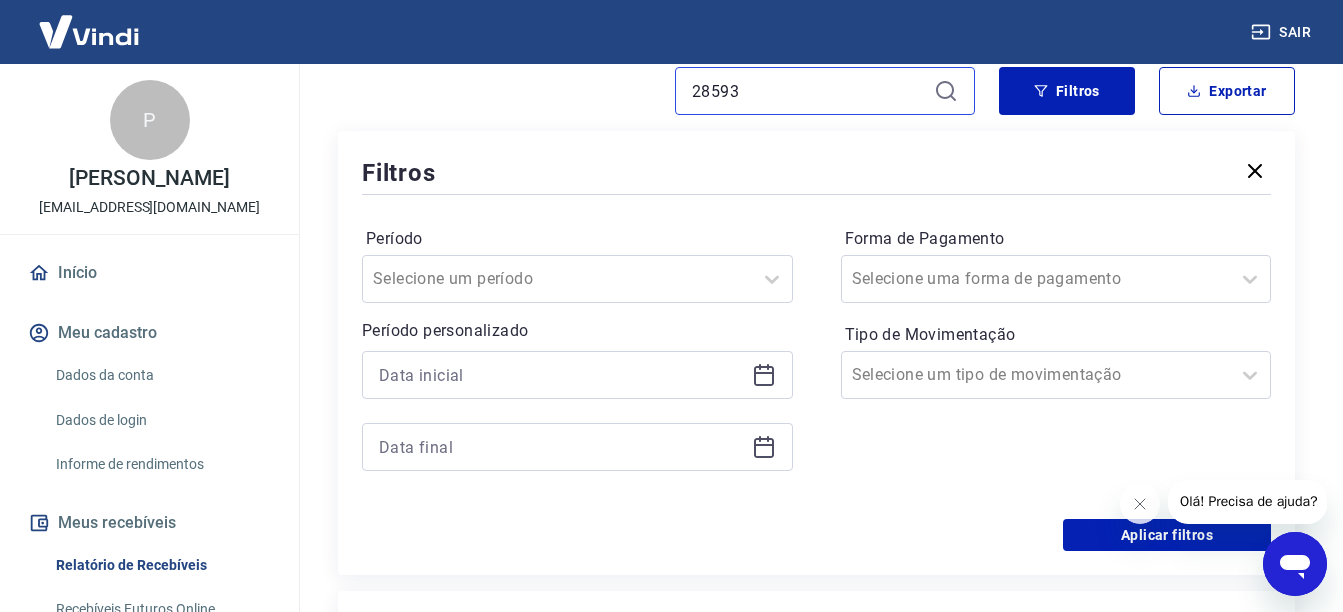 type on "28593" 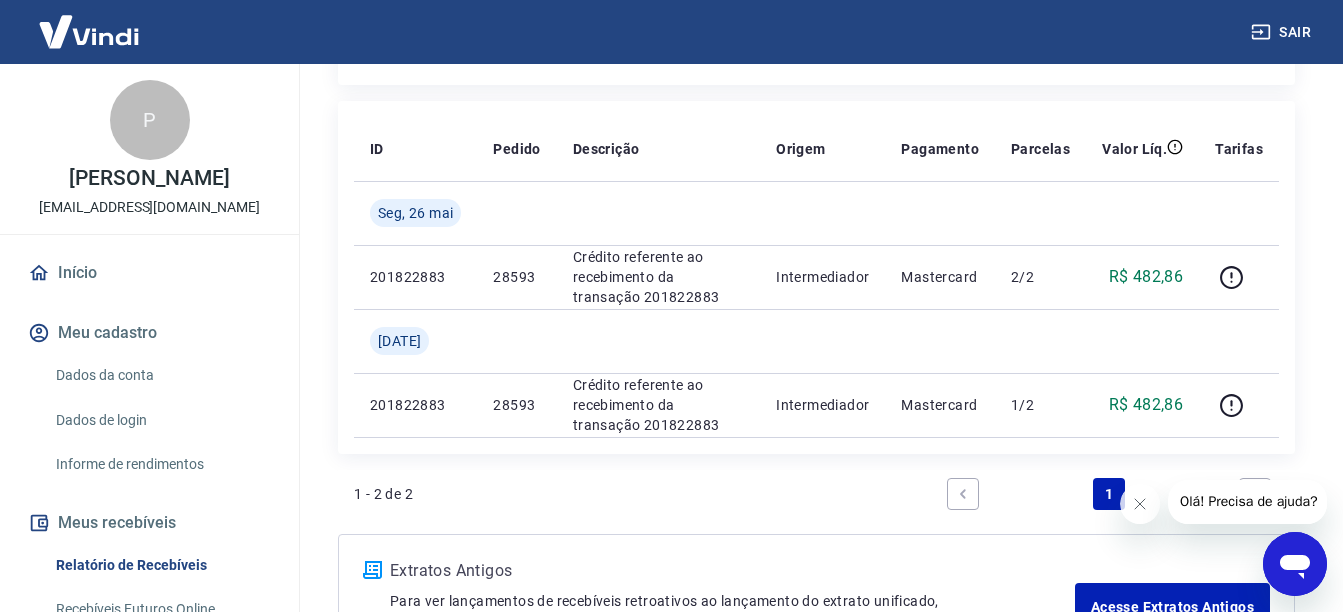 scroll, scrollTop: 800, scrollLeft: 0, axis: vertical 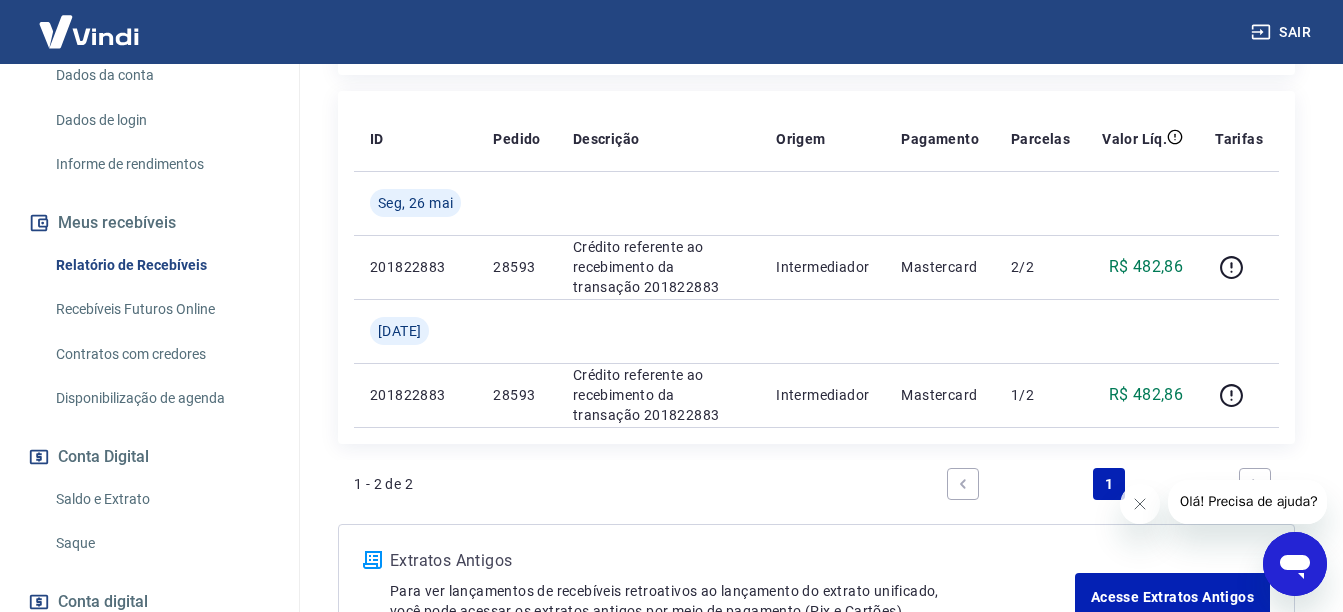 click on "Saldo e Extrato" at bounding box center [161, 499] 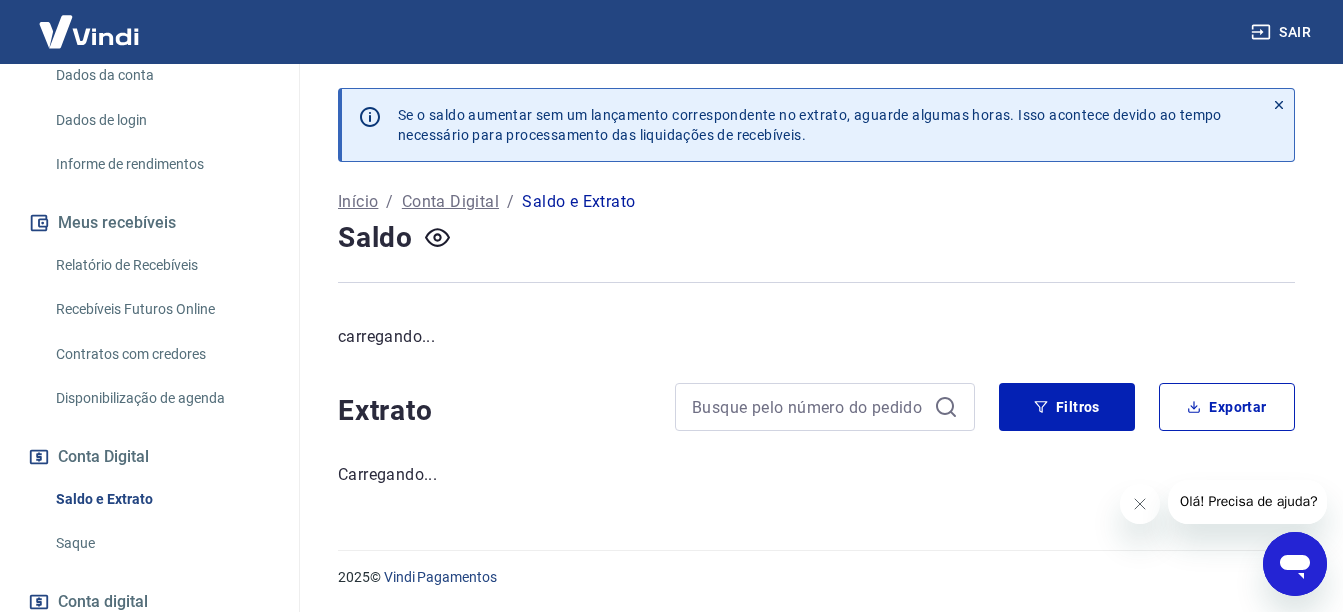 scroll, scrollTop: 0, scrollLeft: 0, axis: both 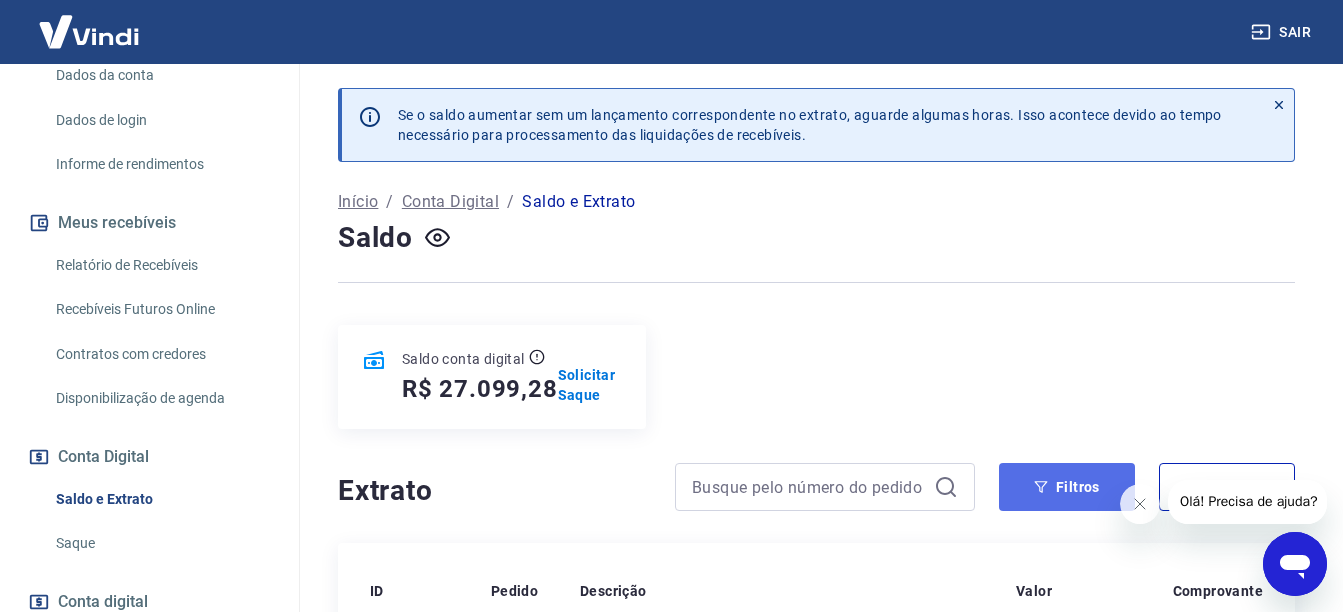 click on "Filtros" at bounding box center (1067, 487) 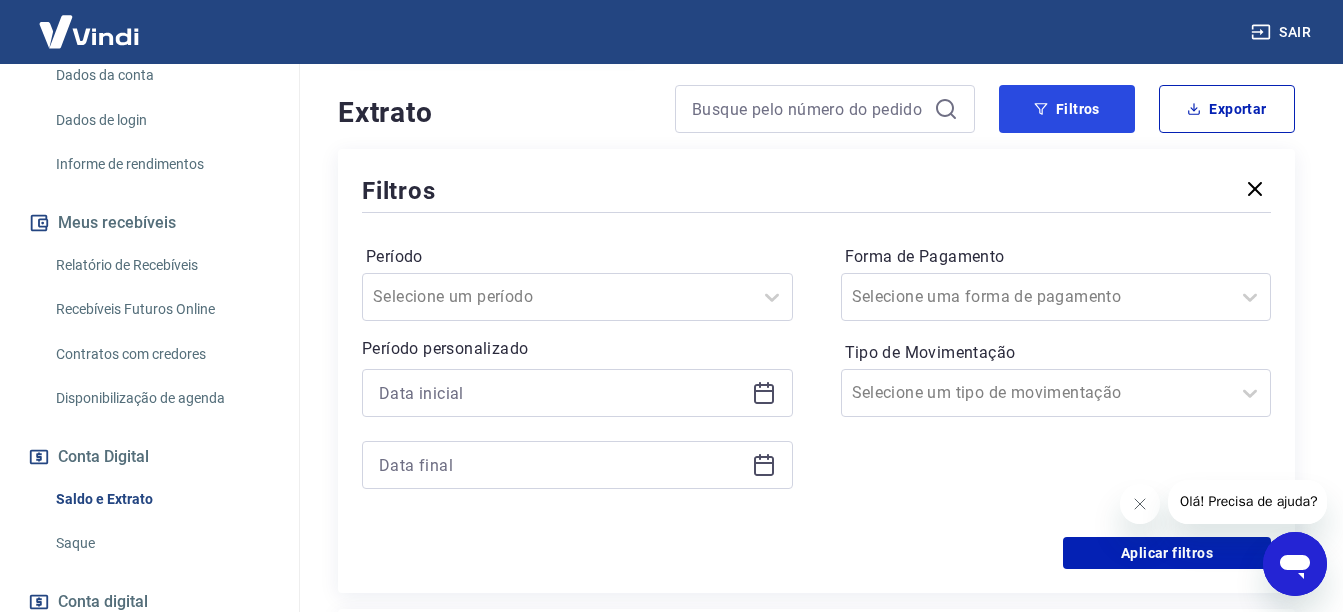 scroll, scrollTop: 400, scrollLeft: 0, axis: vertical 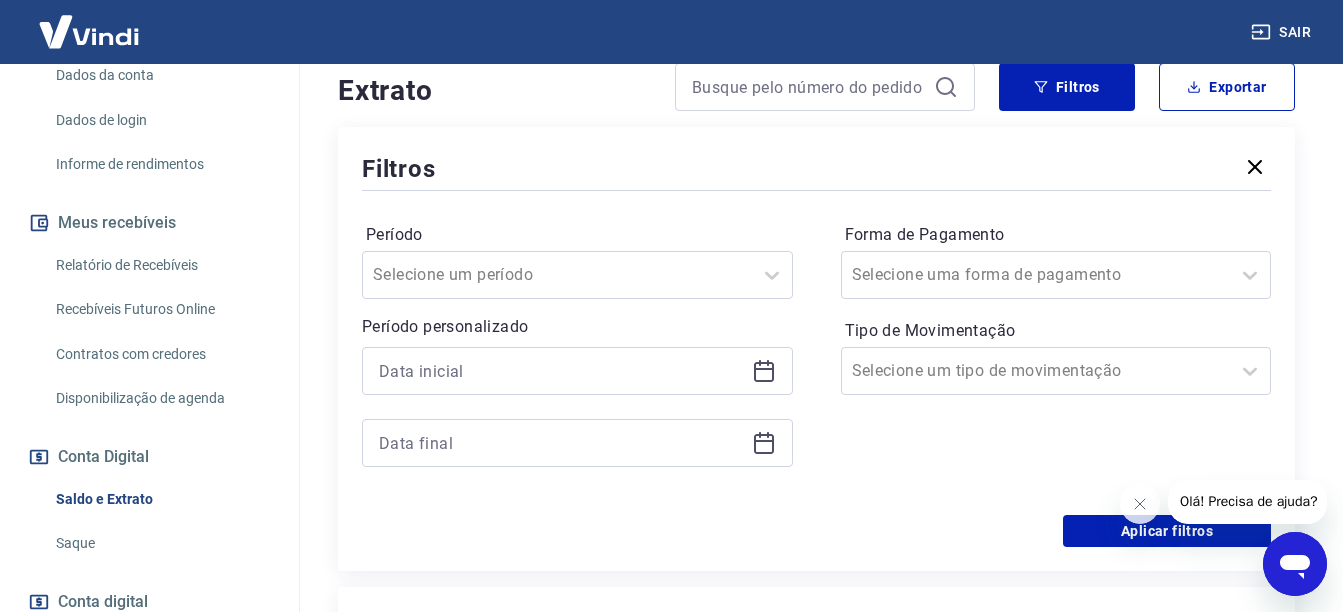 click 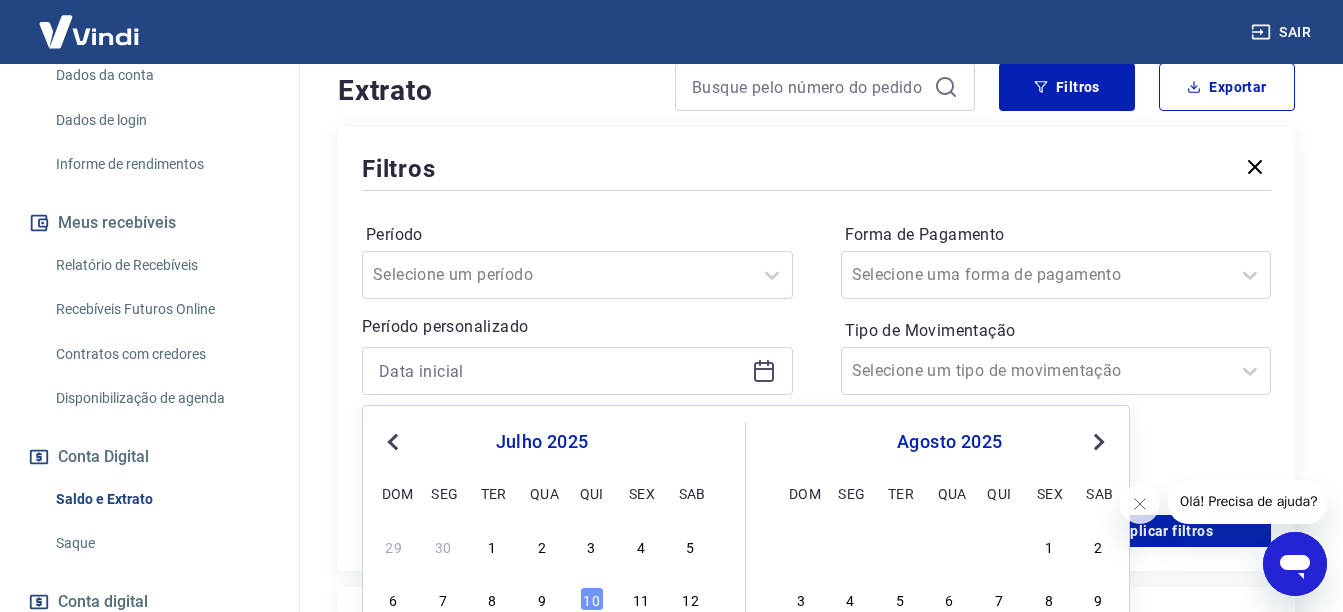 click on "Previous Month" at bounding box center [395, 441] 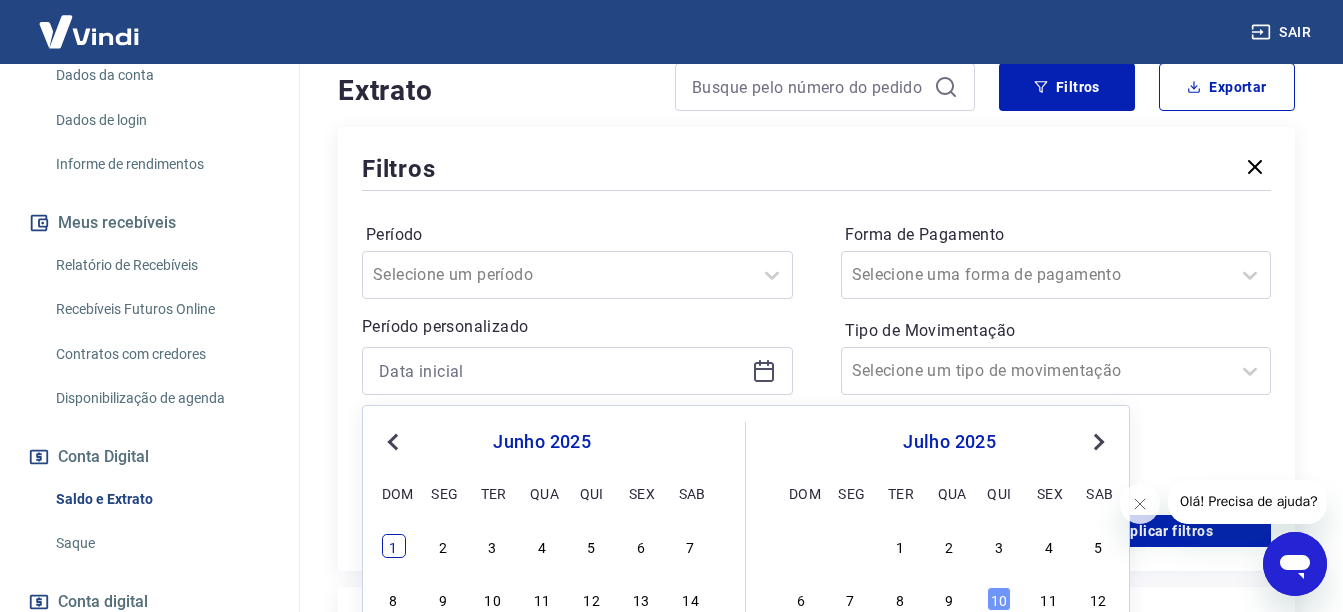 click on "1" at bounding box center (394, 546) 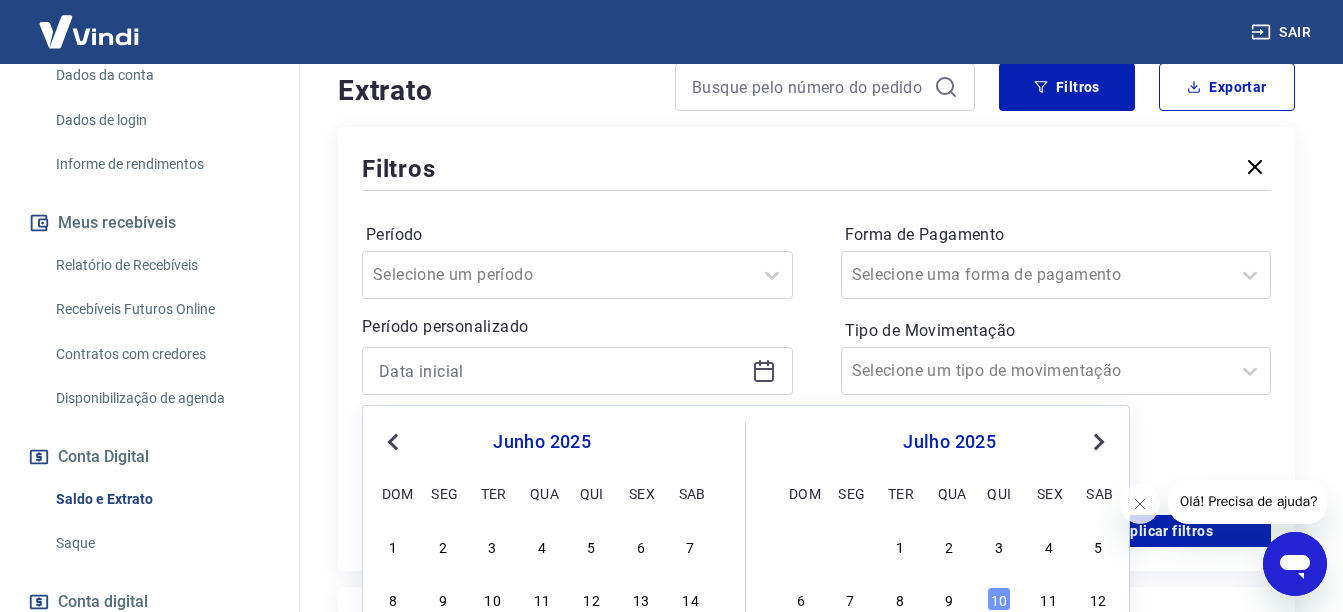 type on "[DATE]" 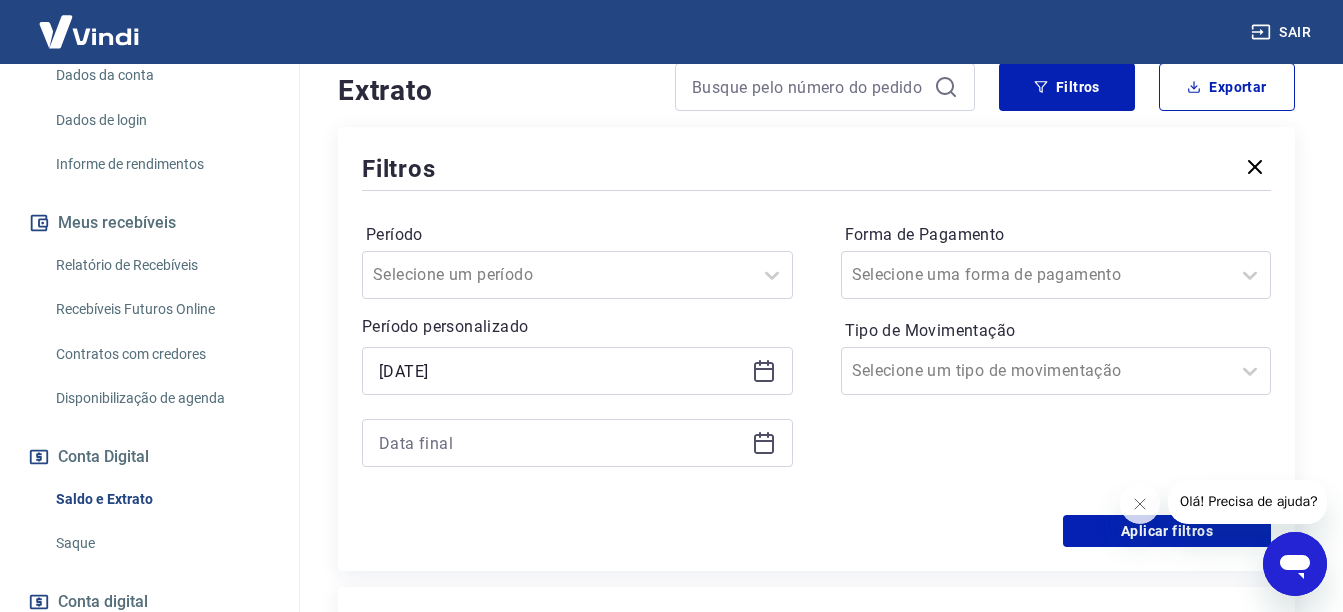 click 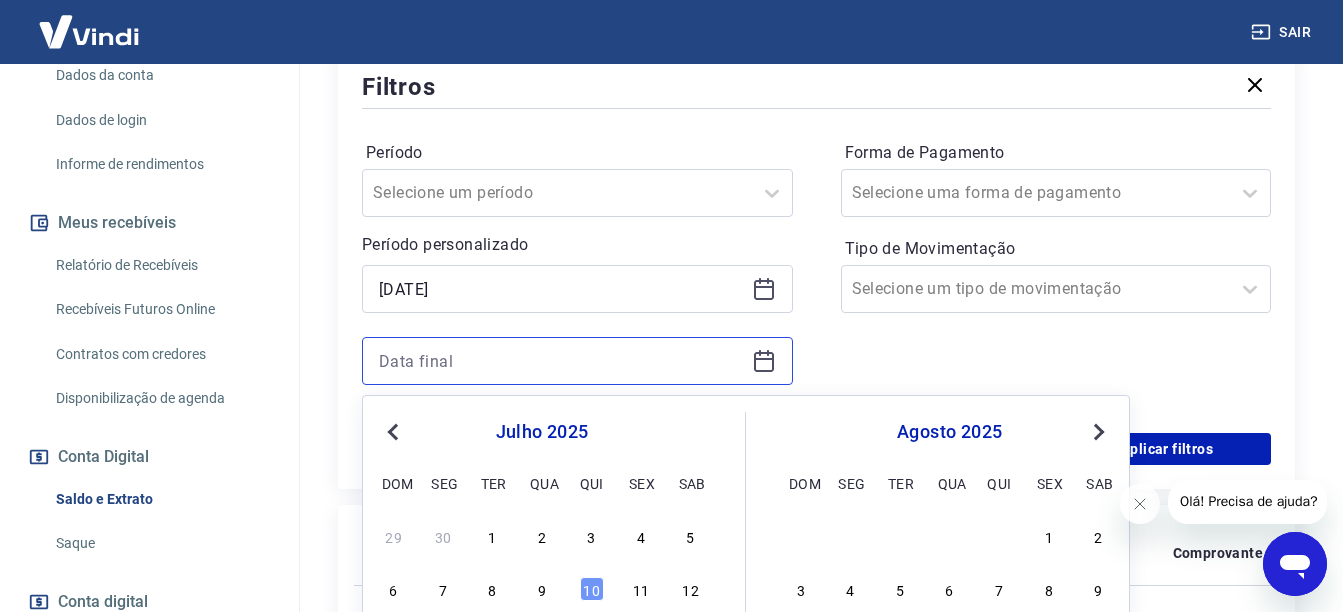scroll, scrollTop: 700, scrollLeft: 0, axis: vertical 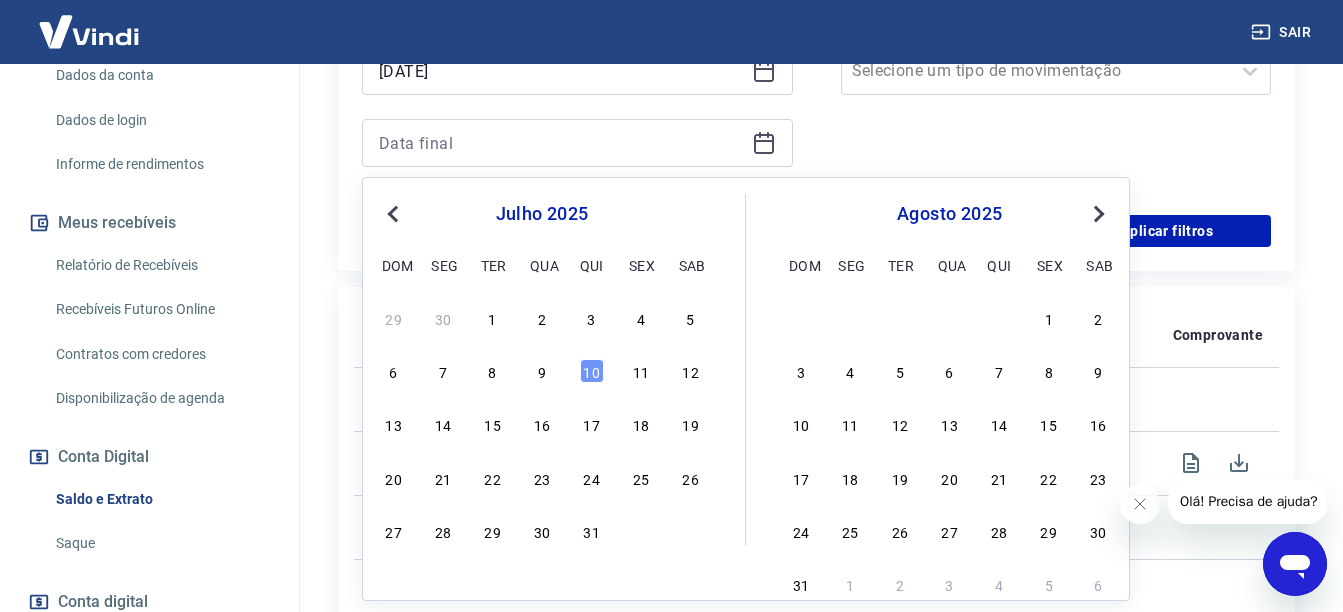 click on "Previous Month" at bounding box center [393, 214] 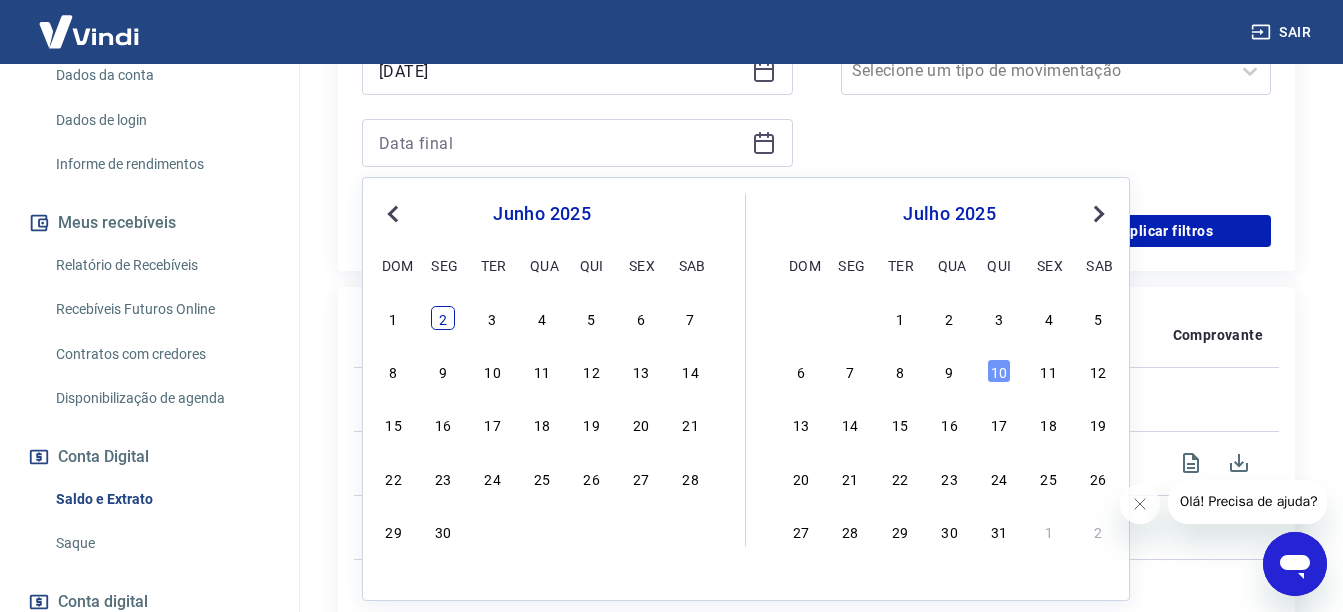 click on "2" at bounding box center (443, 318) 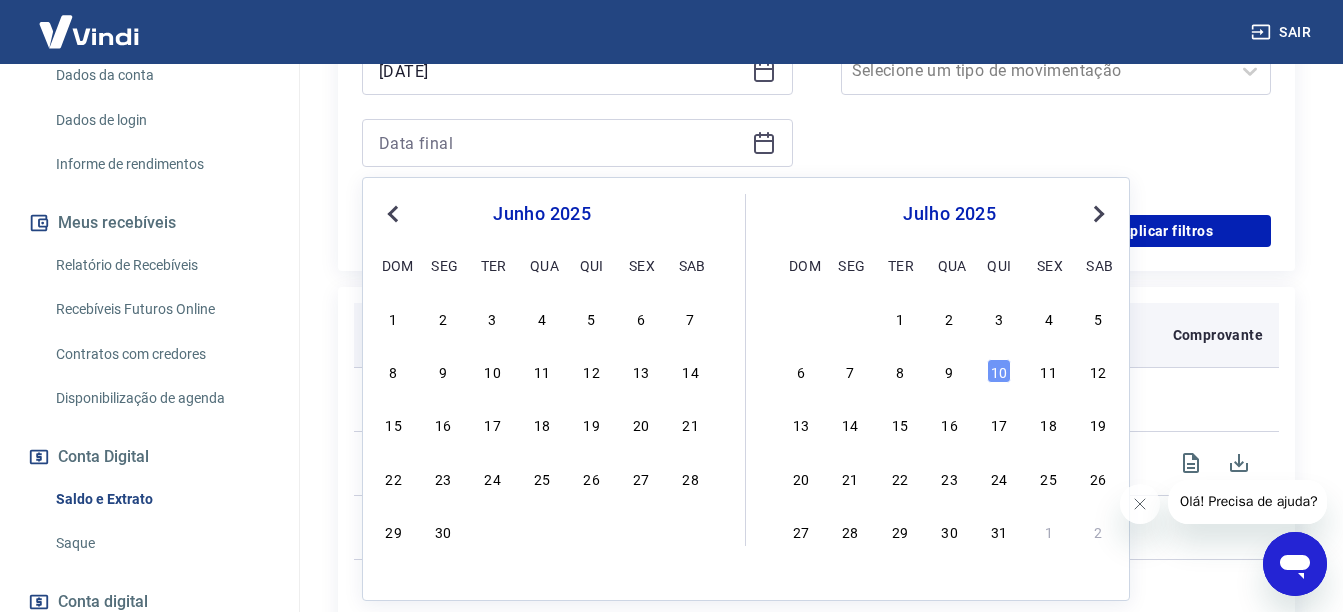type on "[DATE]" 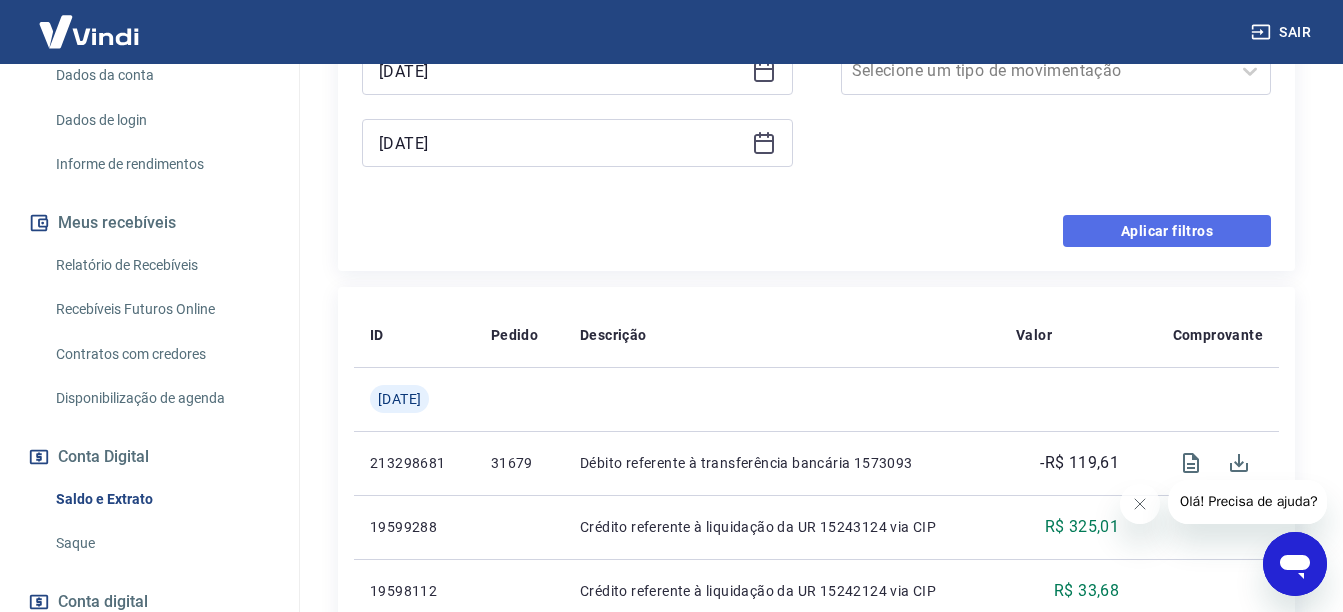 click on "Aplicar filtros" at bounding box center (1167, 231) 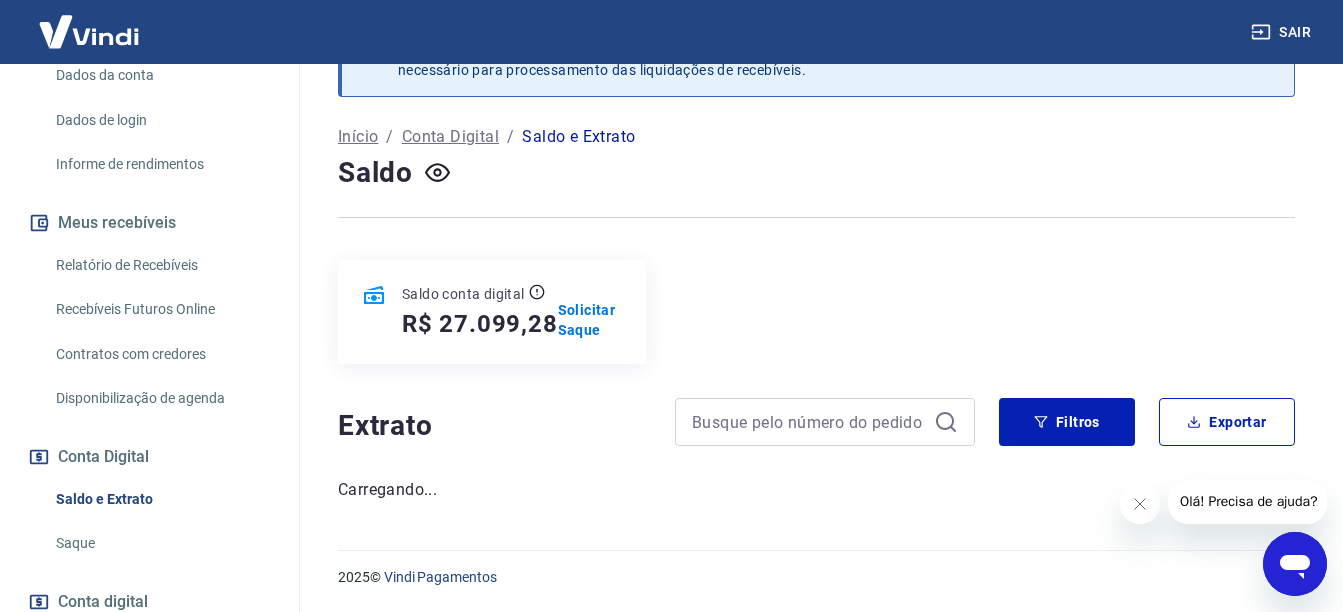 scroll, scrollTop: 650, scrollLeft: 0, axis: vertical 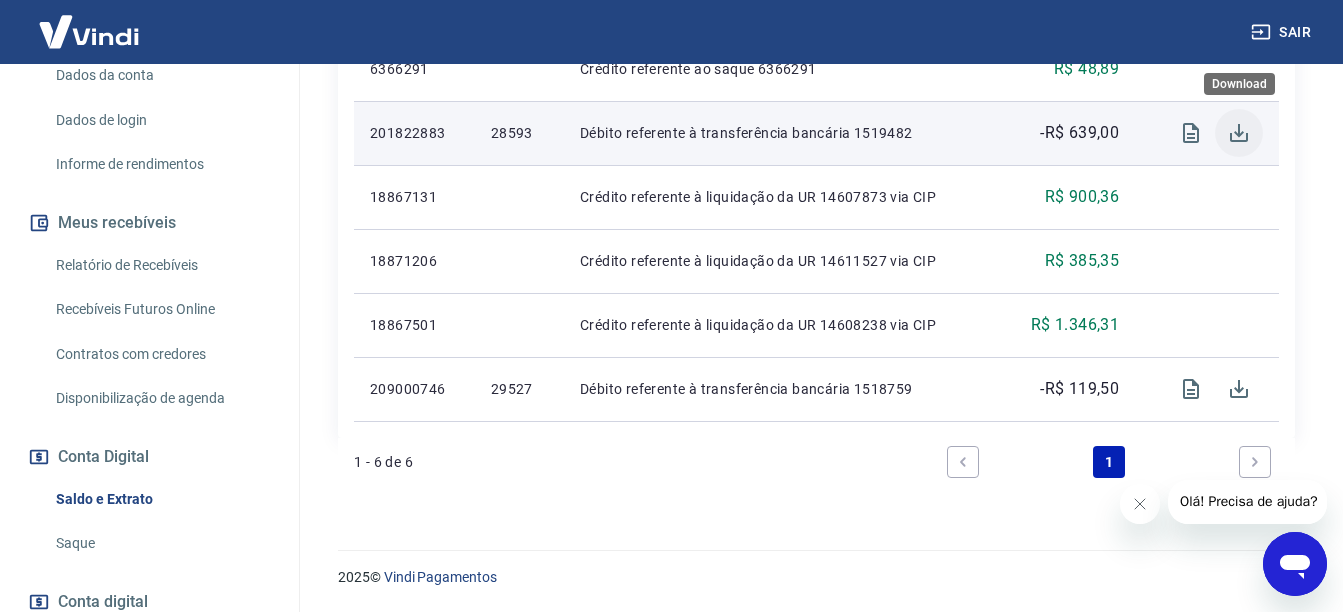 click 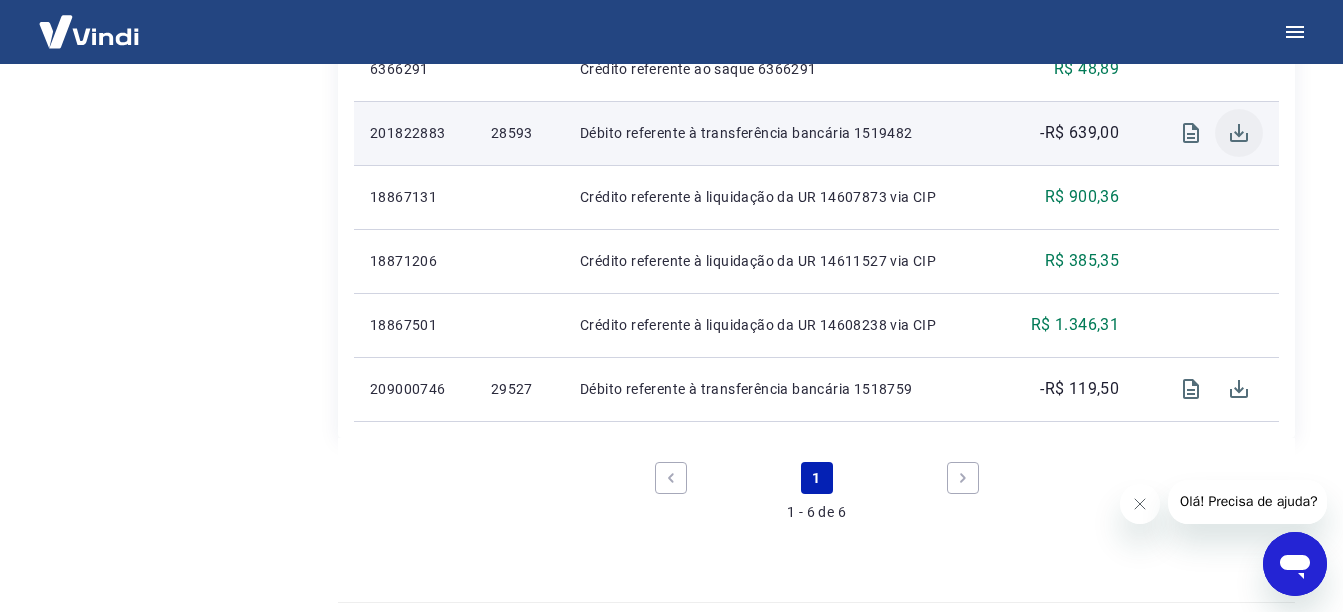 scroll, scrollTop: 630, scrollLeft: 0, axis: vertical 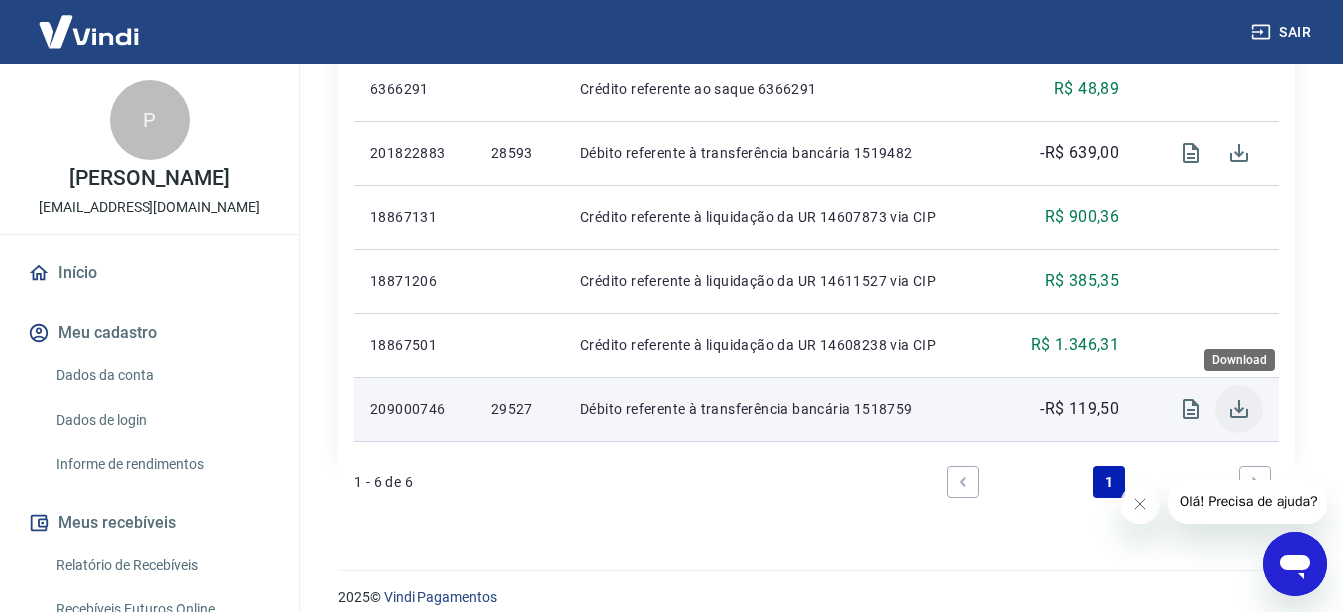 click 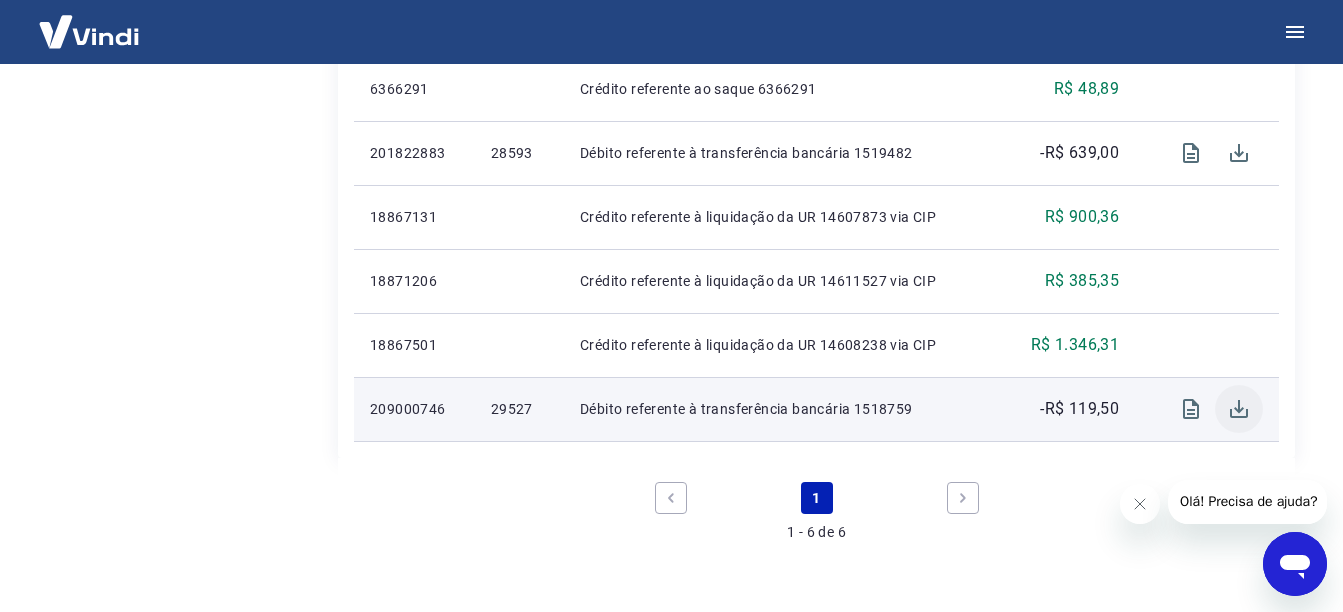 scroll, scrollTop: 610, scrollLeft: 0, axis: vertical 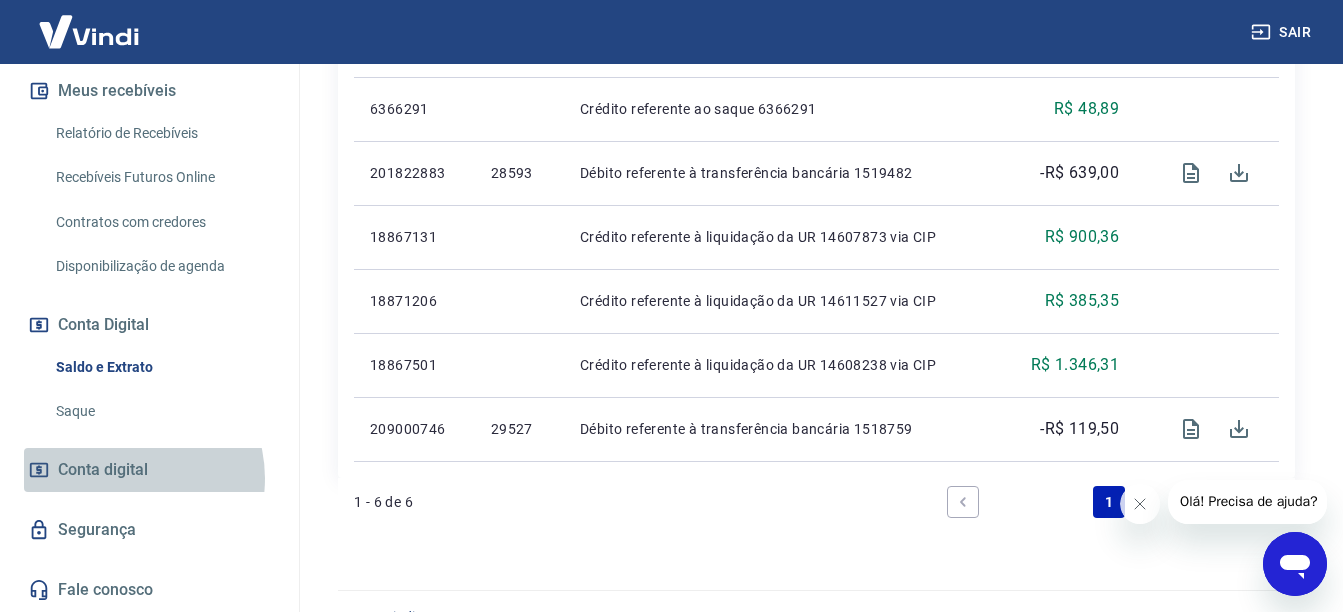 click on "Conta digital" at bounding box center (103, 470) 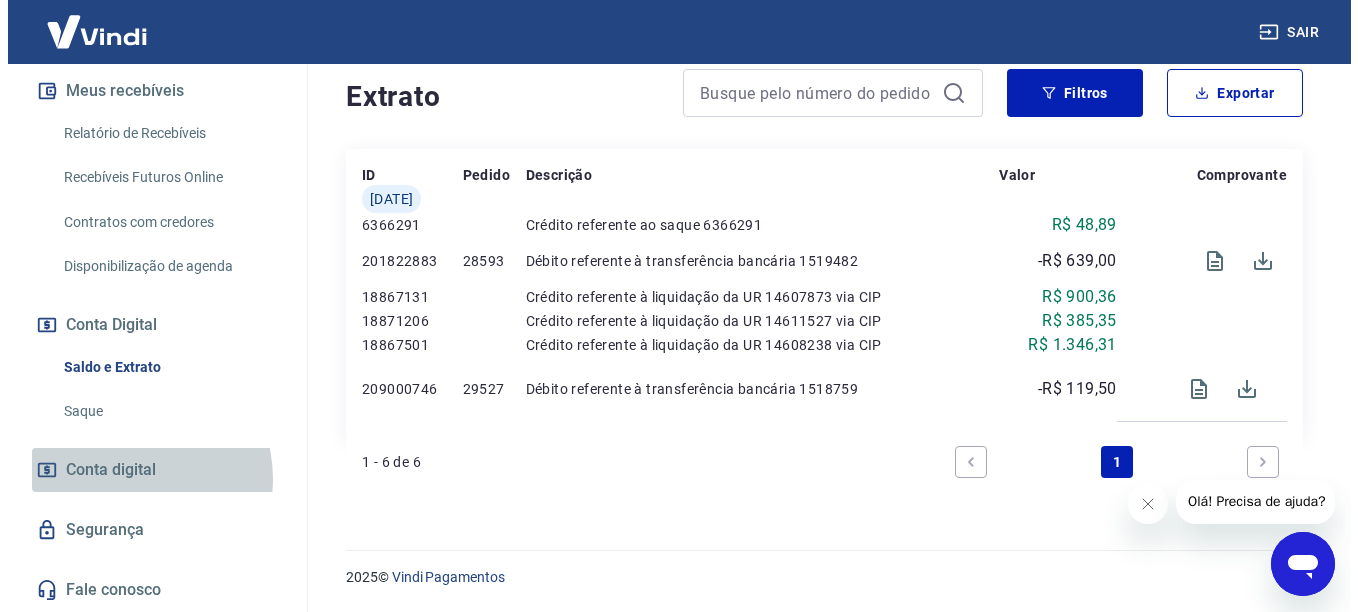 scroll, scrollTop: 0, scrollLeft: 0, axis: both 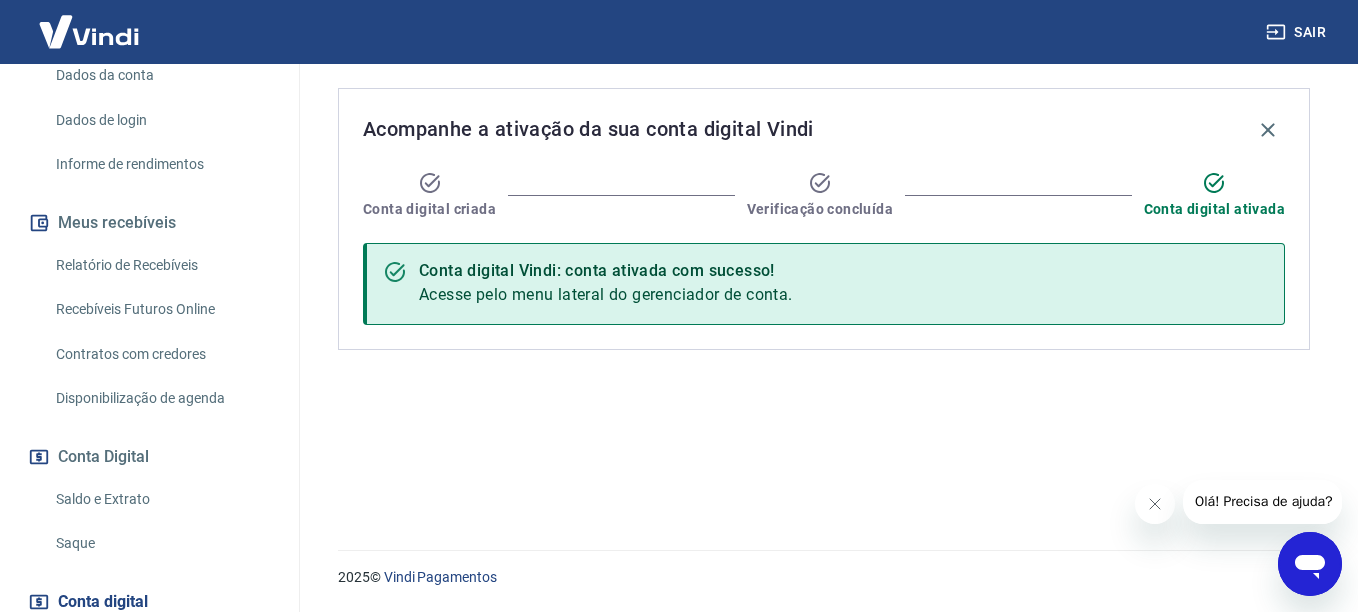 click on "Contratos com credores" at bounding box center [161, 354] 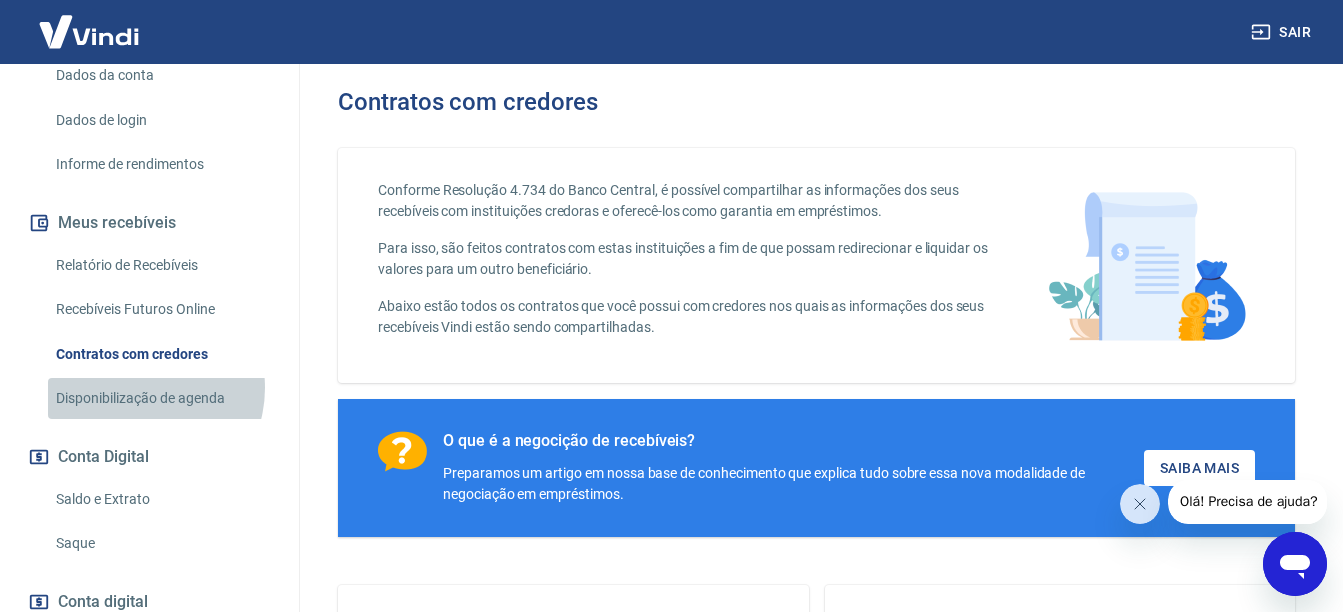 click on "Disponibilização de agenda" at bounding box center [161, 398] 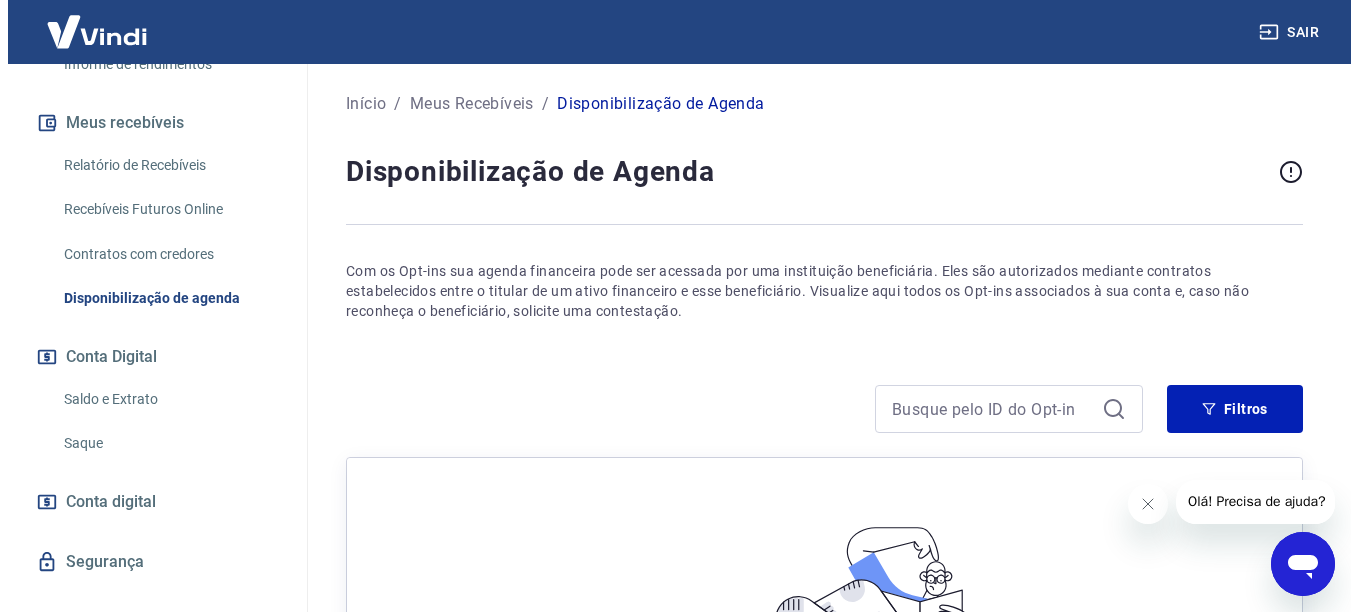 scroll, scrollTop: 432, scrollLeft: 0, axis: vertical 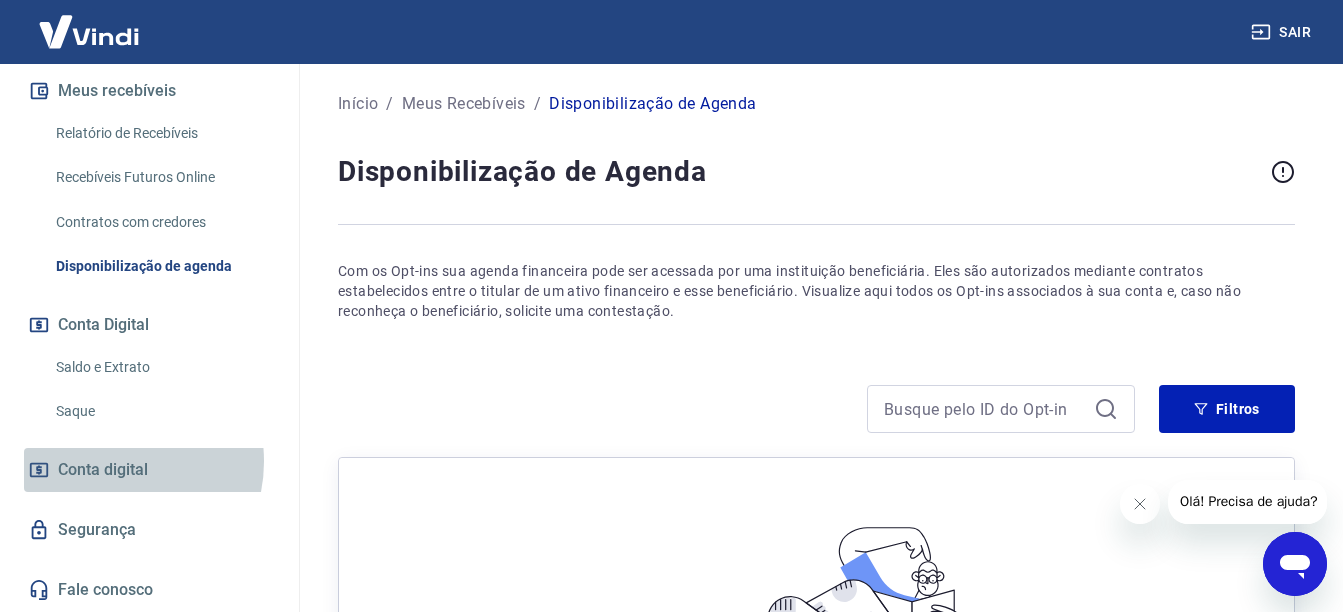 click on "Conta digital" at bounding box center (103, 470) 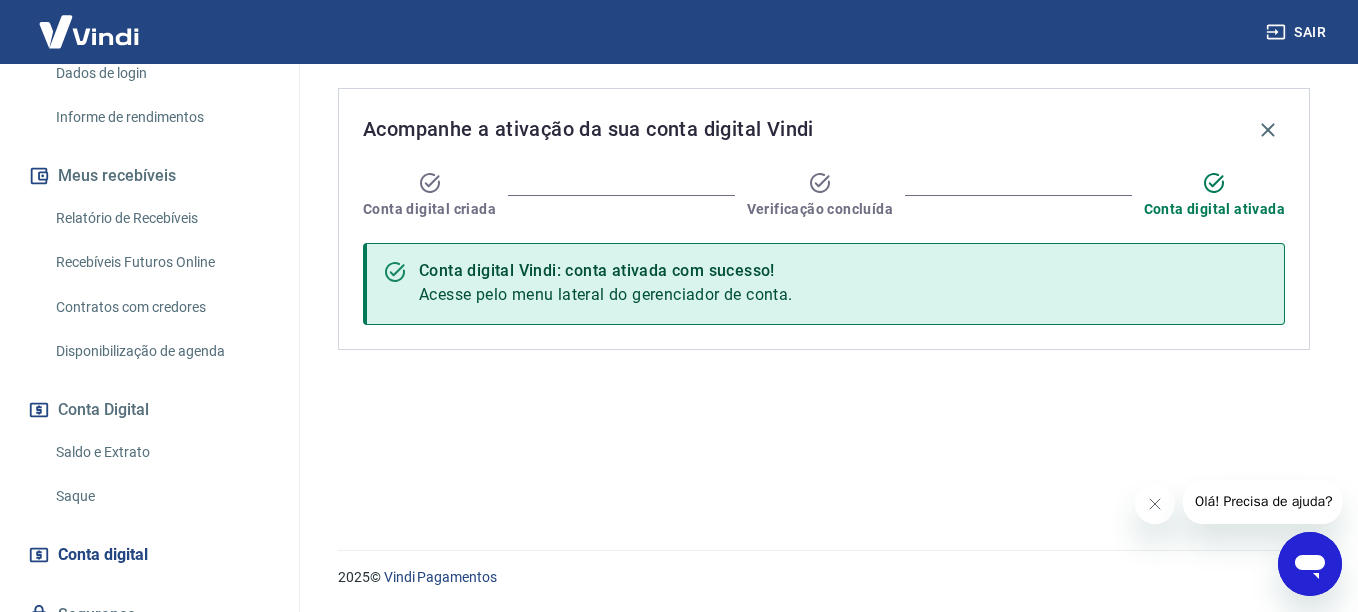 scroll, scrollTop: 432, scrollLeft: 0, axis: vertical 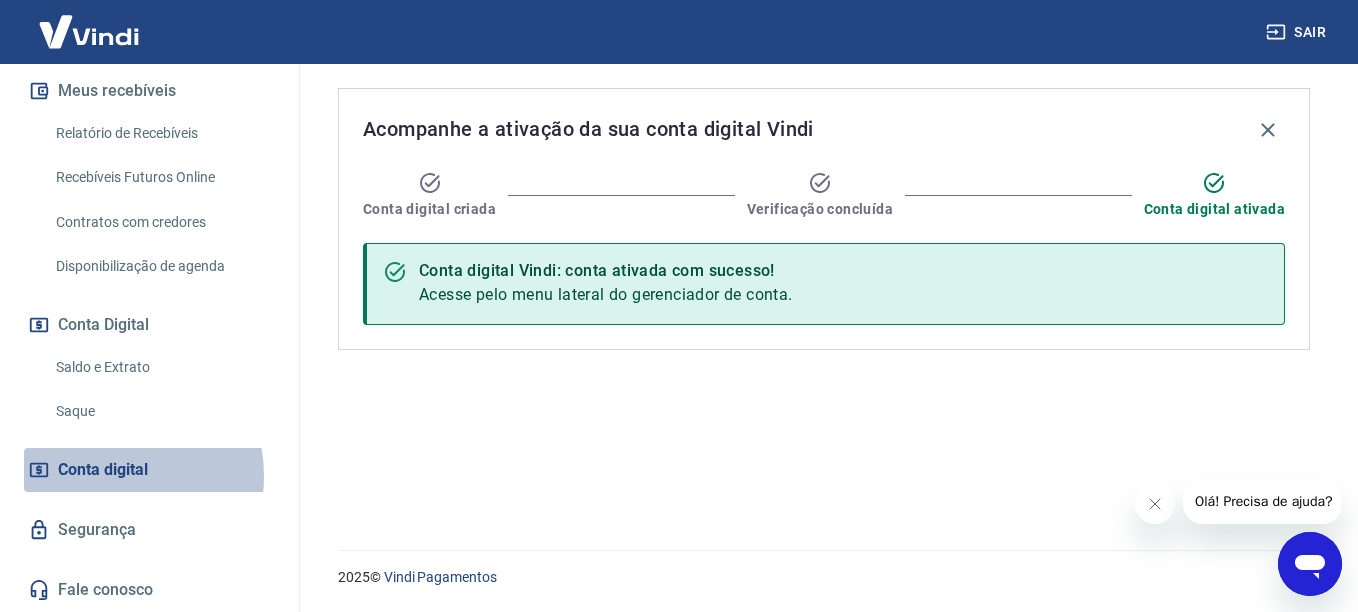 click on "Conta digital" at bounding box center [103, 470] 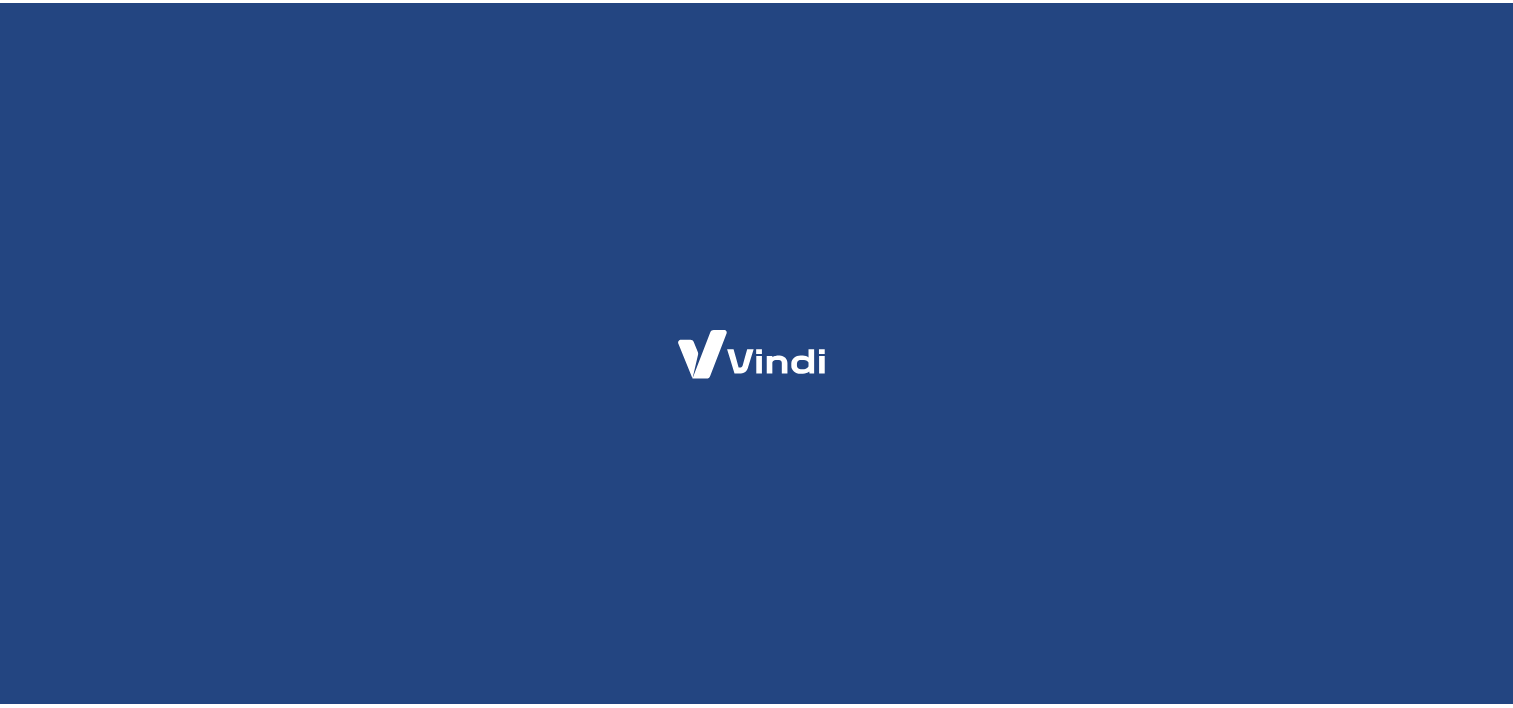 scroll, scrollTop: 0, scrollLeft: 0, axis: both 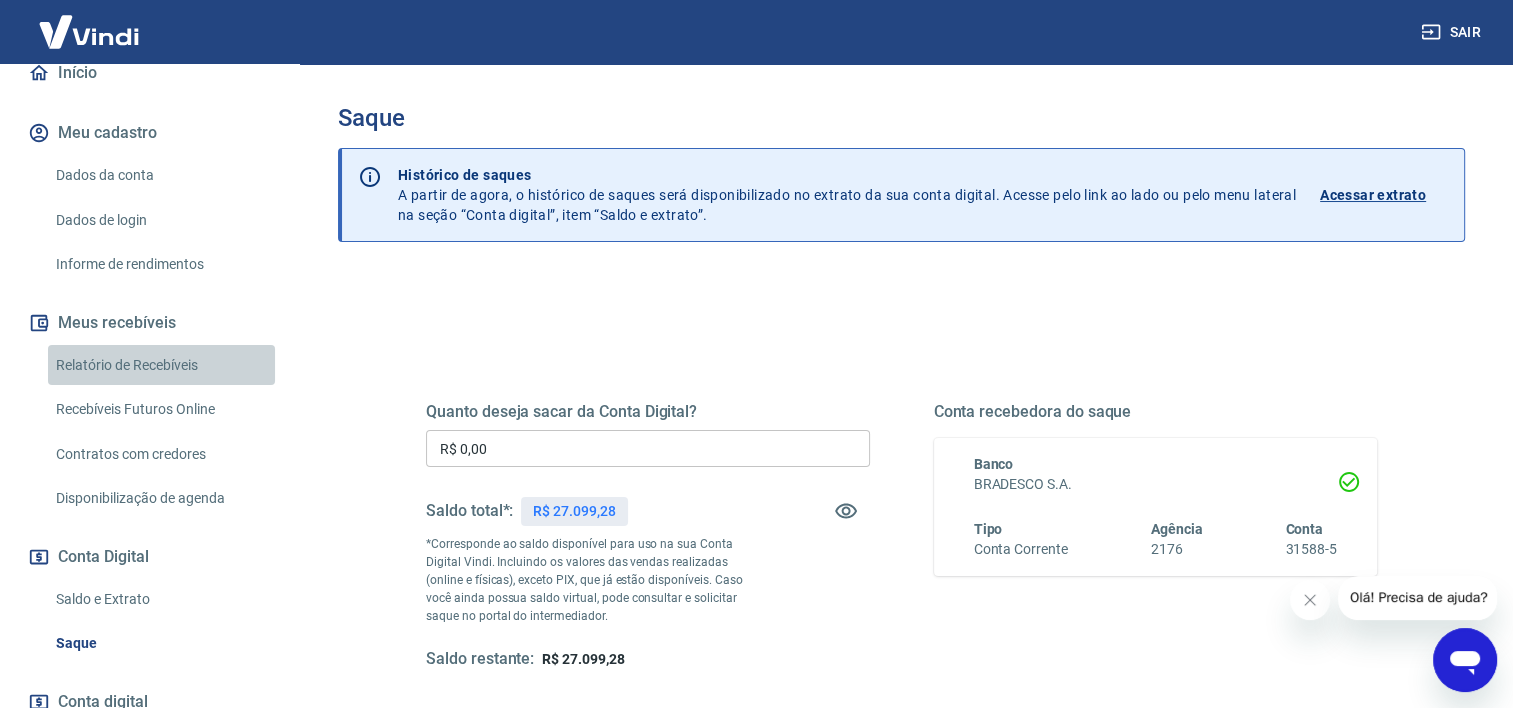 click on "Relatório de Recebíveis" at bounding box center (161, 365) 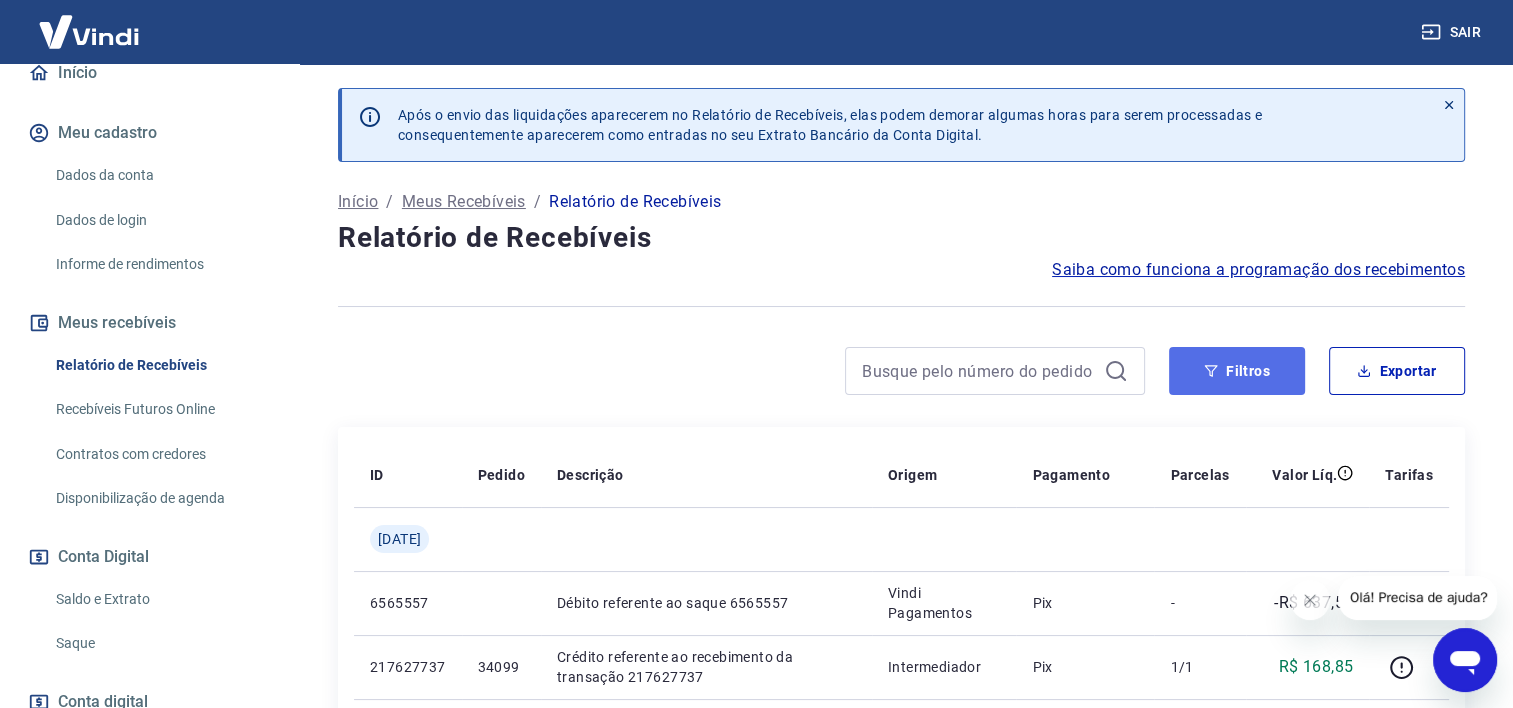 click 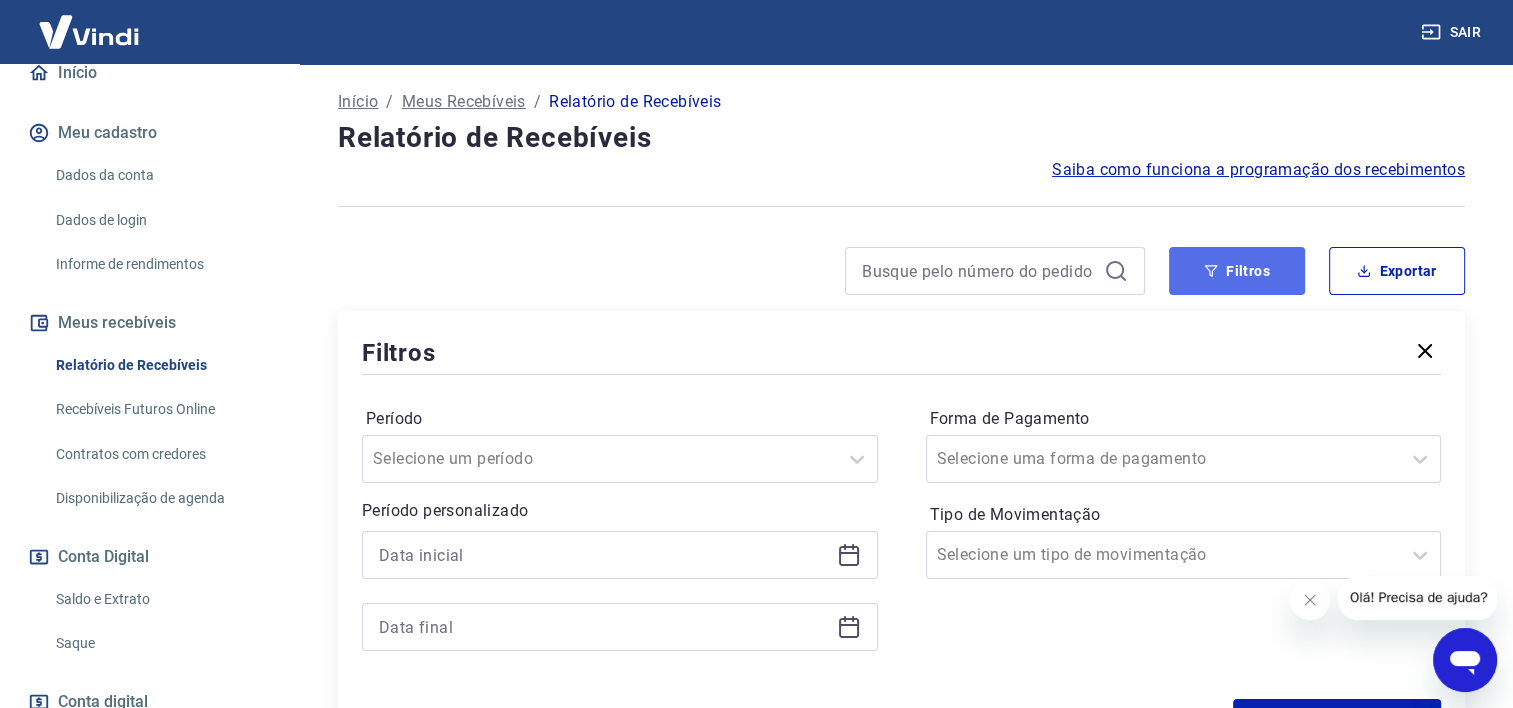 scroll, scrollTop: 200, scrollLeft: 0, axis: vertical 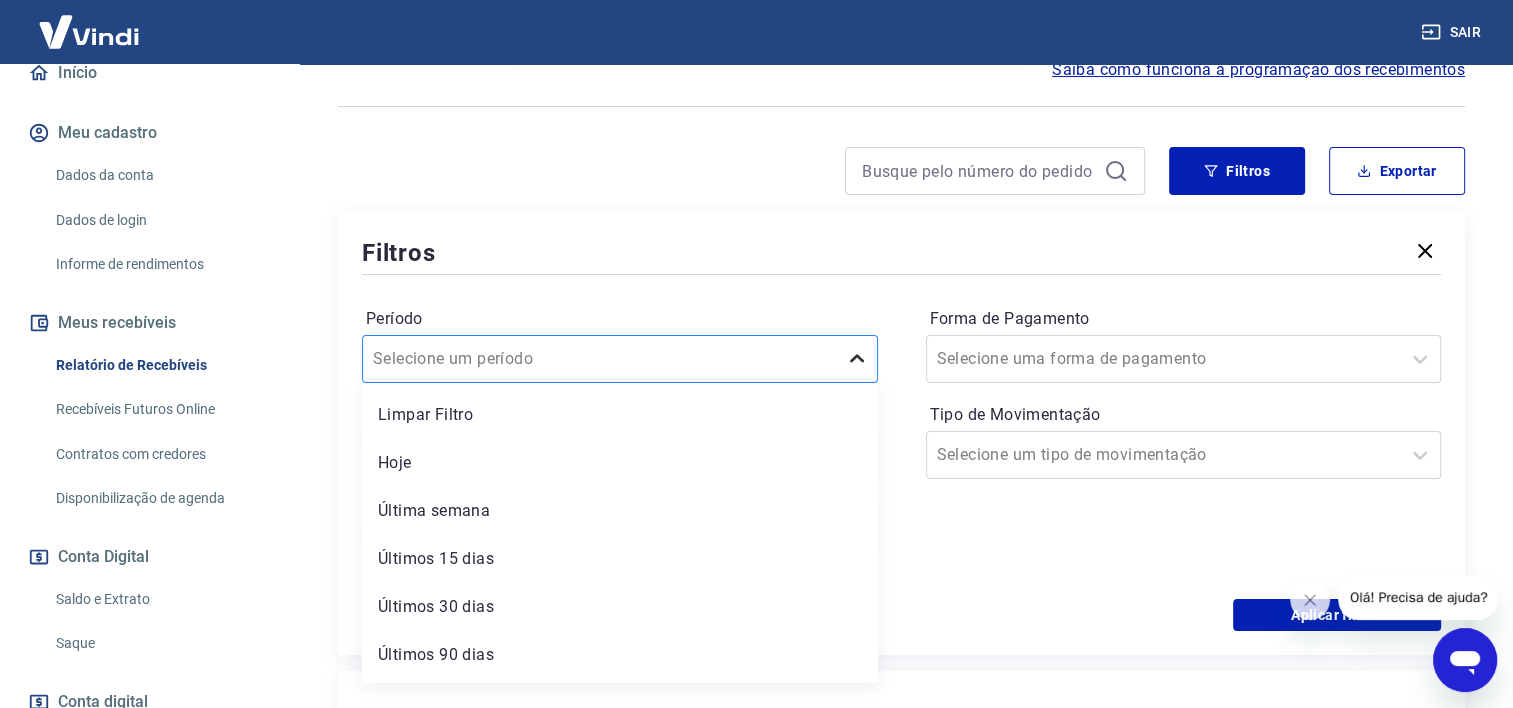 click 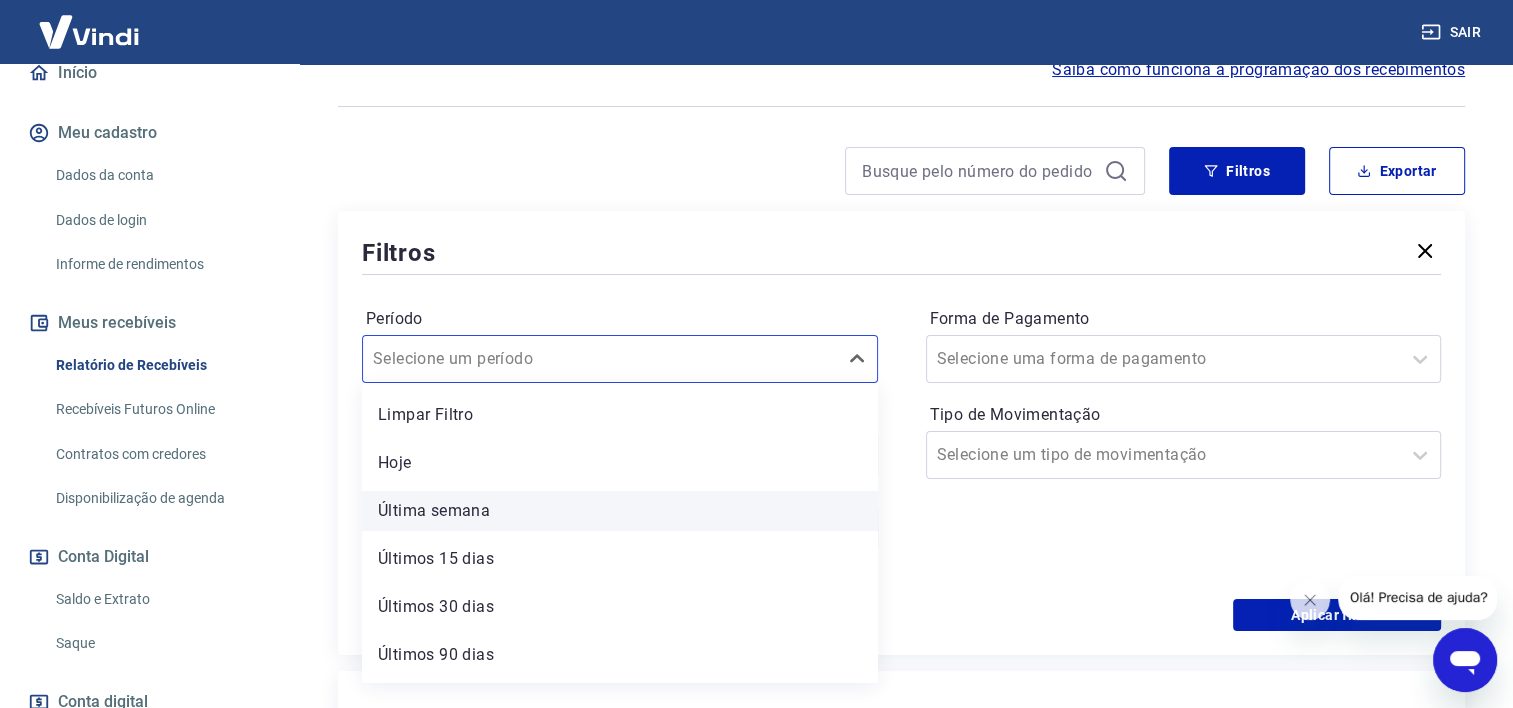 scroll, scrollTop: 44, scrollLeft: 0, axis: vertical 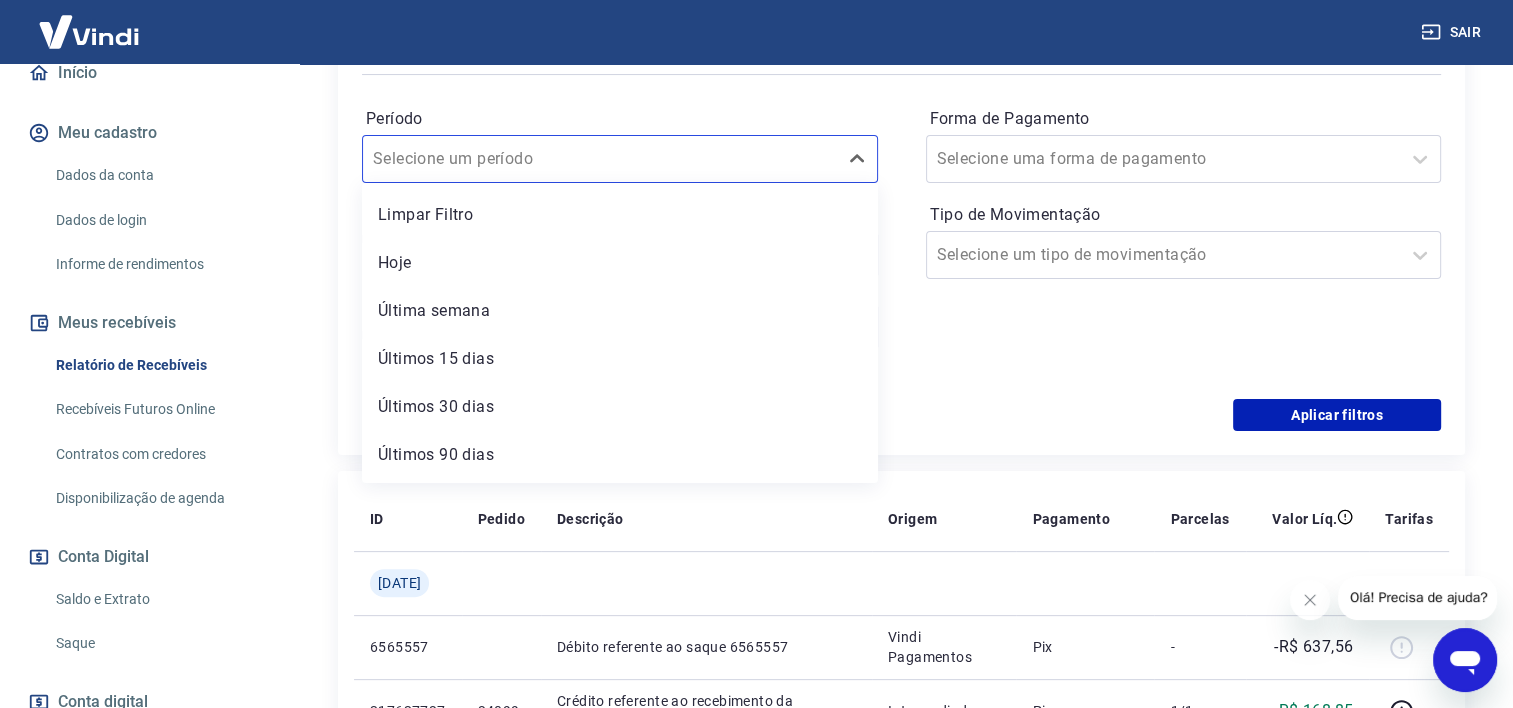 click on "Período option Últimos 30 dias focused, 5 of 7. 7 results available. Use Up and Down to choose options, press Enter to select the currently focused option, press Escape to exit the menu, press Tab to select the option and exit the menu. Selecione um período Limpar Filtro Hoje Última semana Últimos 15 dias Últimos 30 dias Últimos 90 dias Últimos 6 meses Período personalizado Forma de Pagamento Selecione uma forma de pagamento Tipo de Movimentação Selecione um tipo de movimentação" at bounding box center [901, 239] 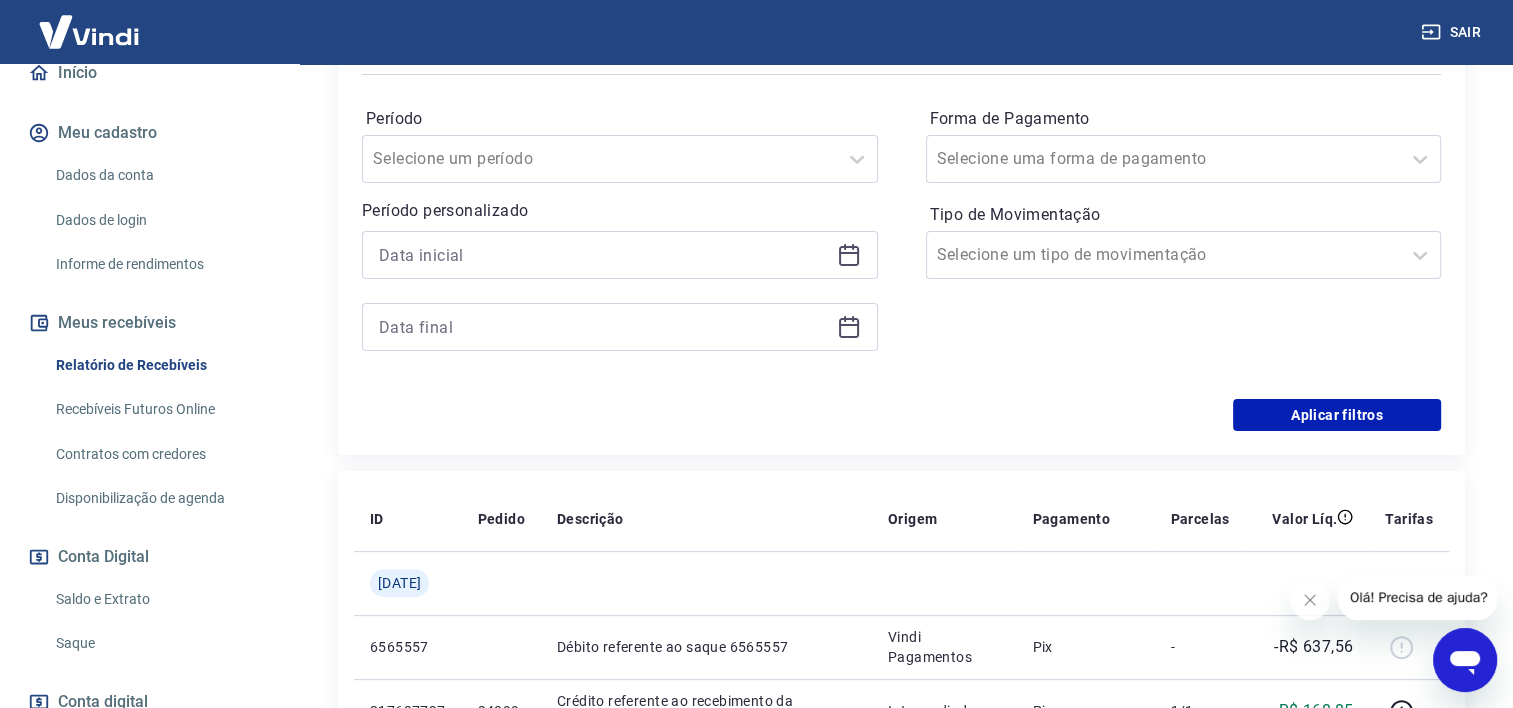 click at bounding box center (620, 255) 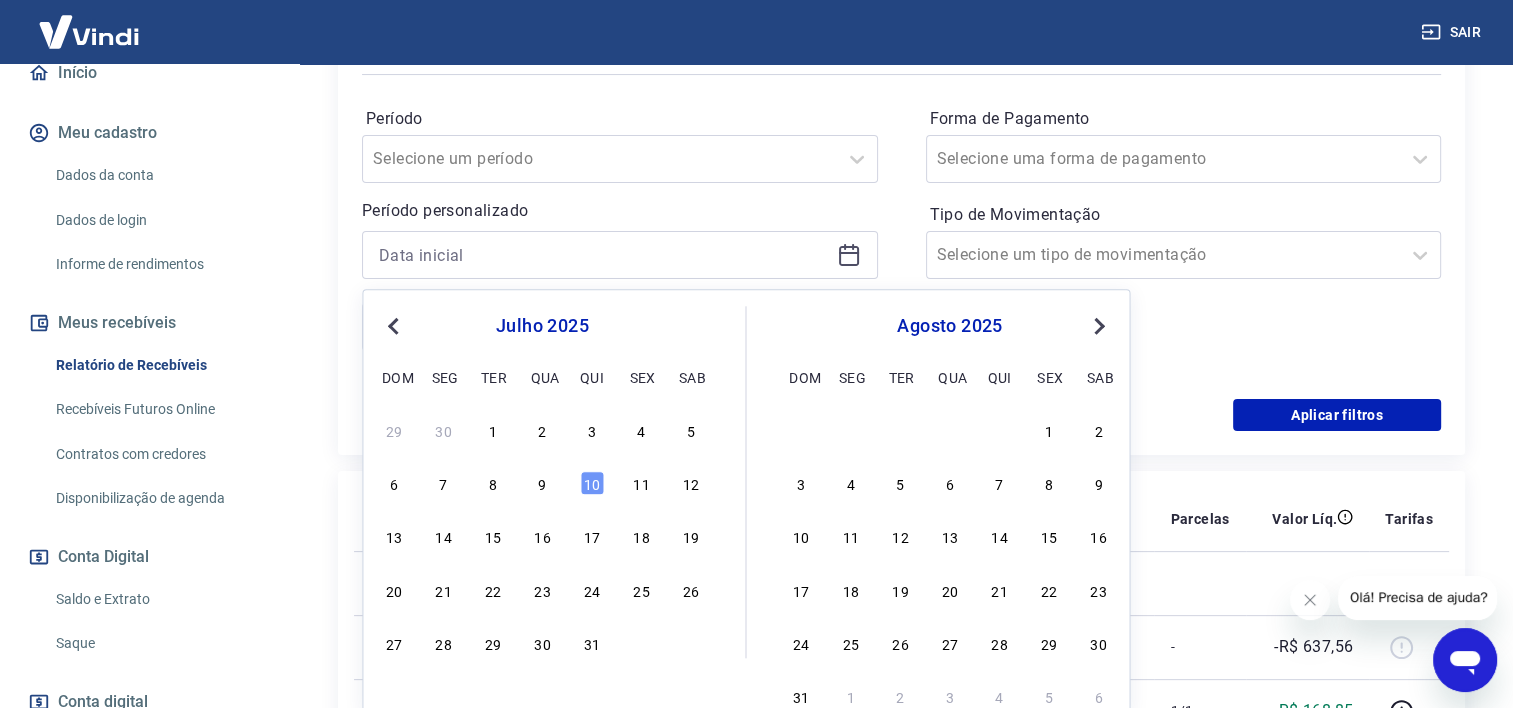 click on "Previous Month" at bounding box center (393, 326) 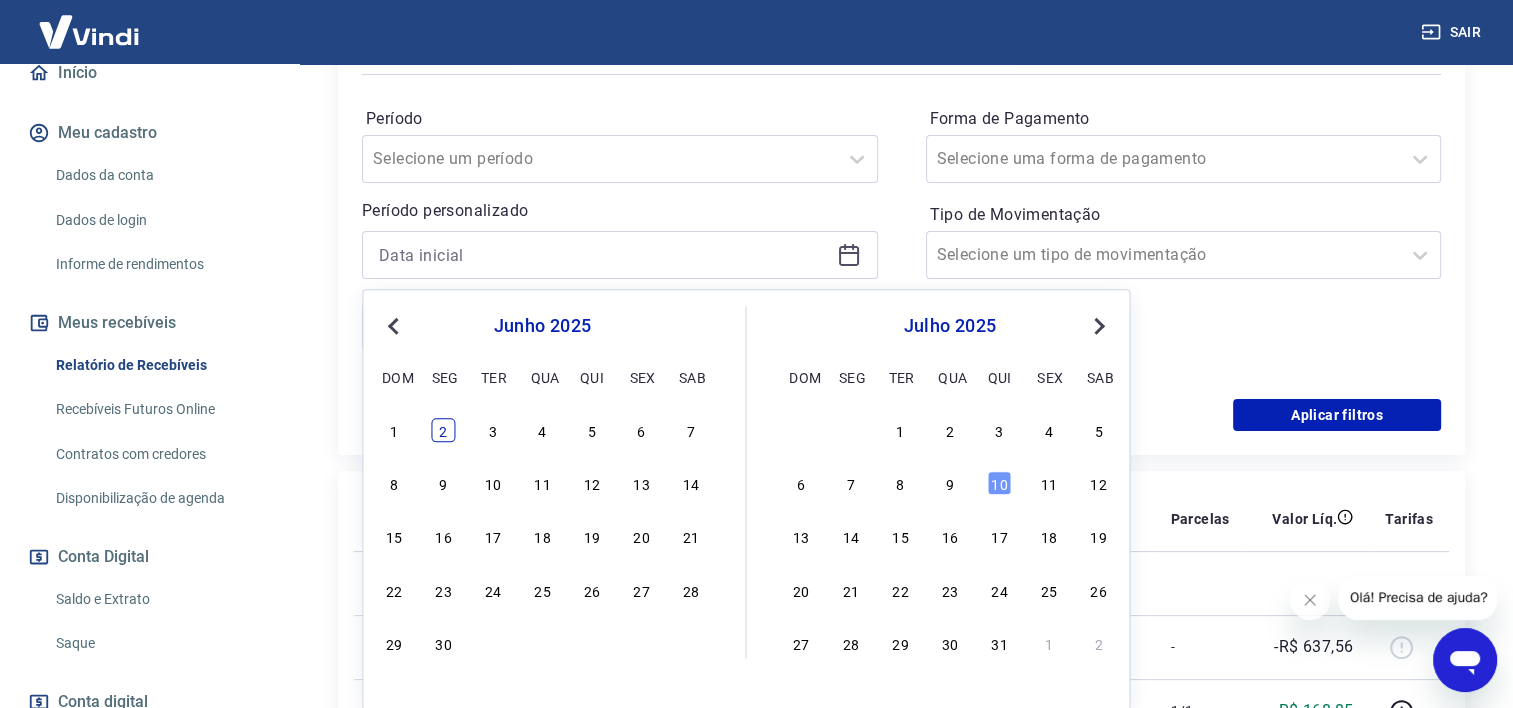 click on "2" at bounding box center [444, 430] 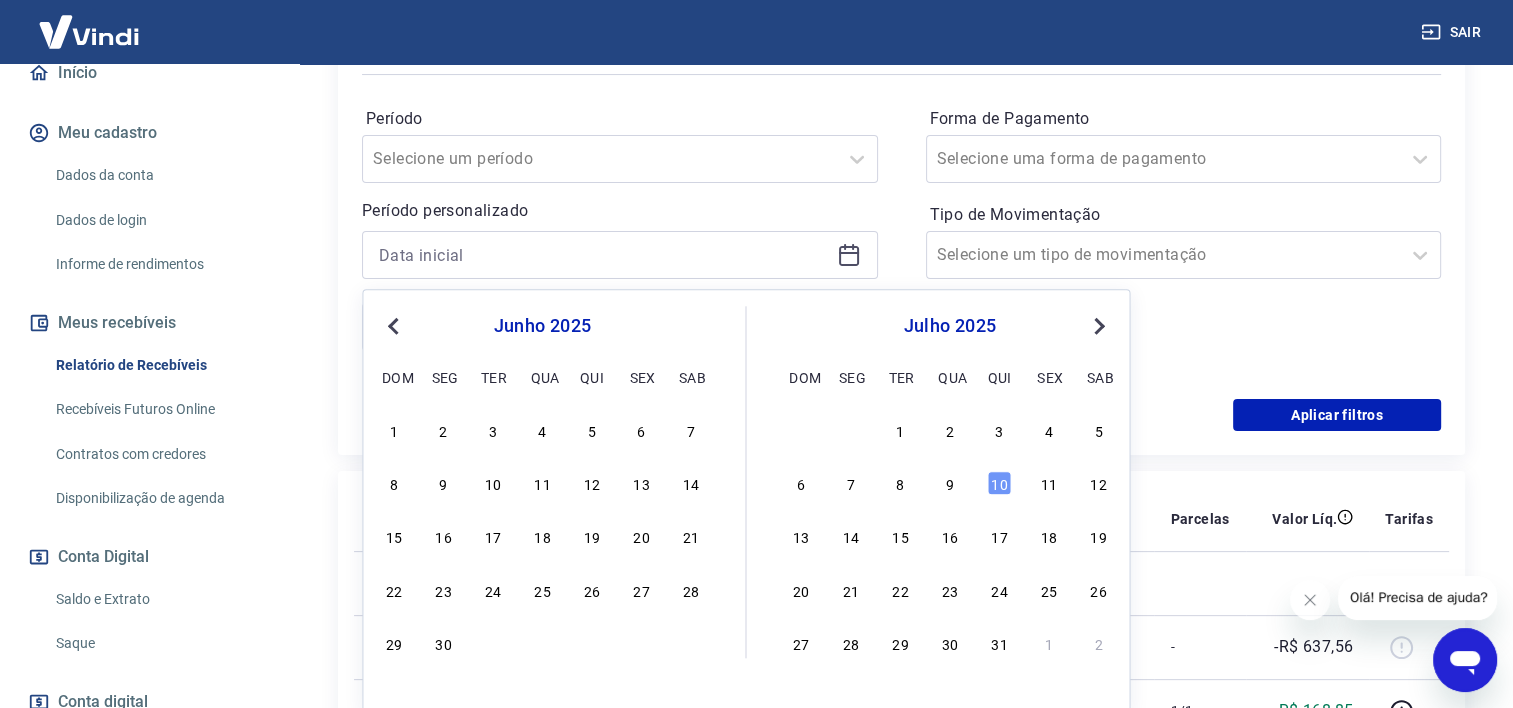 type on "[DATE]" 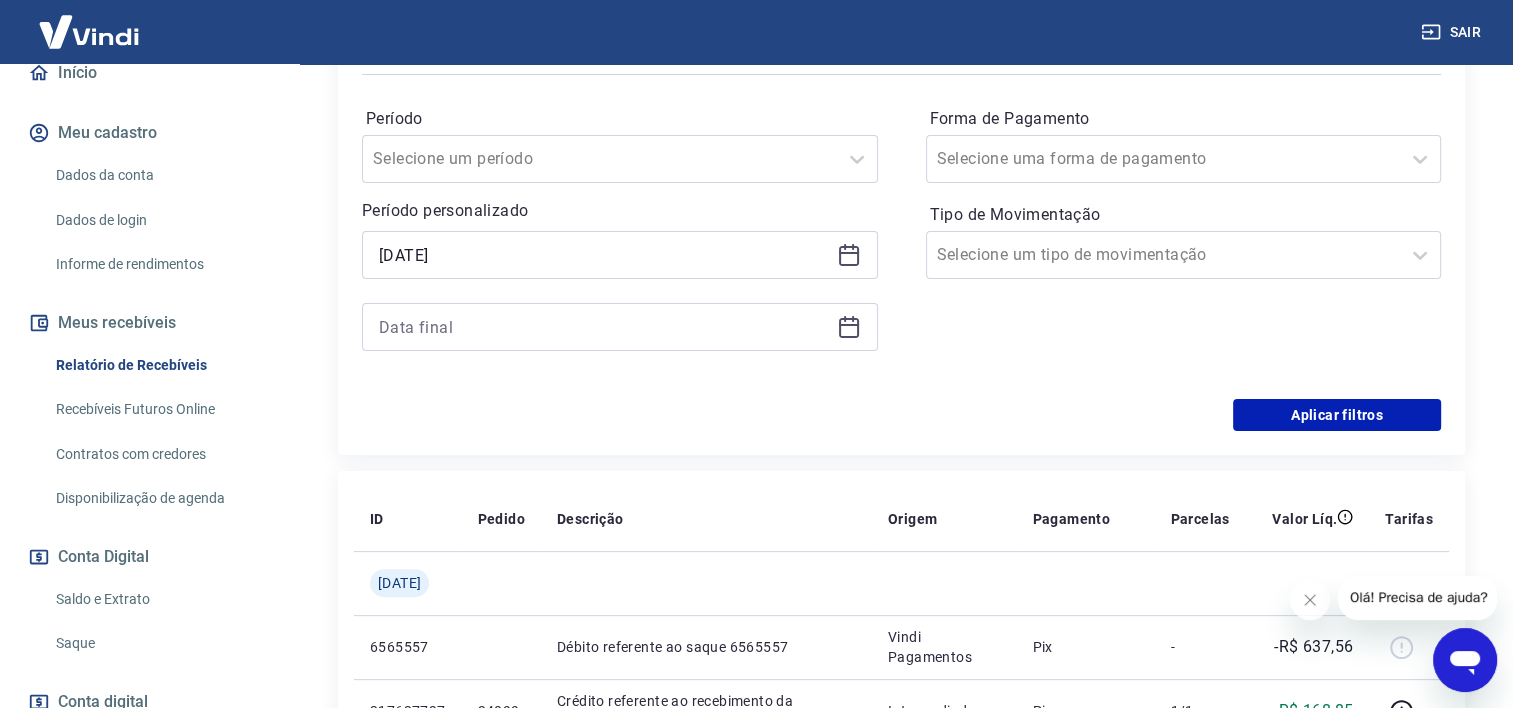 click 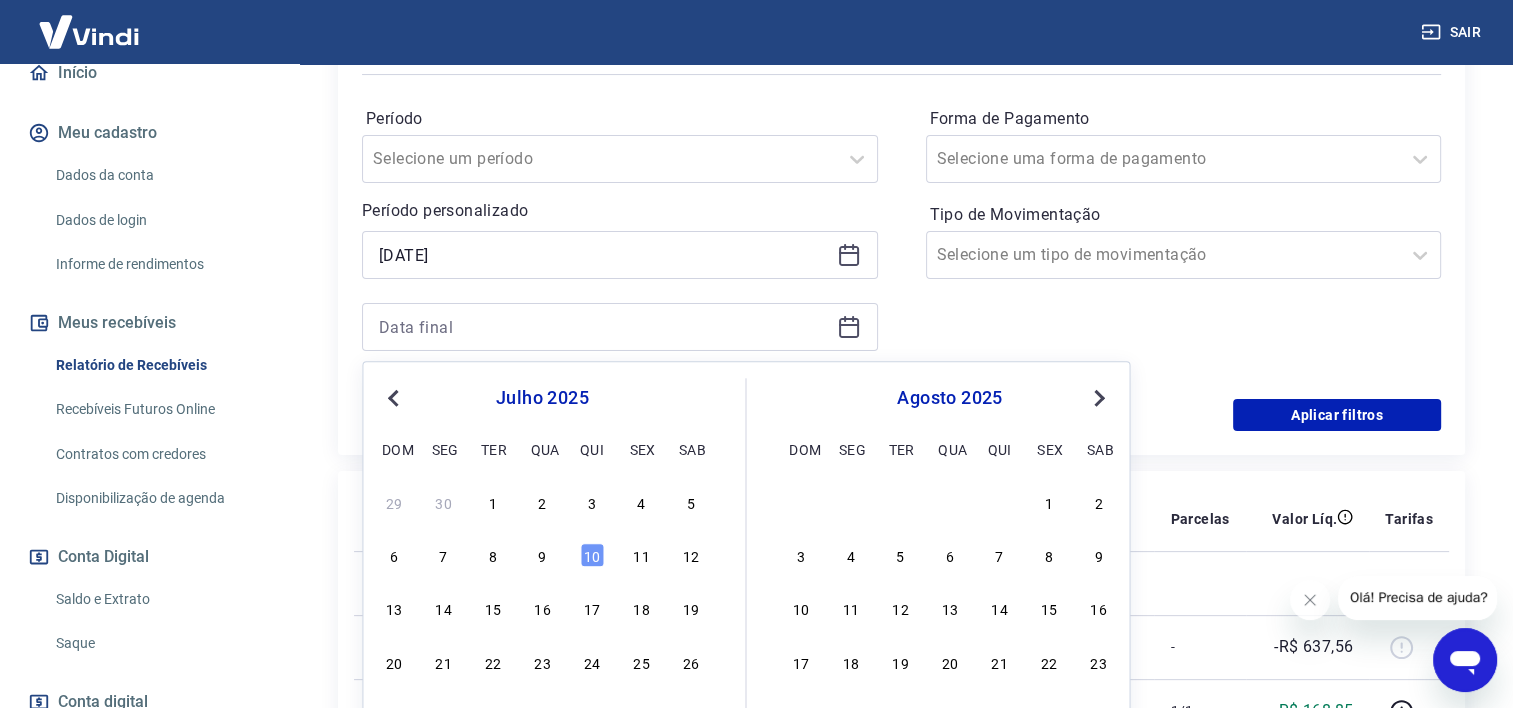 click on "Previous Month" at bounding box center [393, 398] 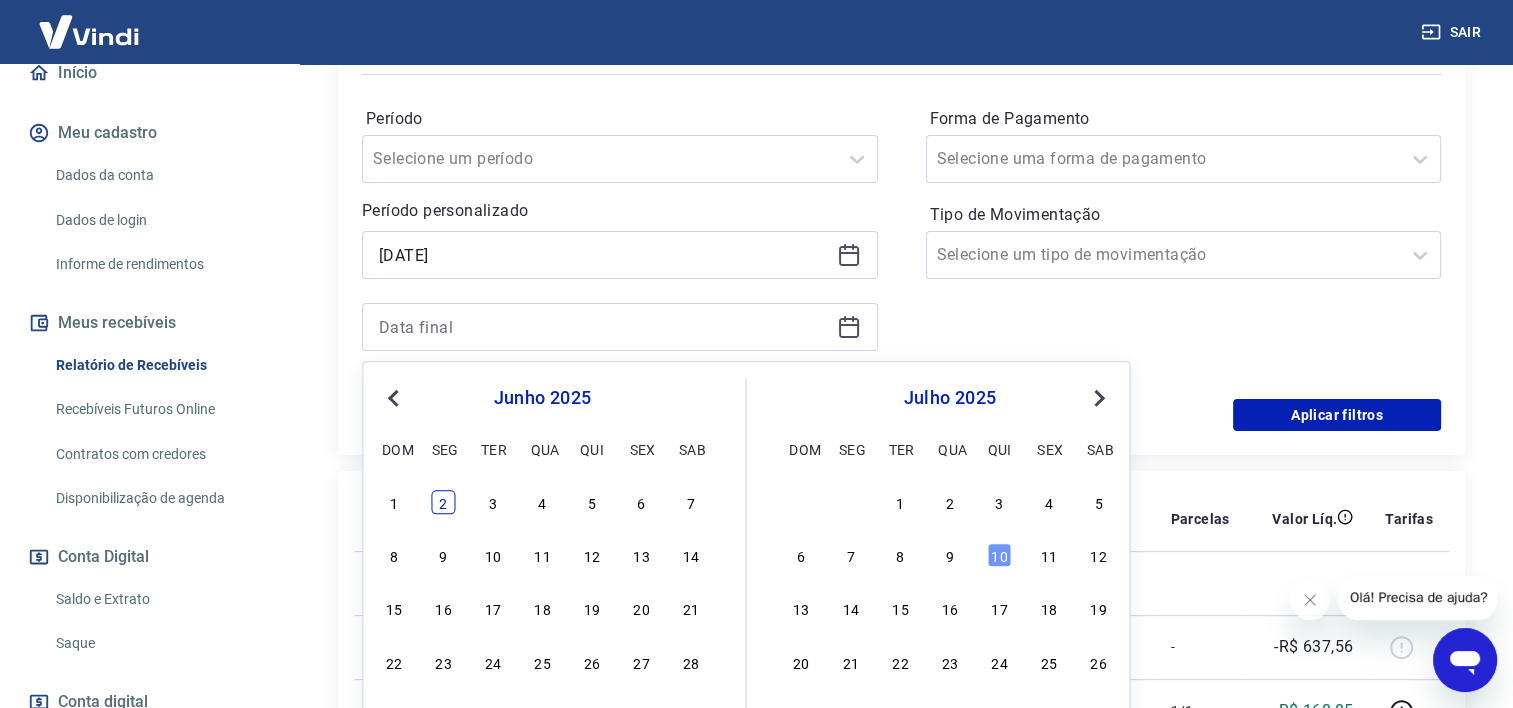 click on "2" at bounding box center [444, 502] 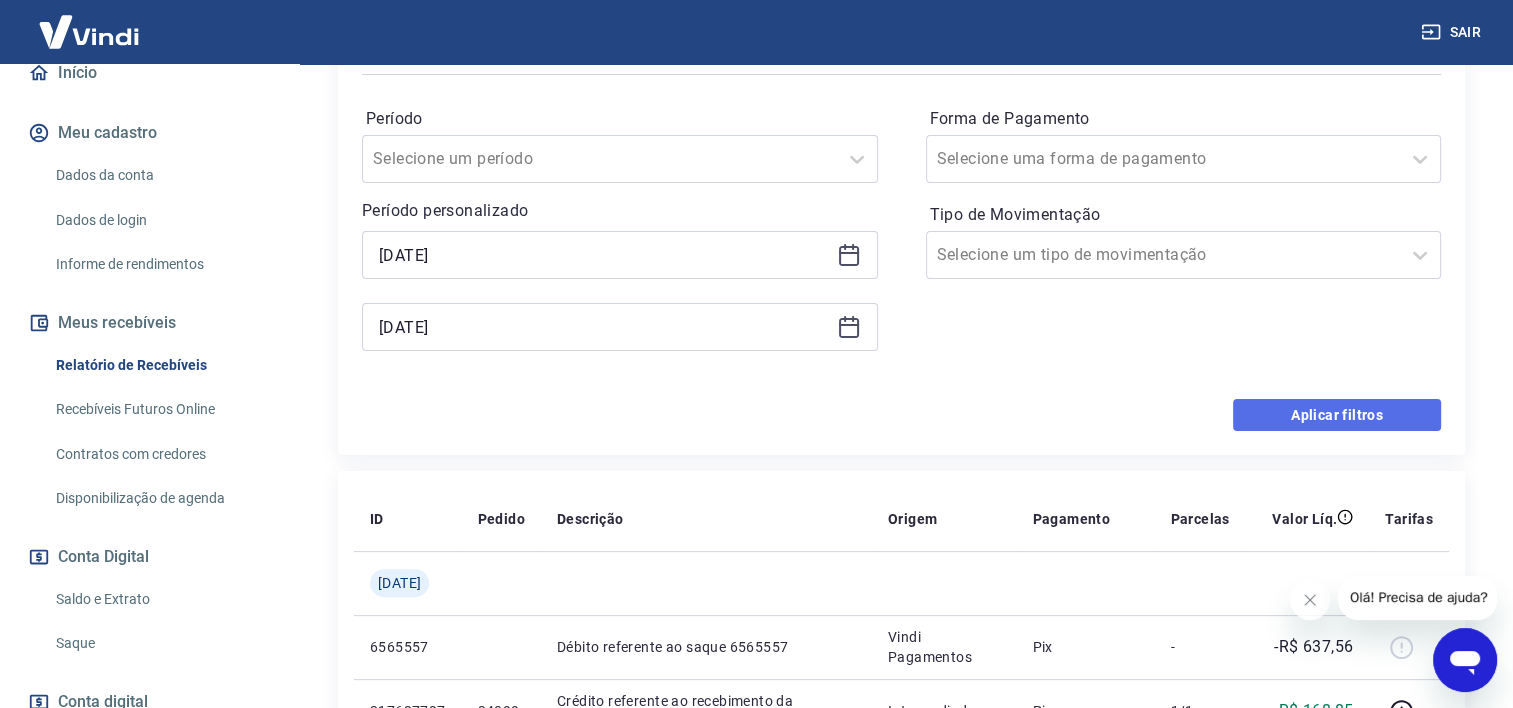click on "Aplicar filtros" at bounding box center [1337, 415] 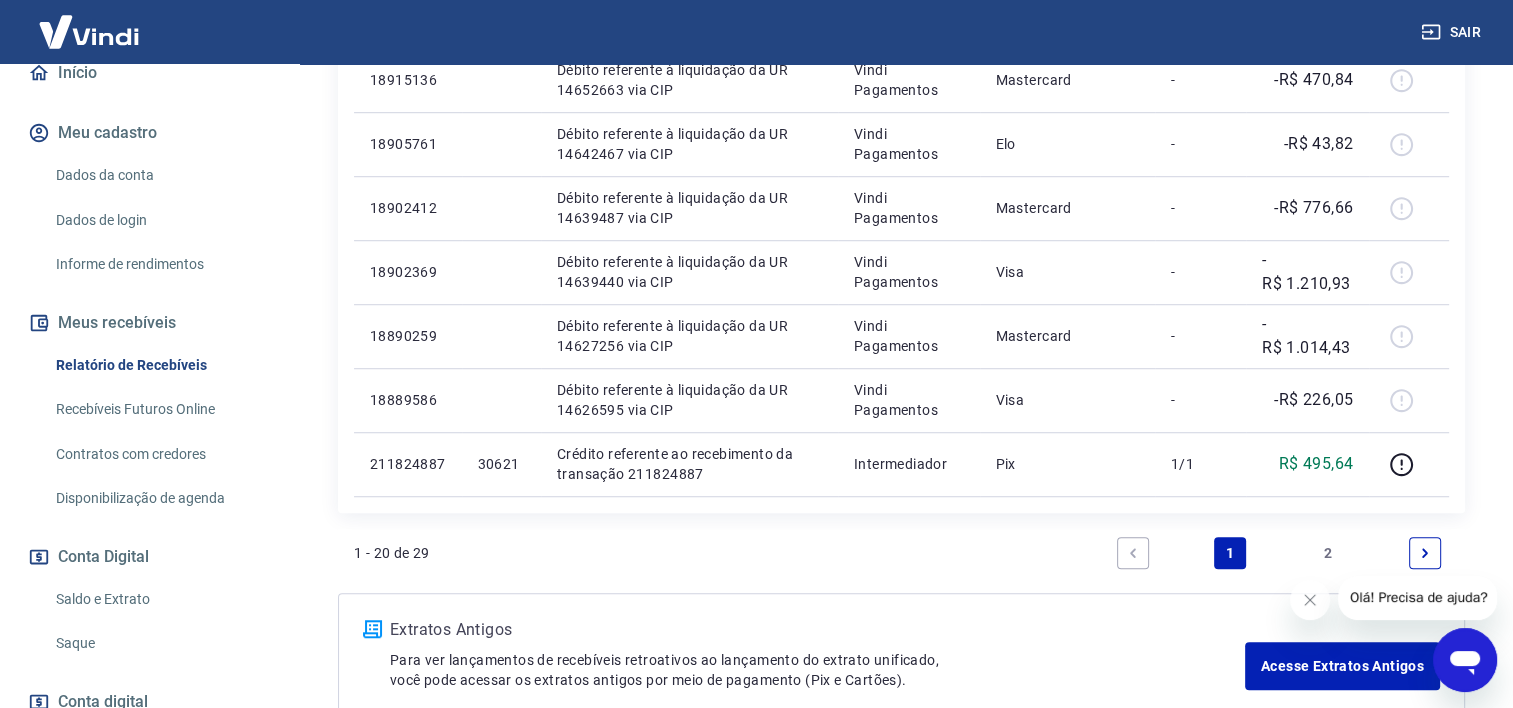scroll, scrollTop: 1400, scrollLeft: 0, axis: vertical 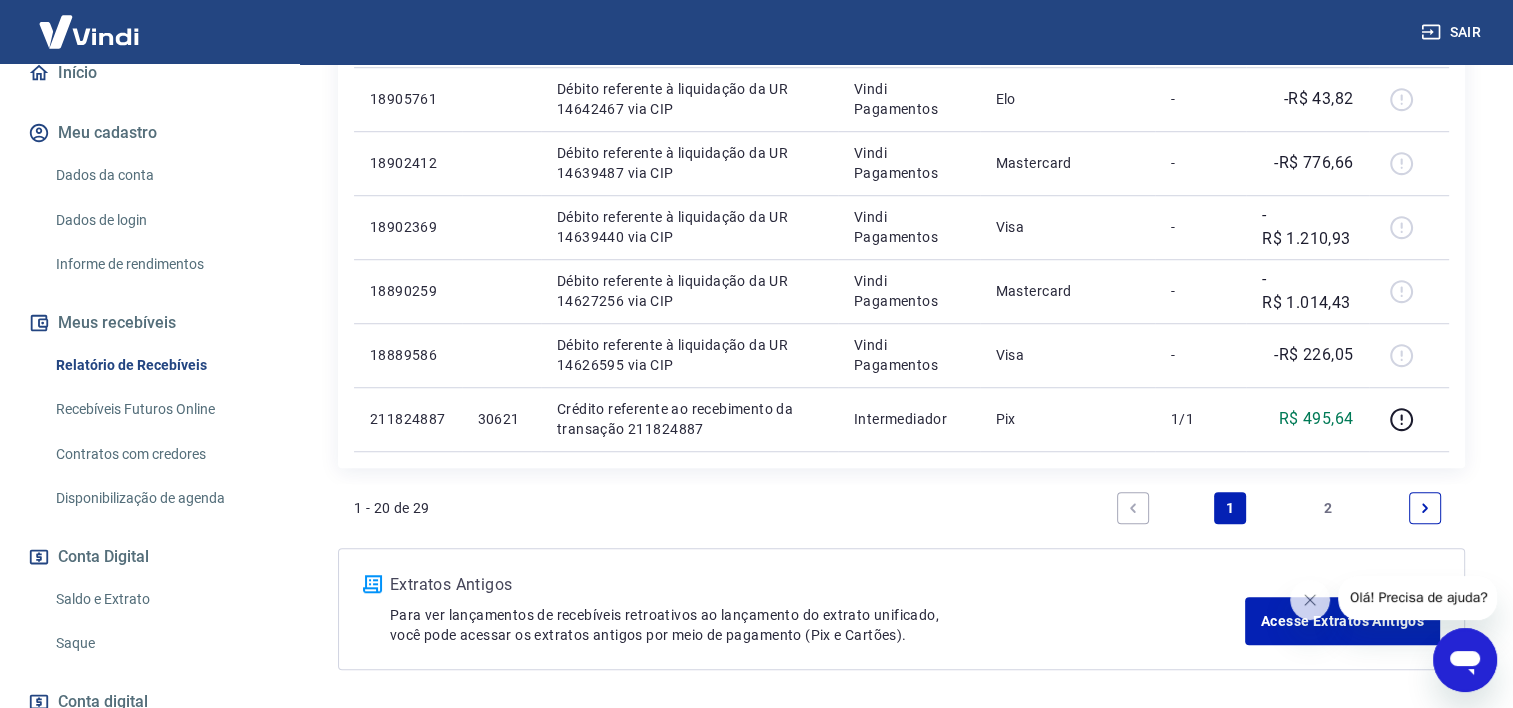click at bounding box center (1425, 508) 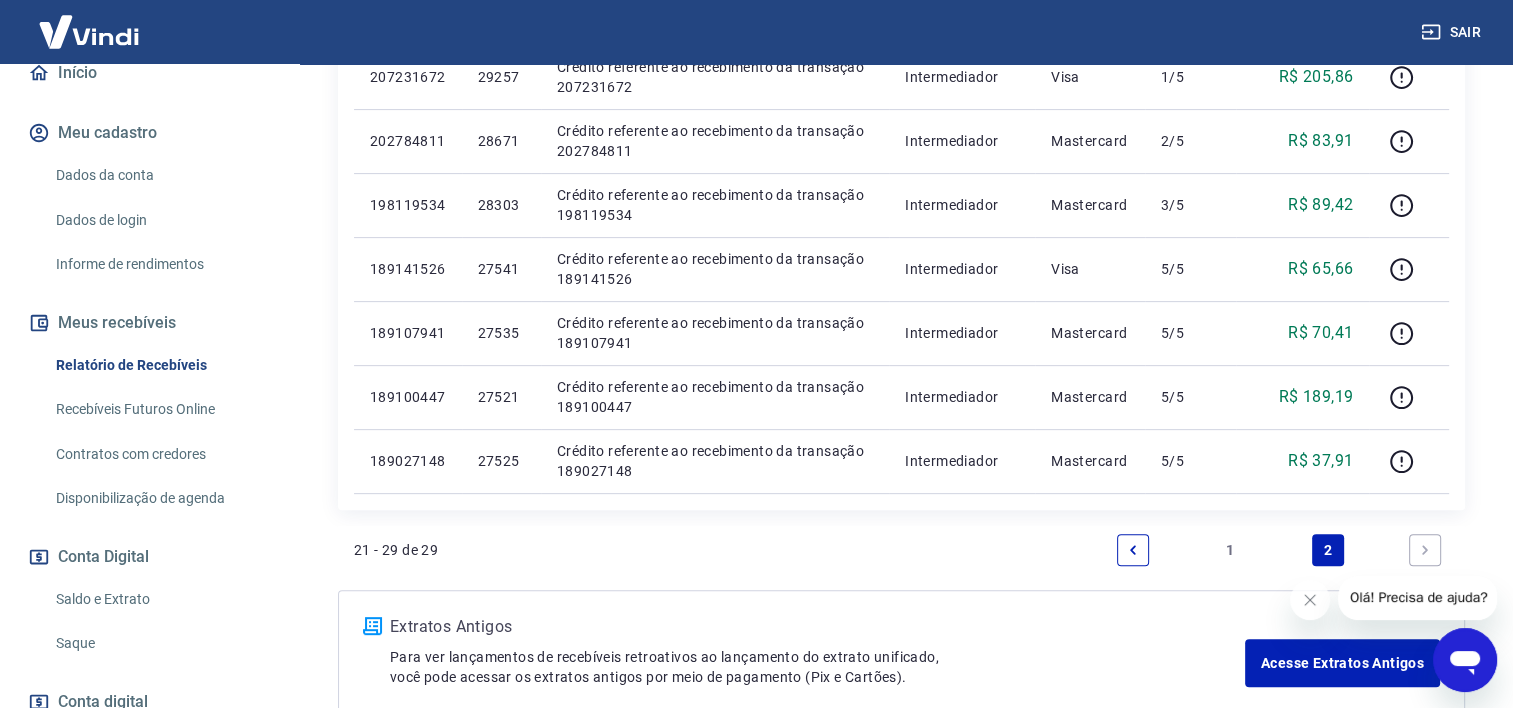 scroll, scrollTop: 700, scrollLeft: 0, axis: vertical 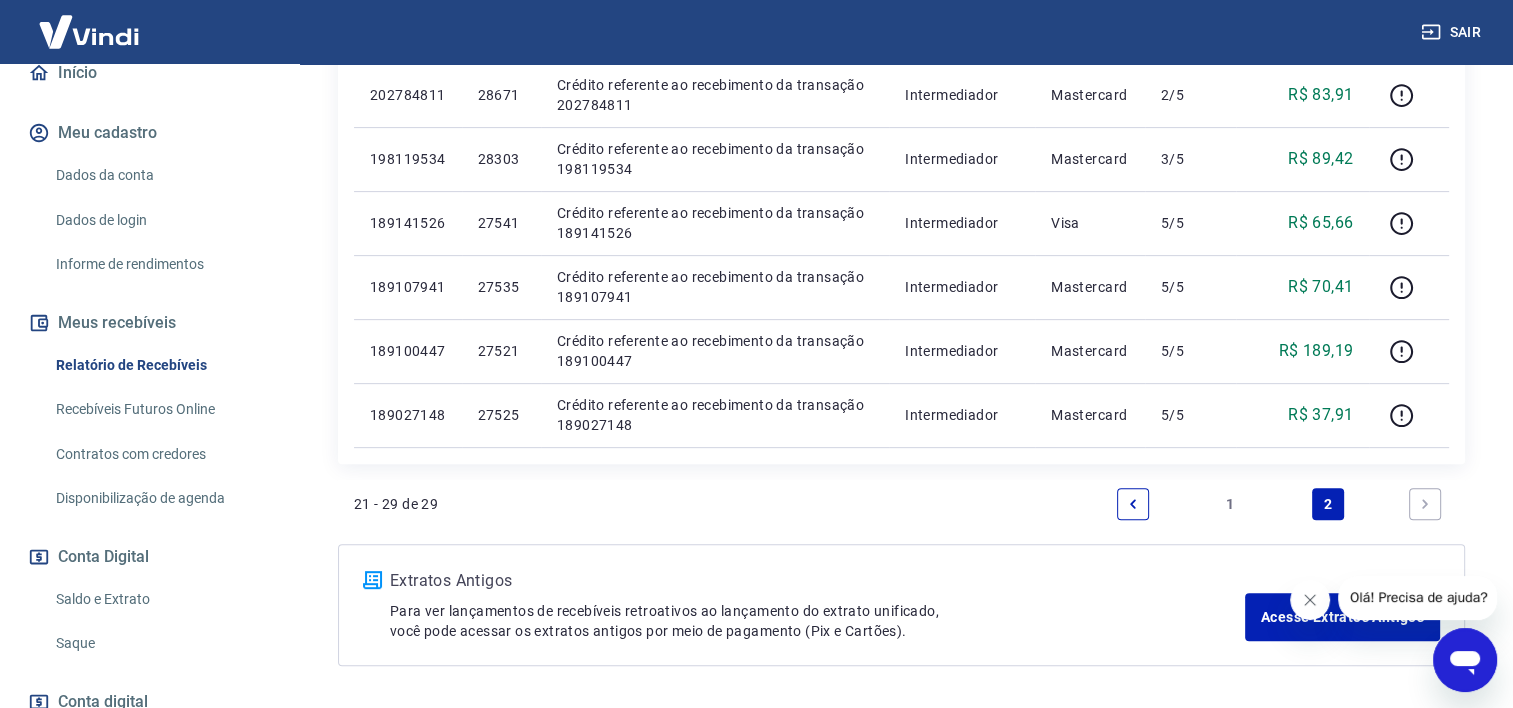 click at bounding box center (1310, 600) 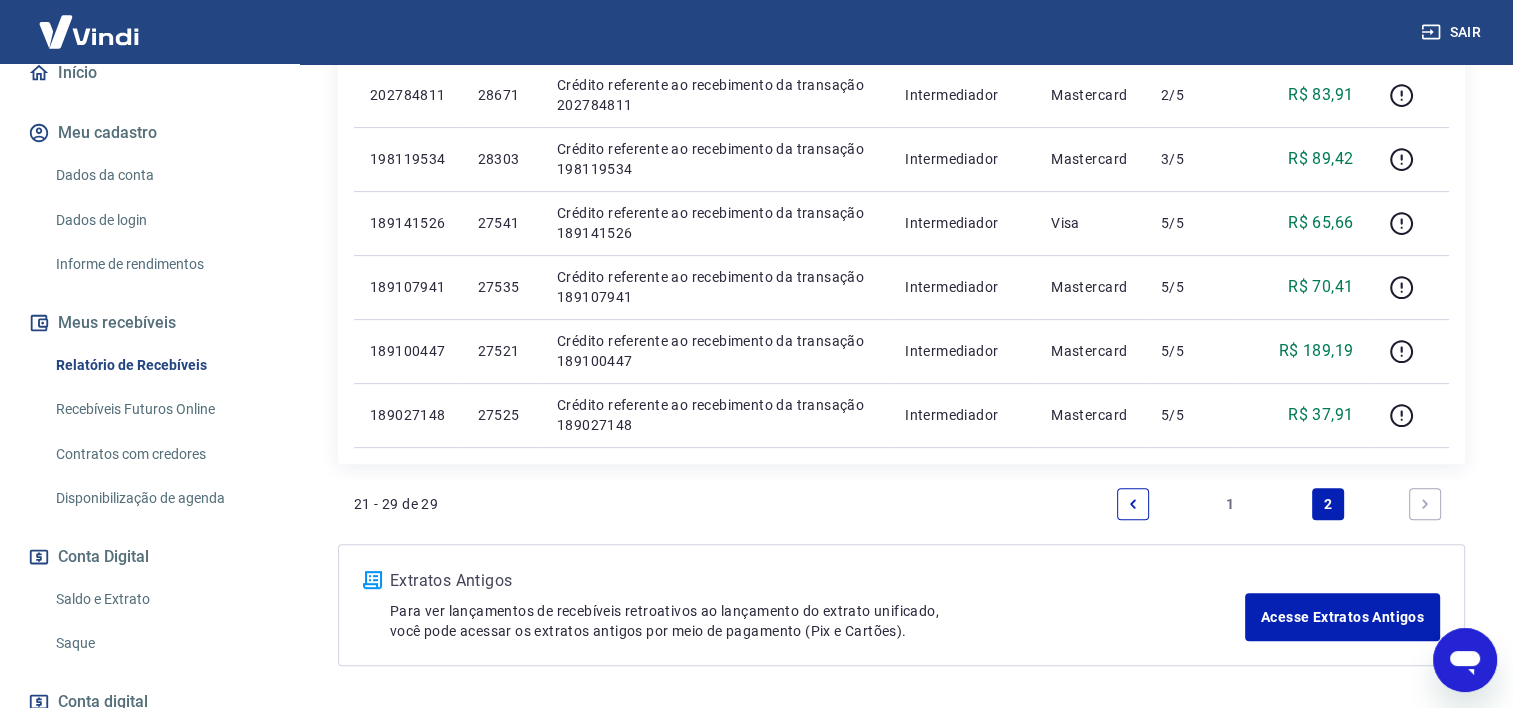 click 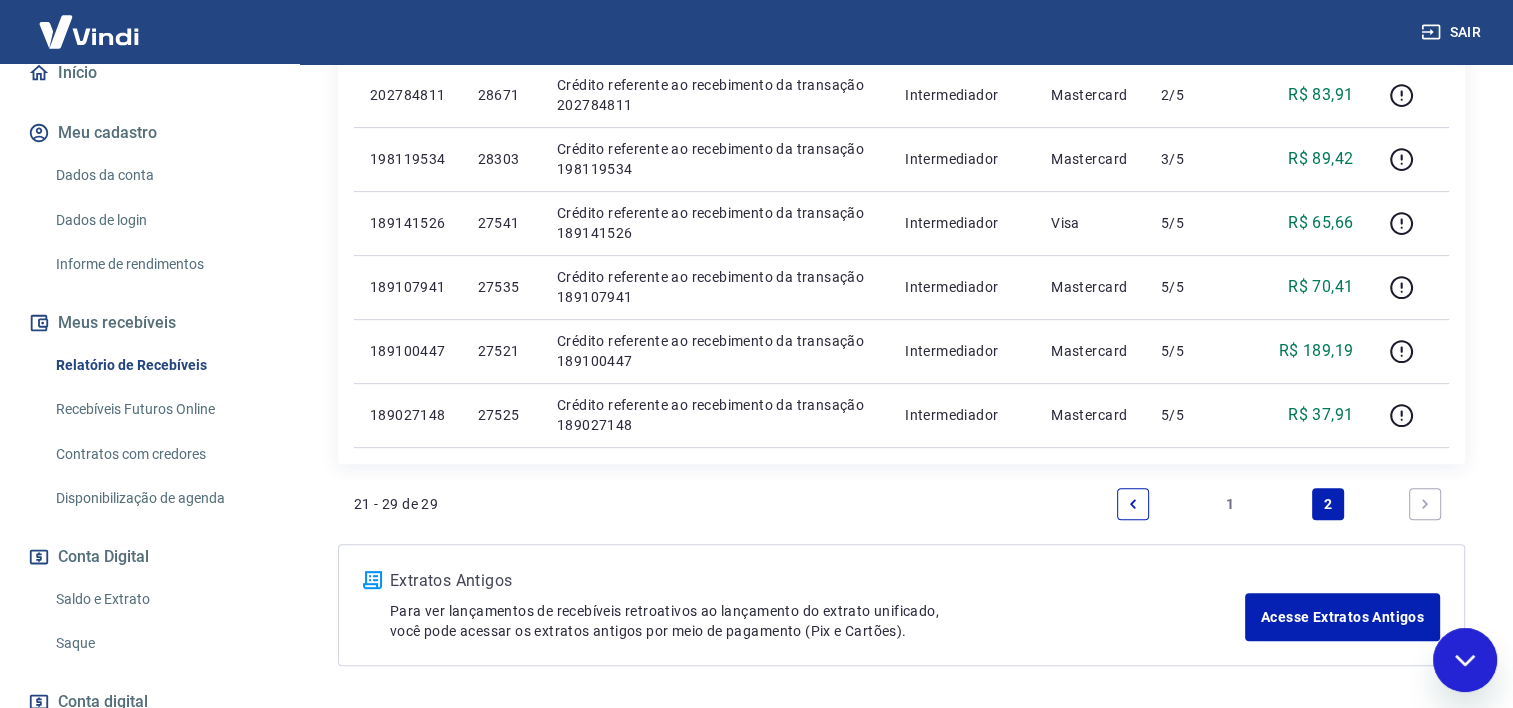 scroll, scrollTop: 0, scrollLeft: 0, axis: both 